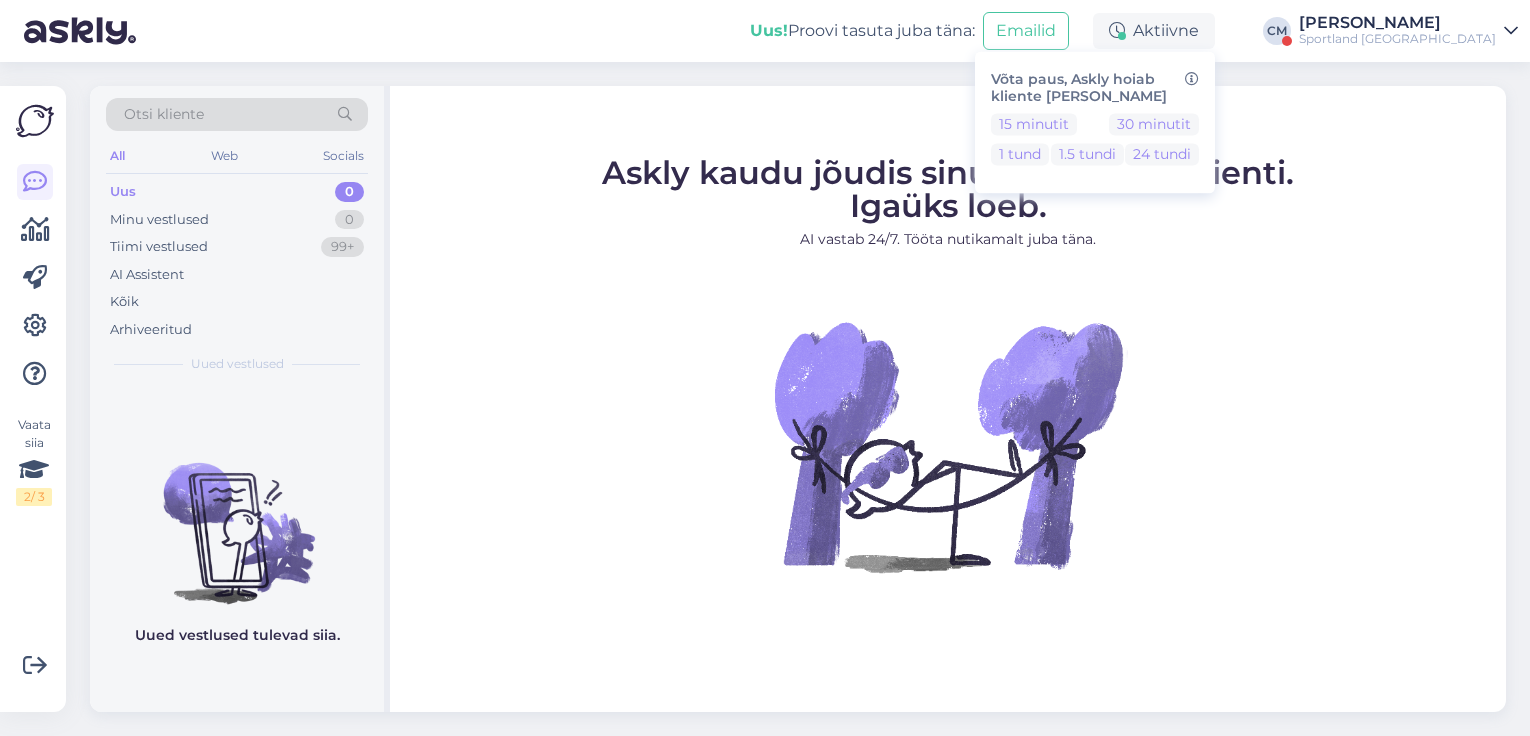 scroll, scrollTop: 0, scrollLeft: 0, axis: both 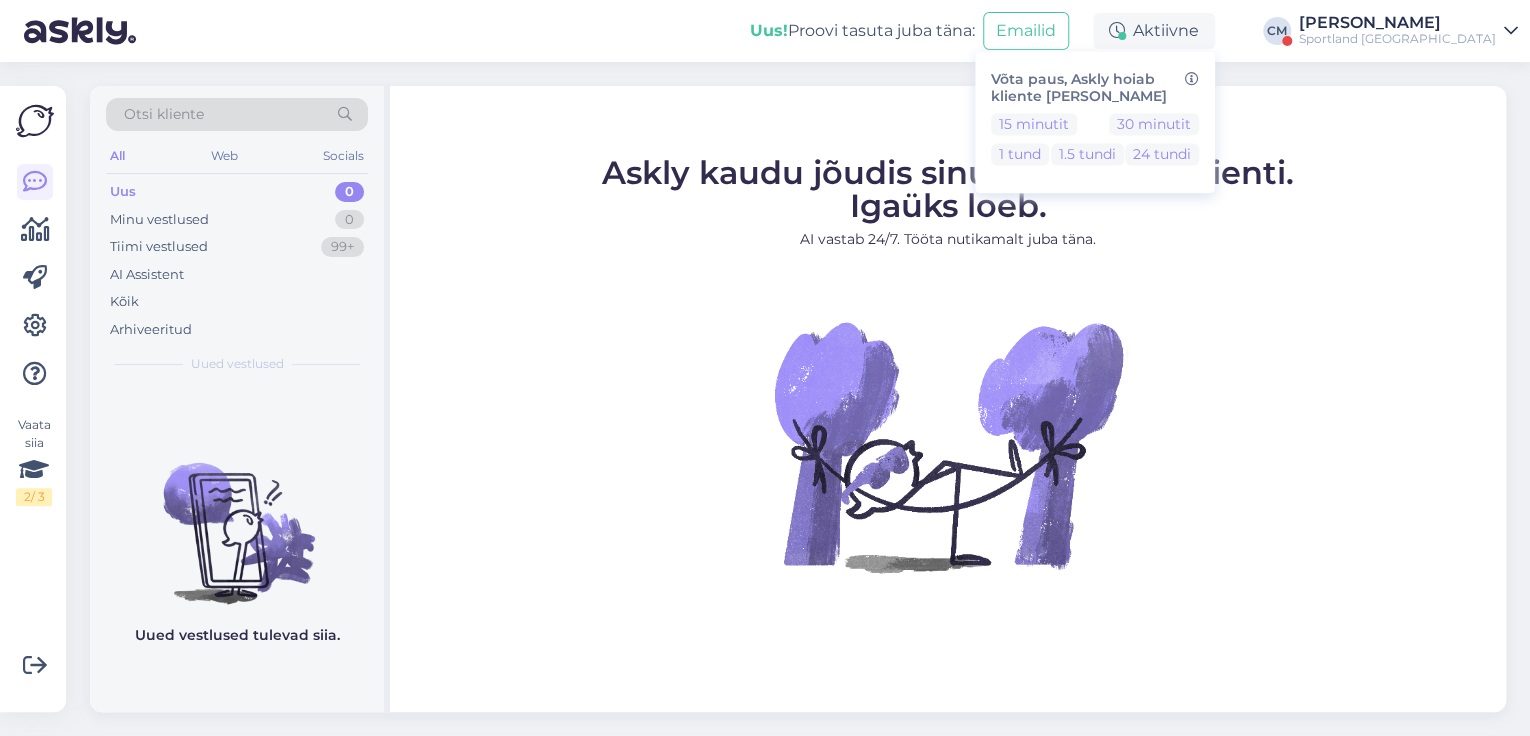 click on "Sportland [GEOGRAPHIC_DATA]" at bounding box center [1397, 39] 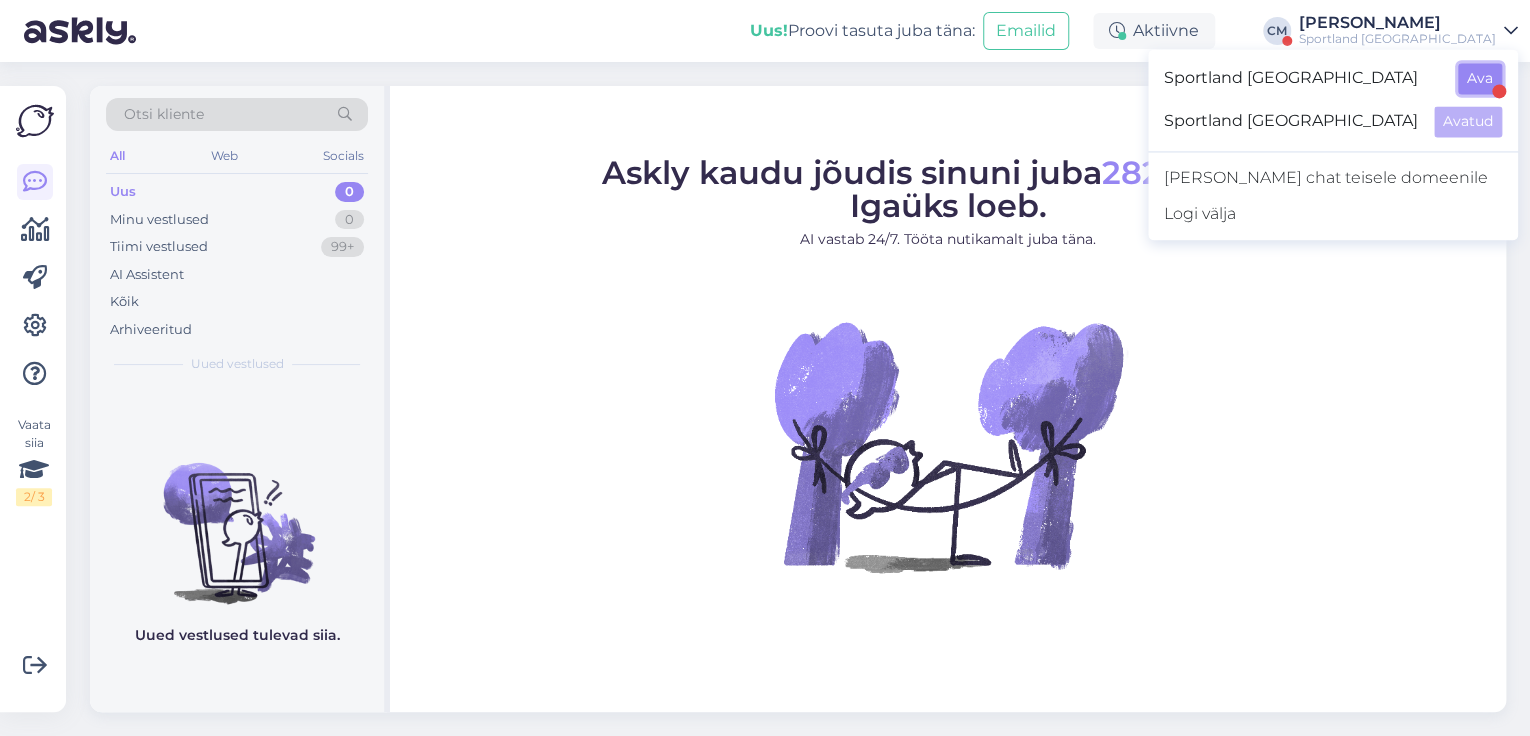 click on "Ava" at bounding box center [1480, 78] 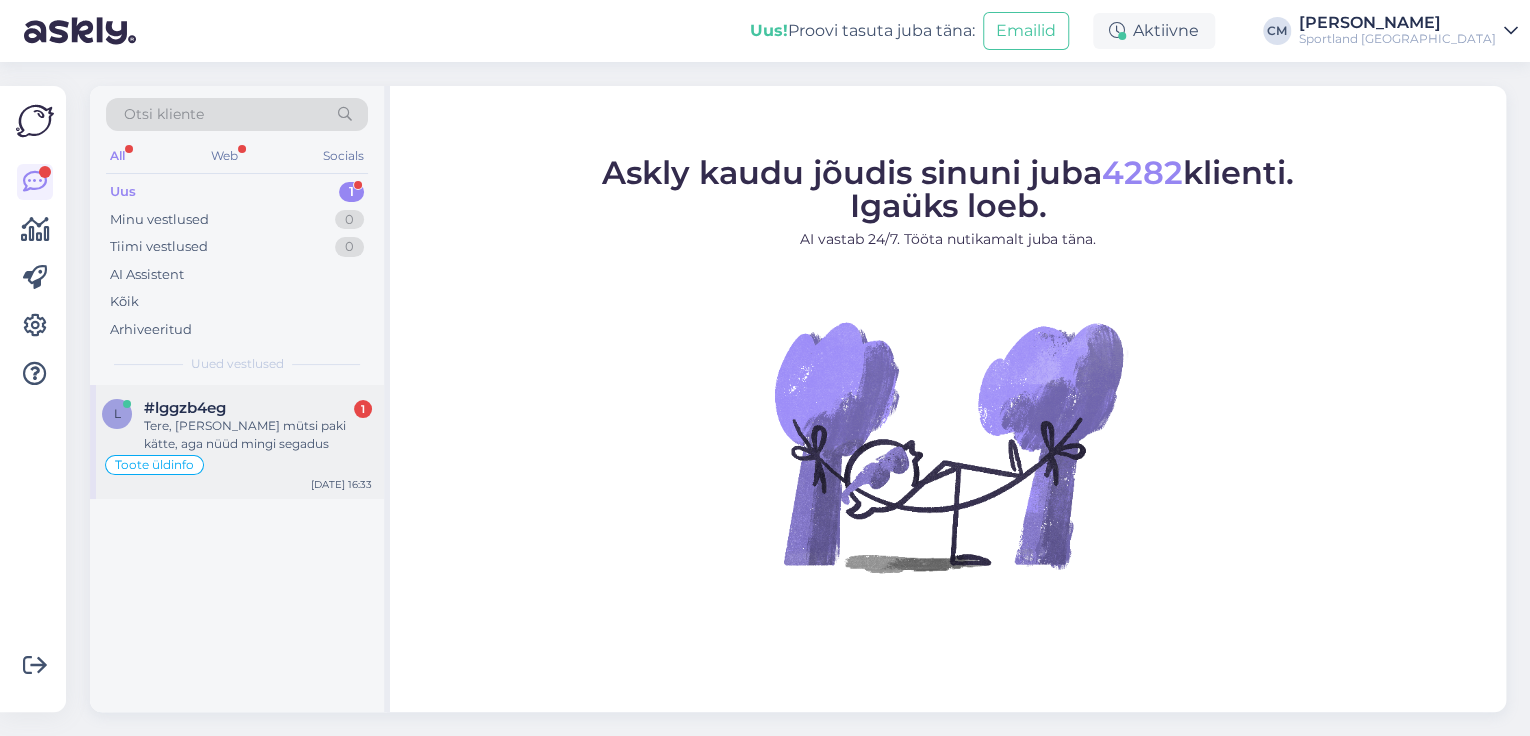 click on "#lggzb4eg 1" at bounding box center (258, 408) 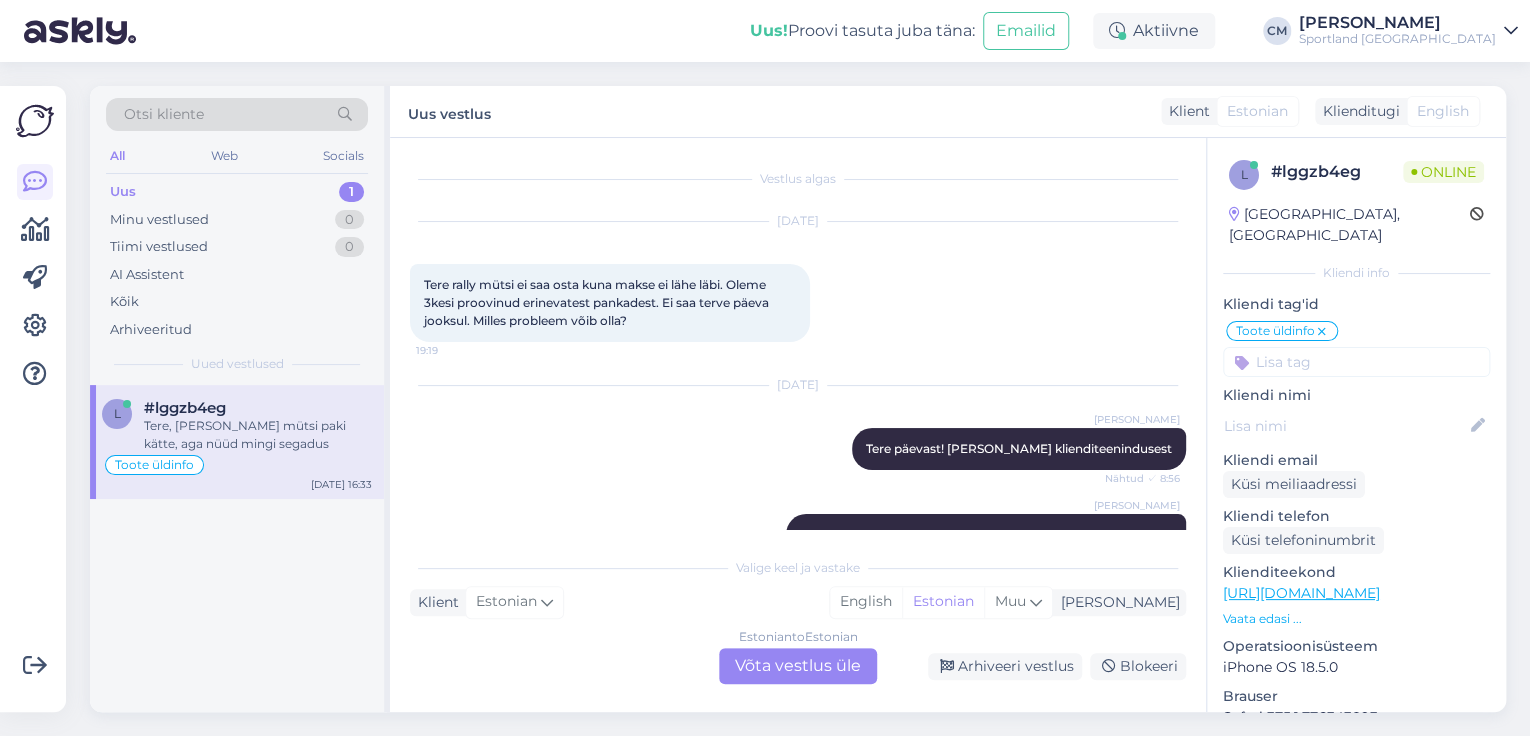 scroll, scrollTop: 1851, scrollLeft: 0, axis: vertical 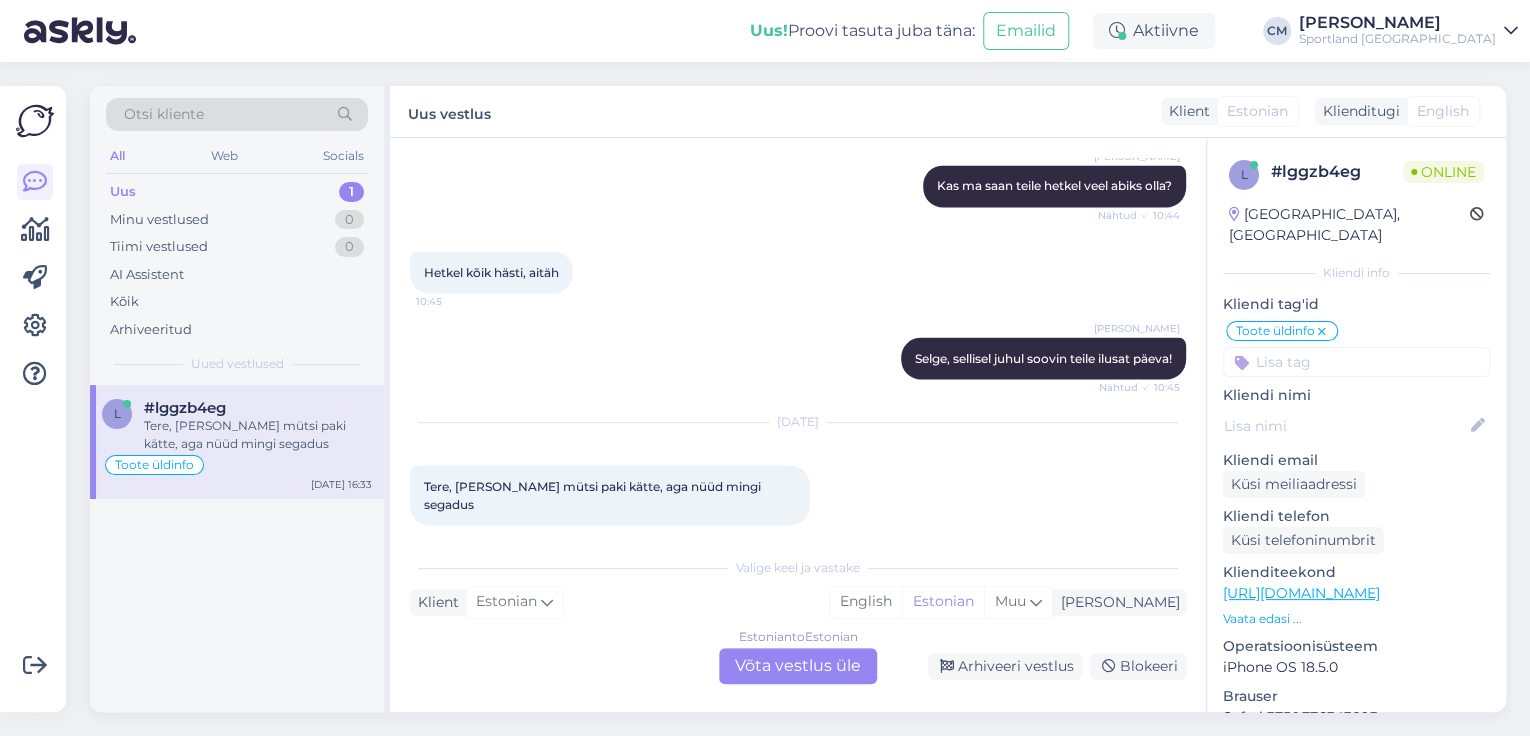 click on "Estonian  to  Estonian Võta vestlus üle" at bounding box center (798, 666) 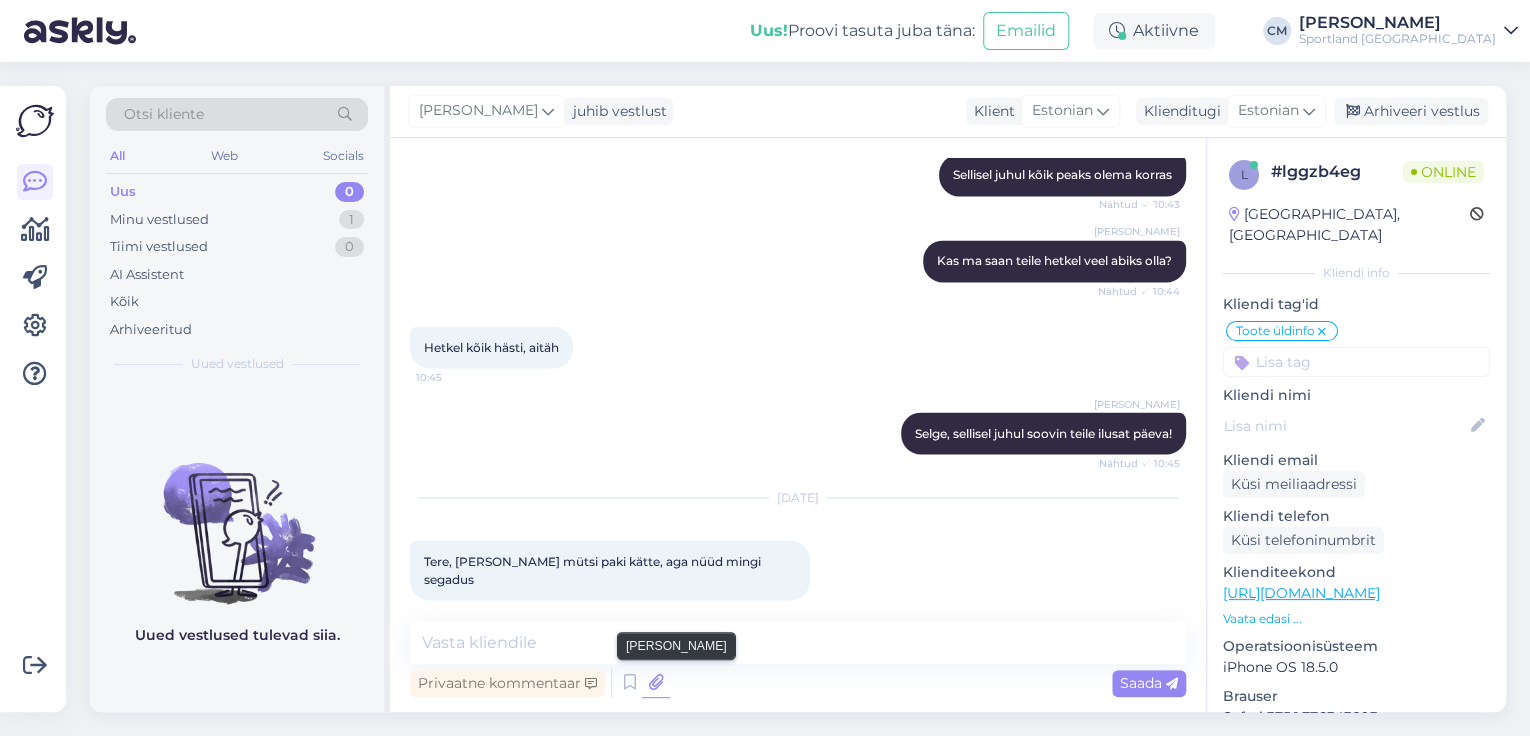 click at bounding box center [656, 683] 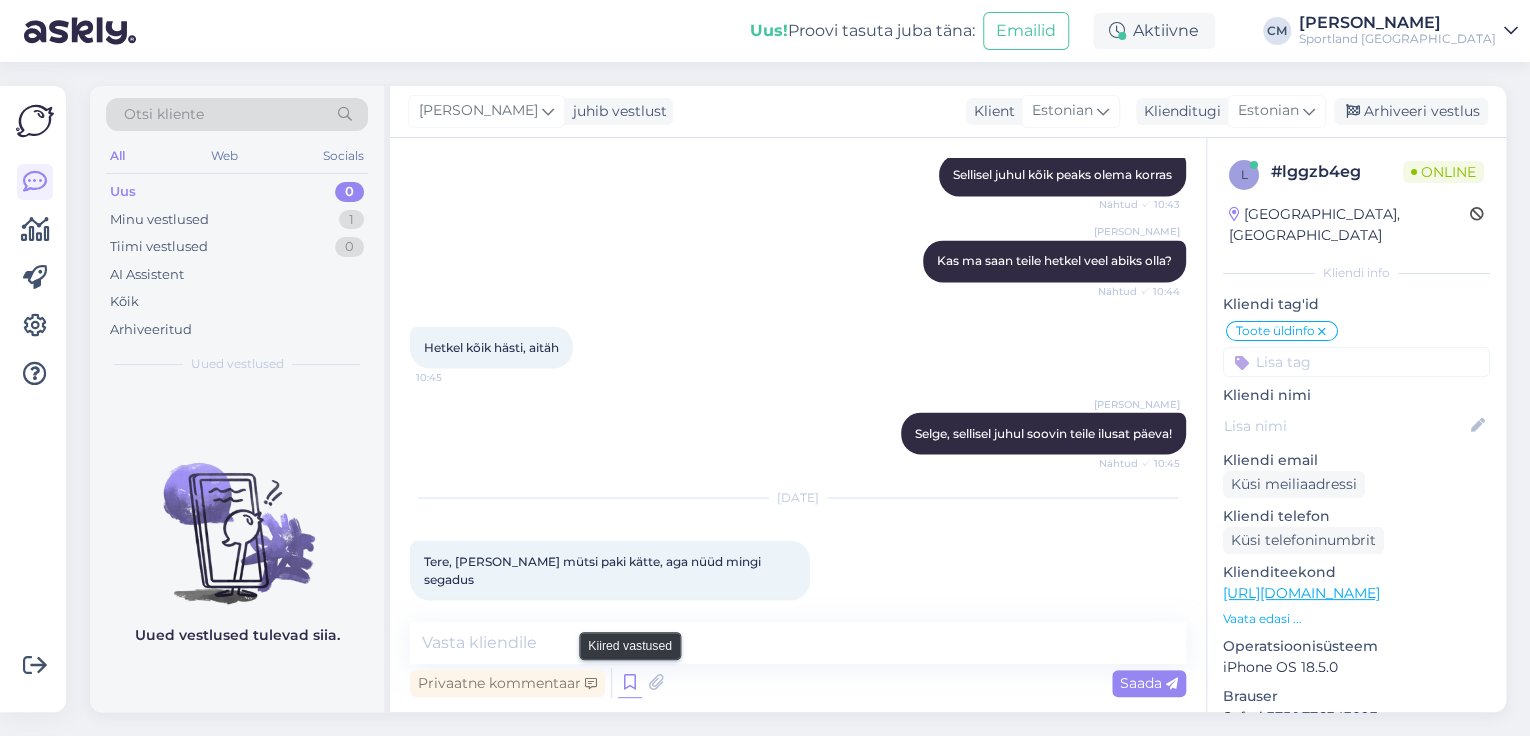 click at bounding box center (630, 683) 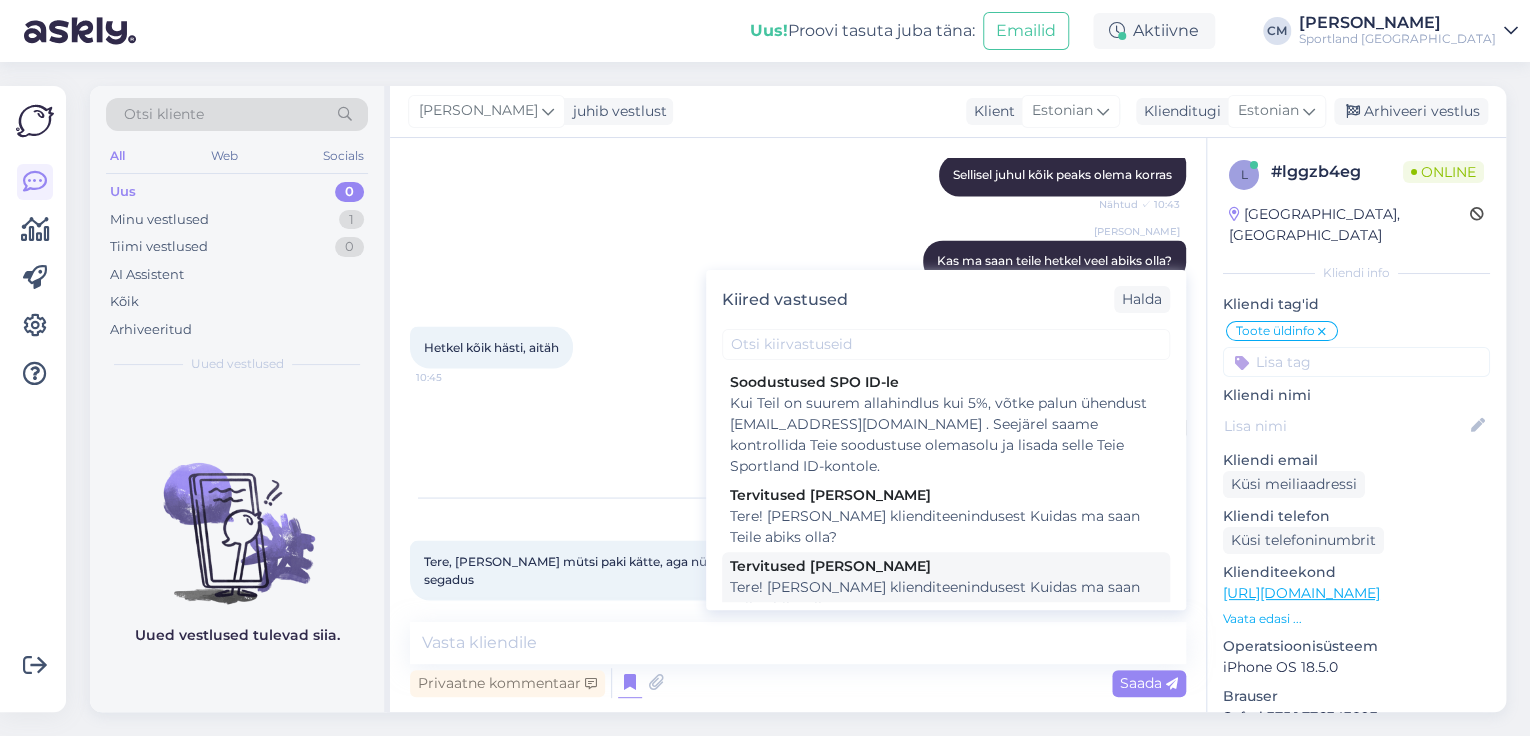 click on "Tere! [PERSON_NAME] klienditeenindusest
Kuidas ma saan Teile abiks olla?" at bounding box center (946, 598) 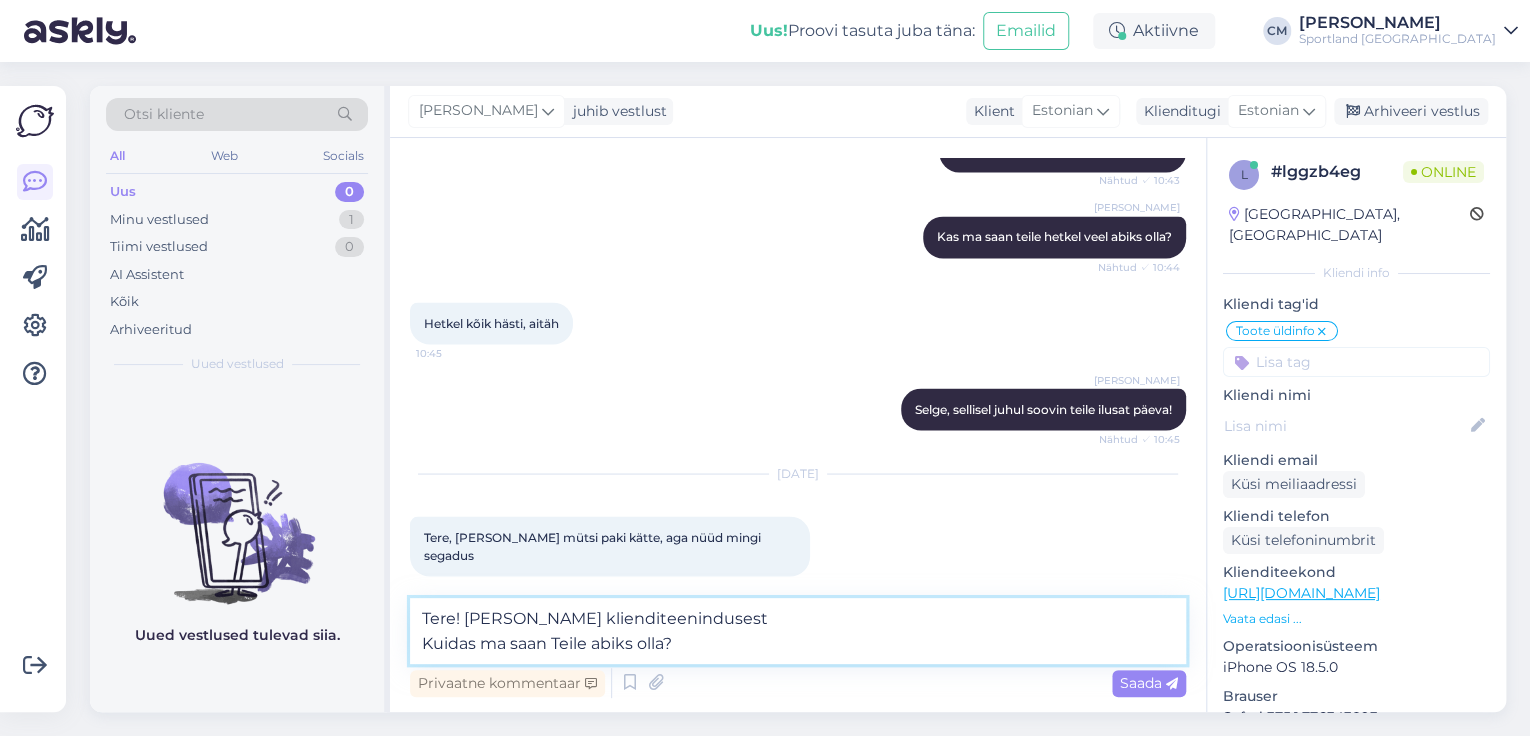 click on "Tere! [PERSON_NAME] klienditeenindusest
Kuidas ma saan Teile abiks olla?" at bounding box center (798, 631) 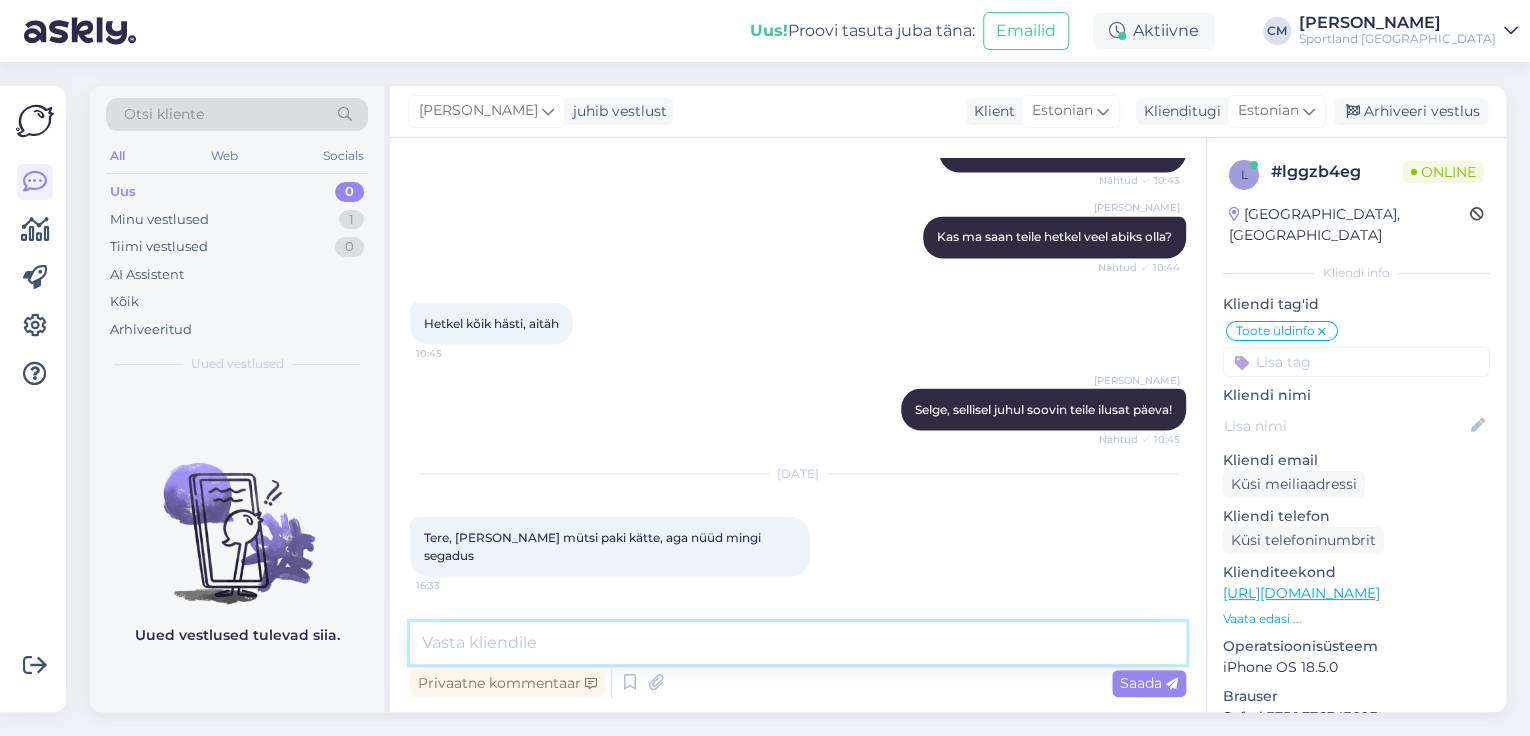 scroll, scrollTop: 1880, scrollLeft: 0, axis: vertical 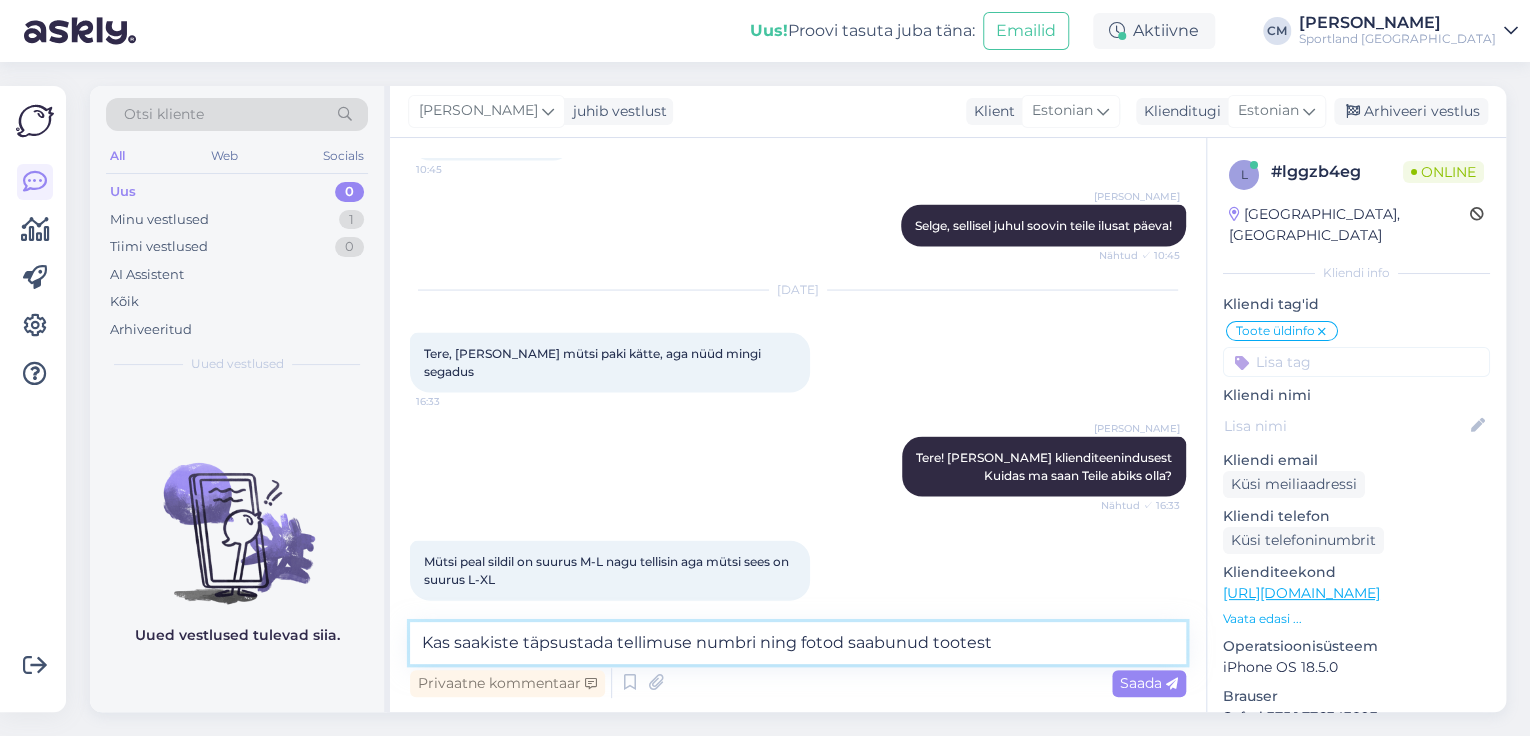 type on "Kas saakiste täpsustada tellimuse numbri ning fotod saabunud tootest?" 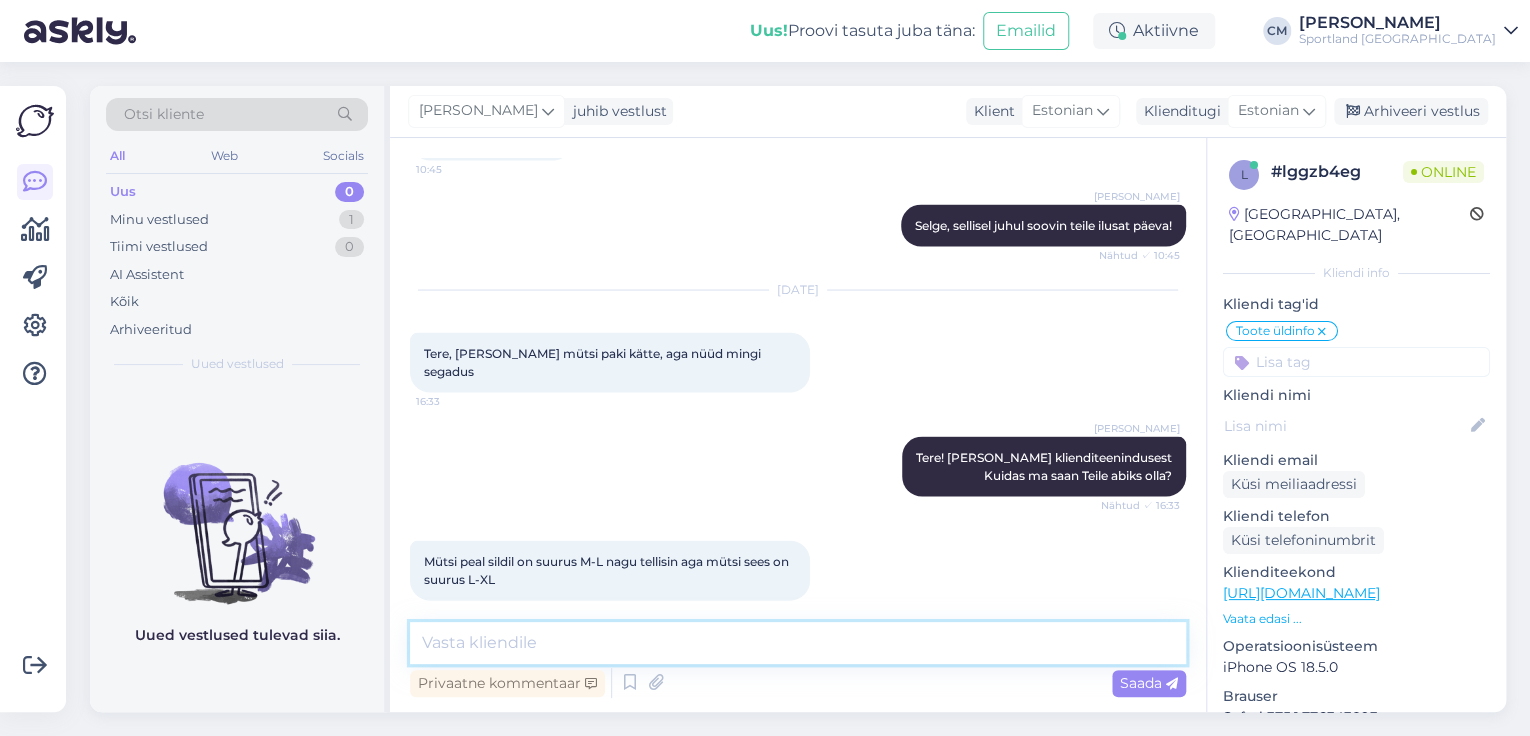 scroll, scrollTop: 2088, scrollLeft: 0, axis: vertical 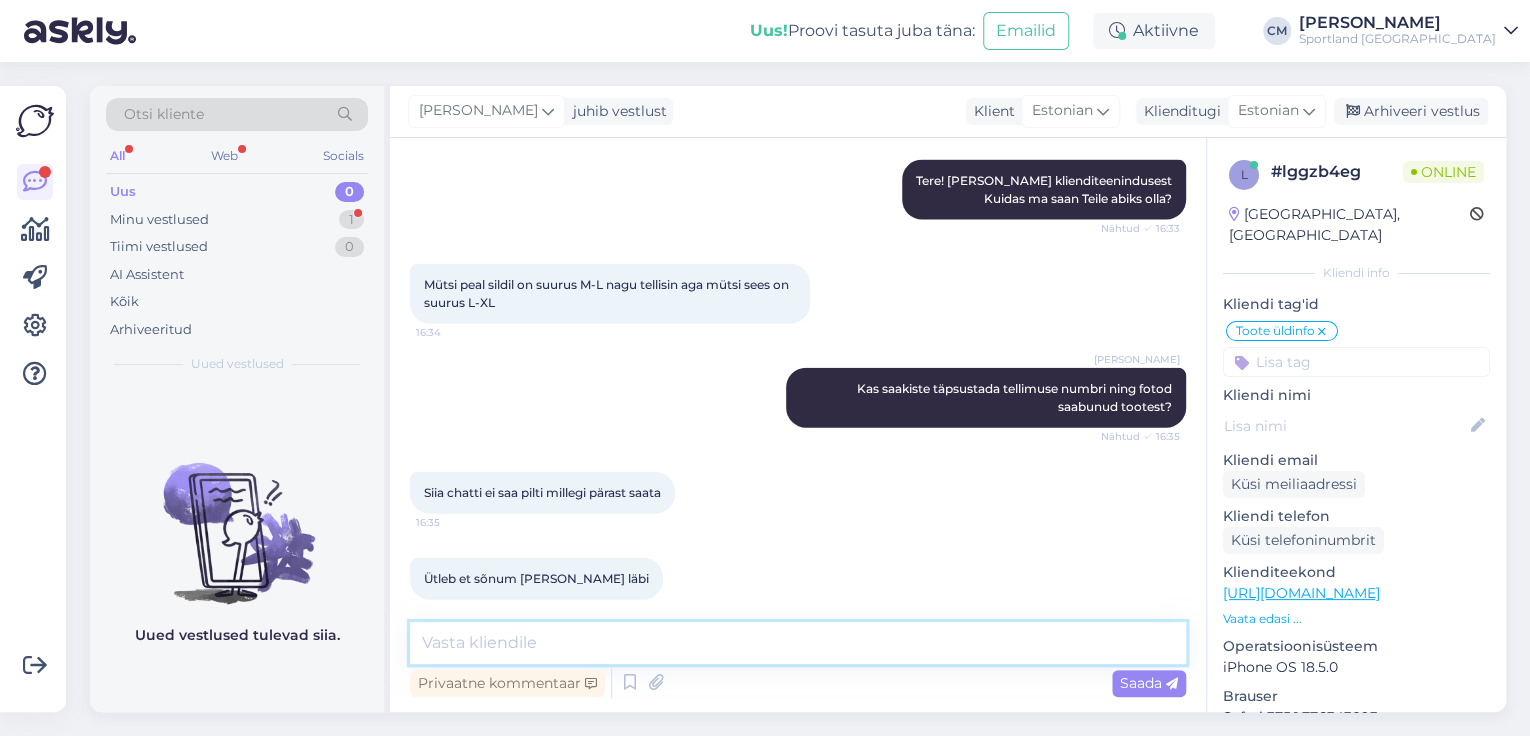 click at bounding box center [798, 643] 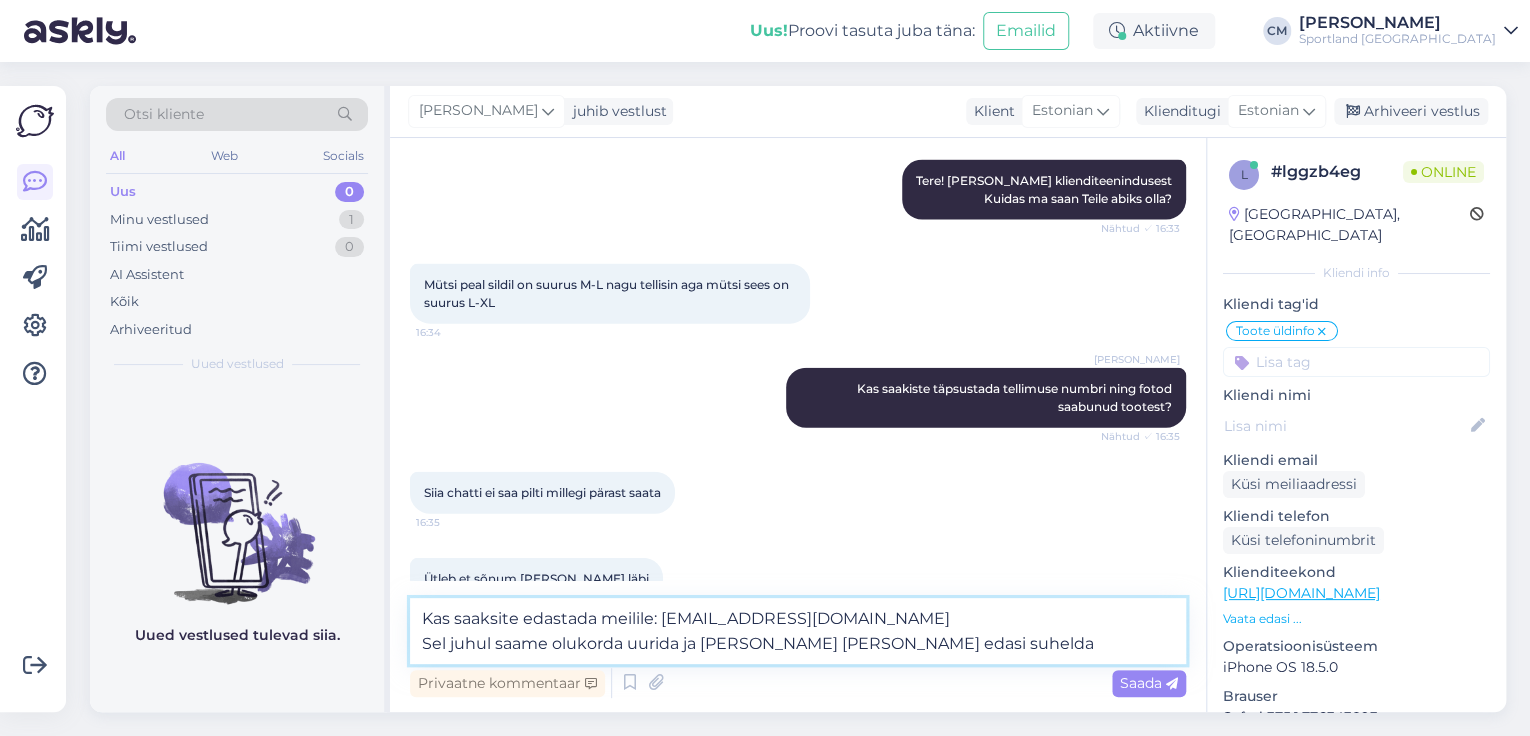 type on "Kas saaksite edastada meilile: [EMAIL_ADDRESS][DOMAIN_NAME]
Sel juhul saame olukorda uurida ja [PERSON_NAME] [PERSON_NAME] edasi suhelda." 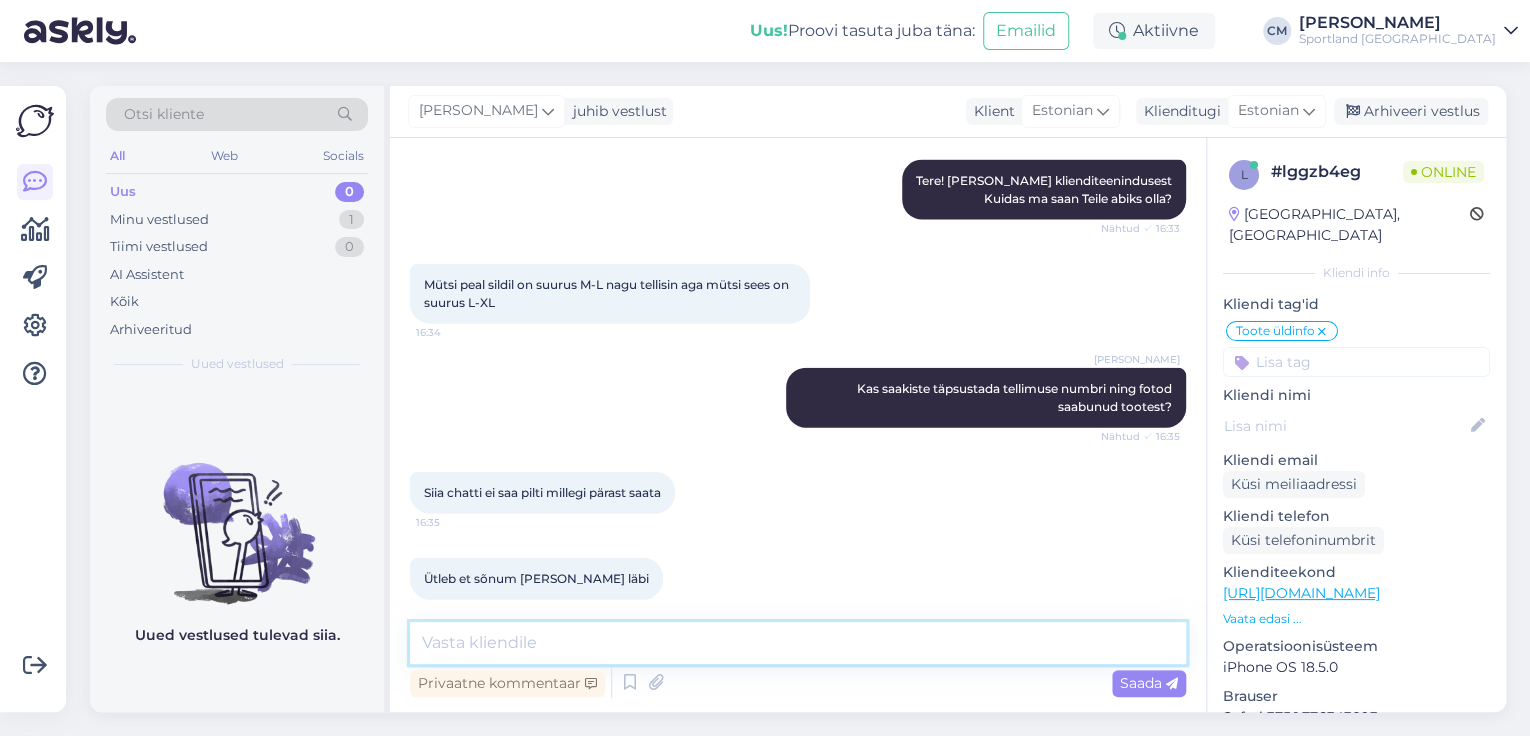 scroll, scrollTop: 2400, scrollLeft: 0, axis: vertical 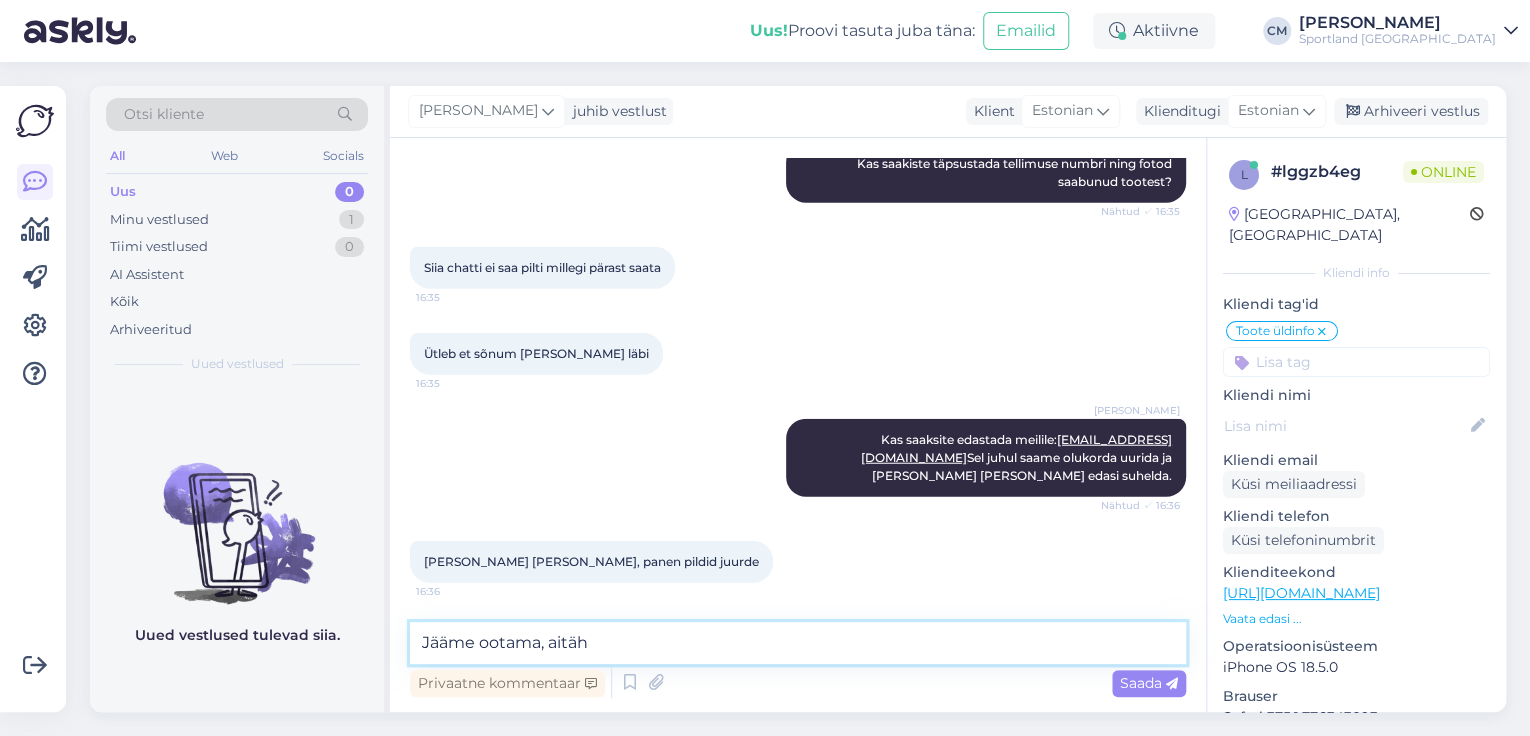 type on "Jääme ootama, aitäh!" 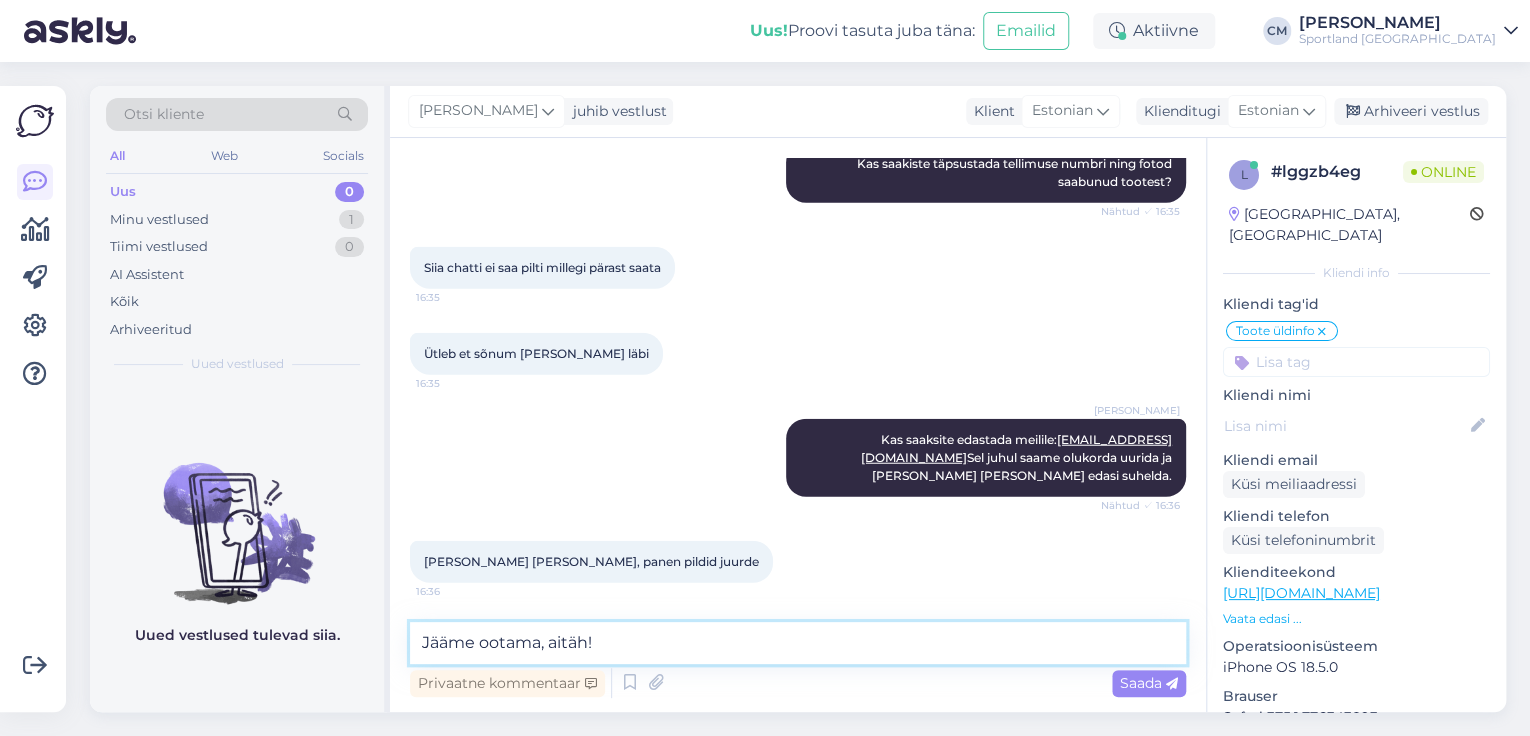 type 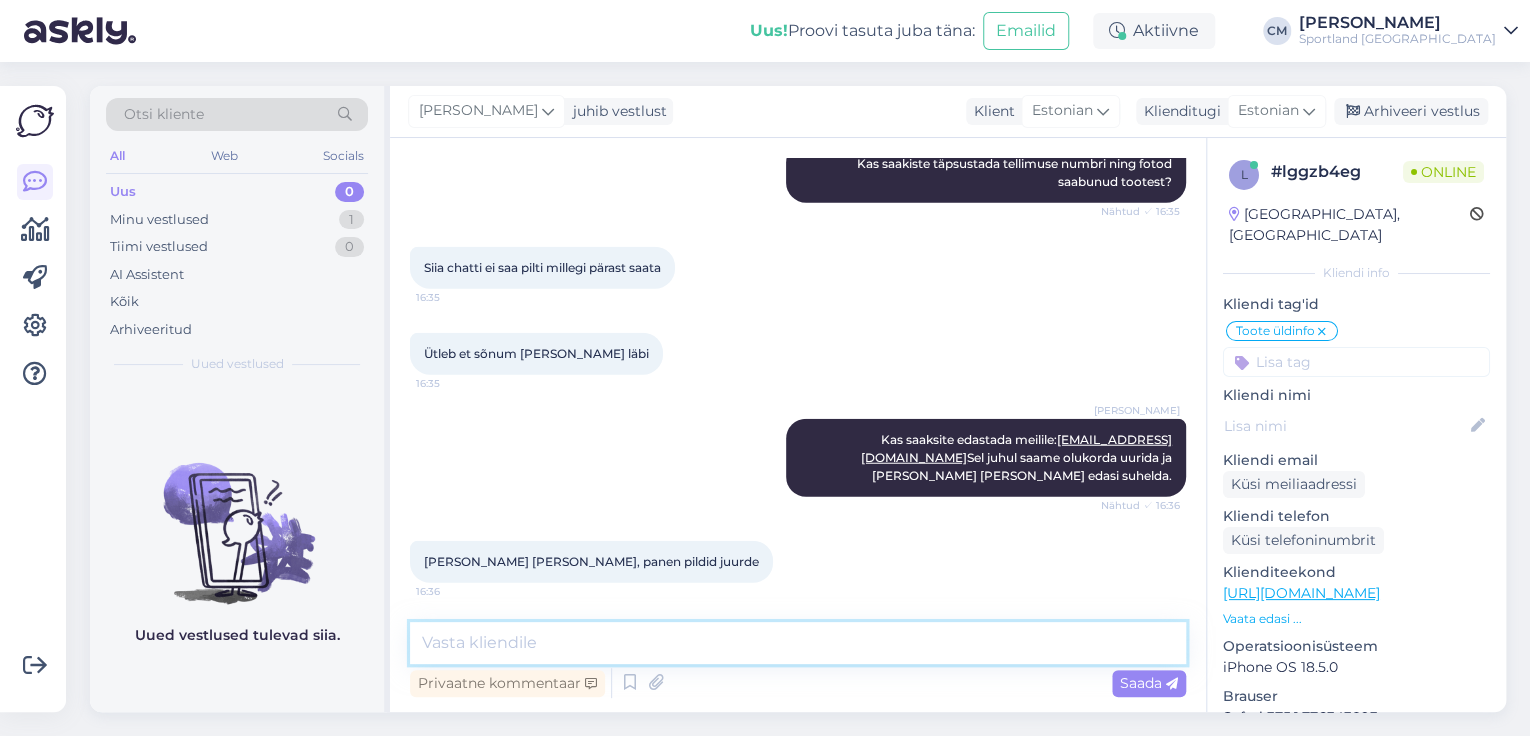 scroll, scrollTop: 2572, scrollLeft: 0, axis: vertical 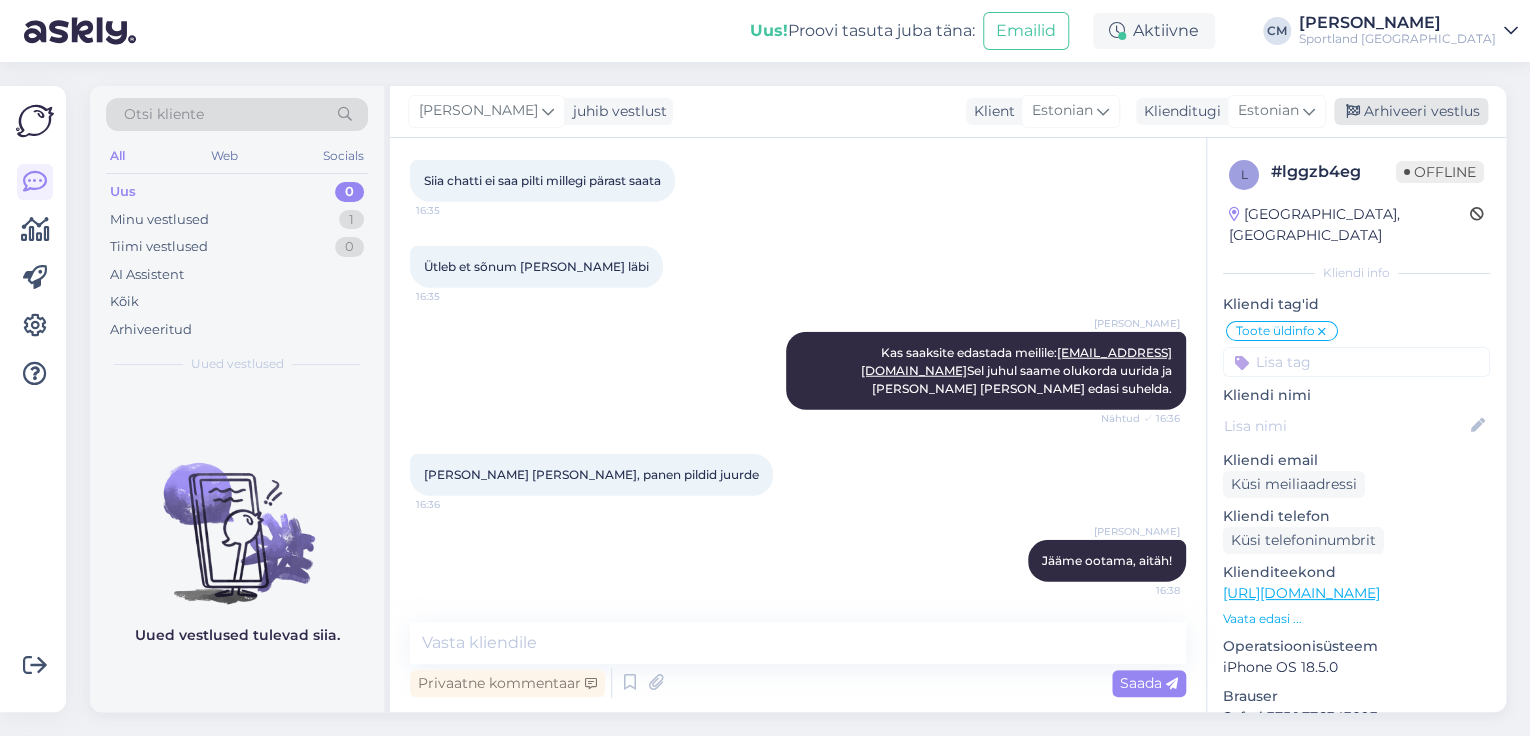 click on "Arhiveeri vestlus" at bounding box center (1411, 111) 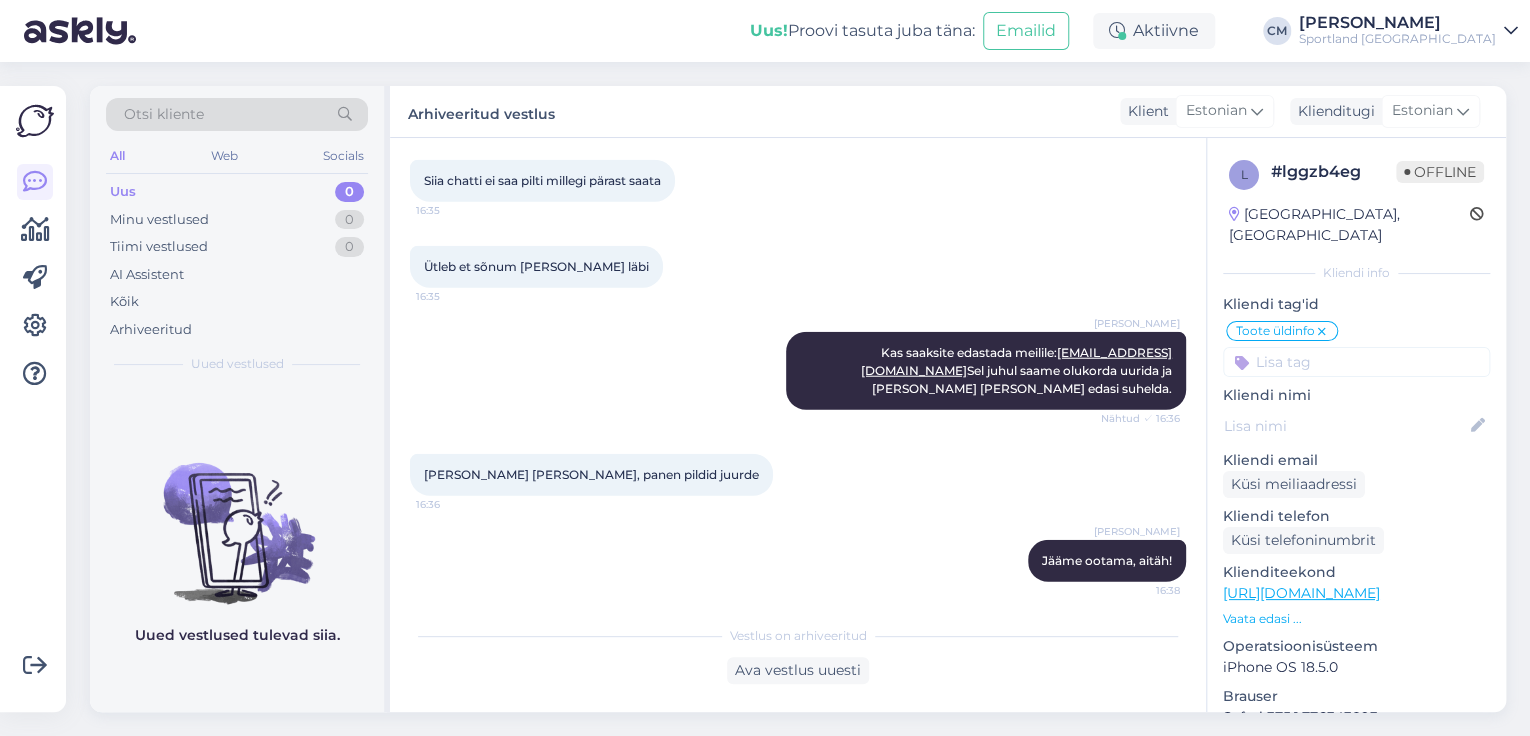 click at bounding box center (1356, 362) 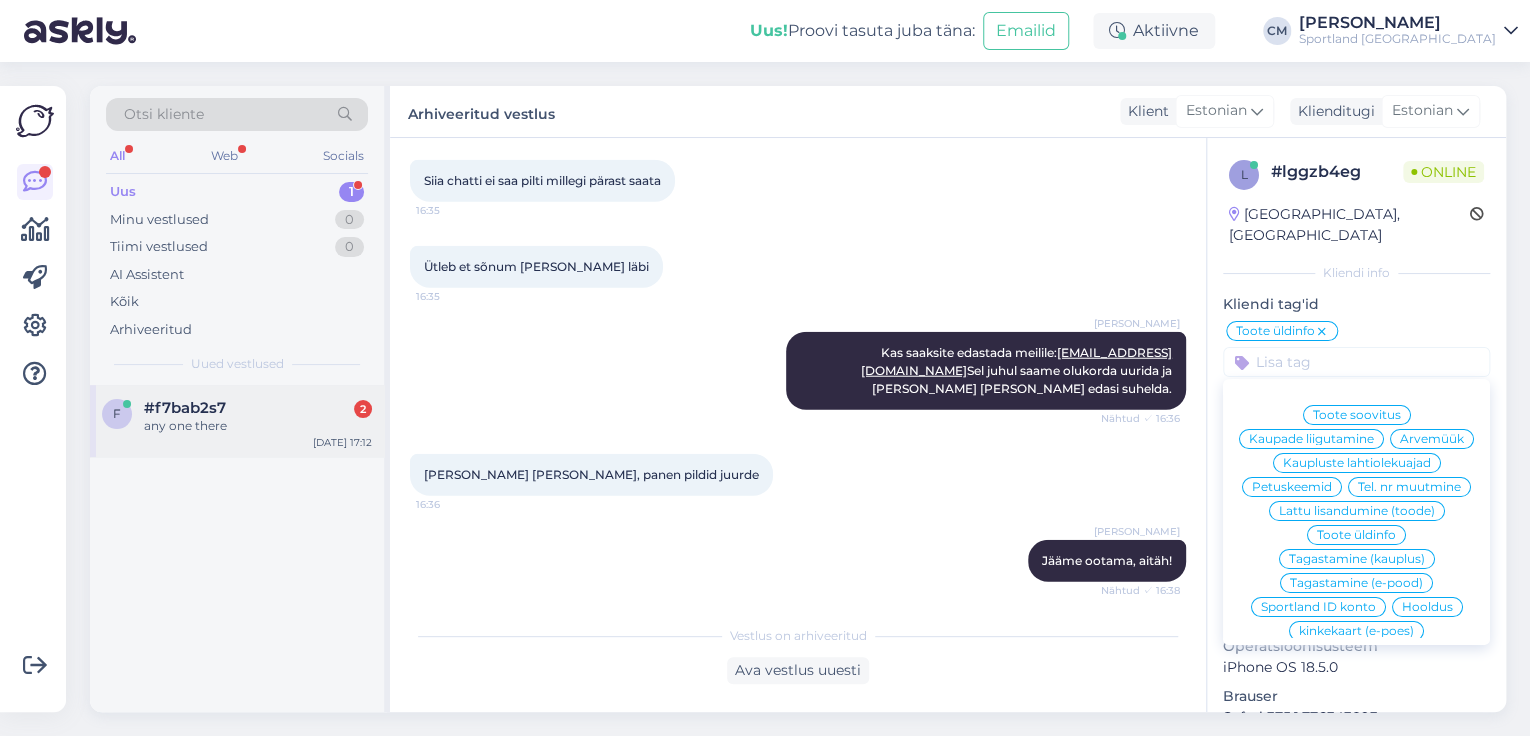 click on "#f7bab2s7 2" at bounding box center (258, 408) 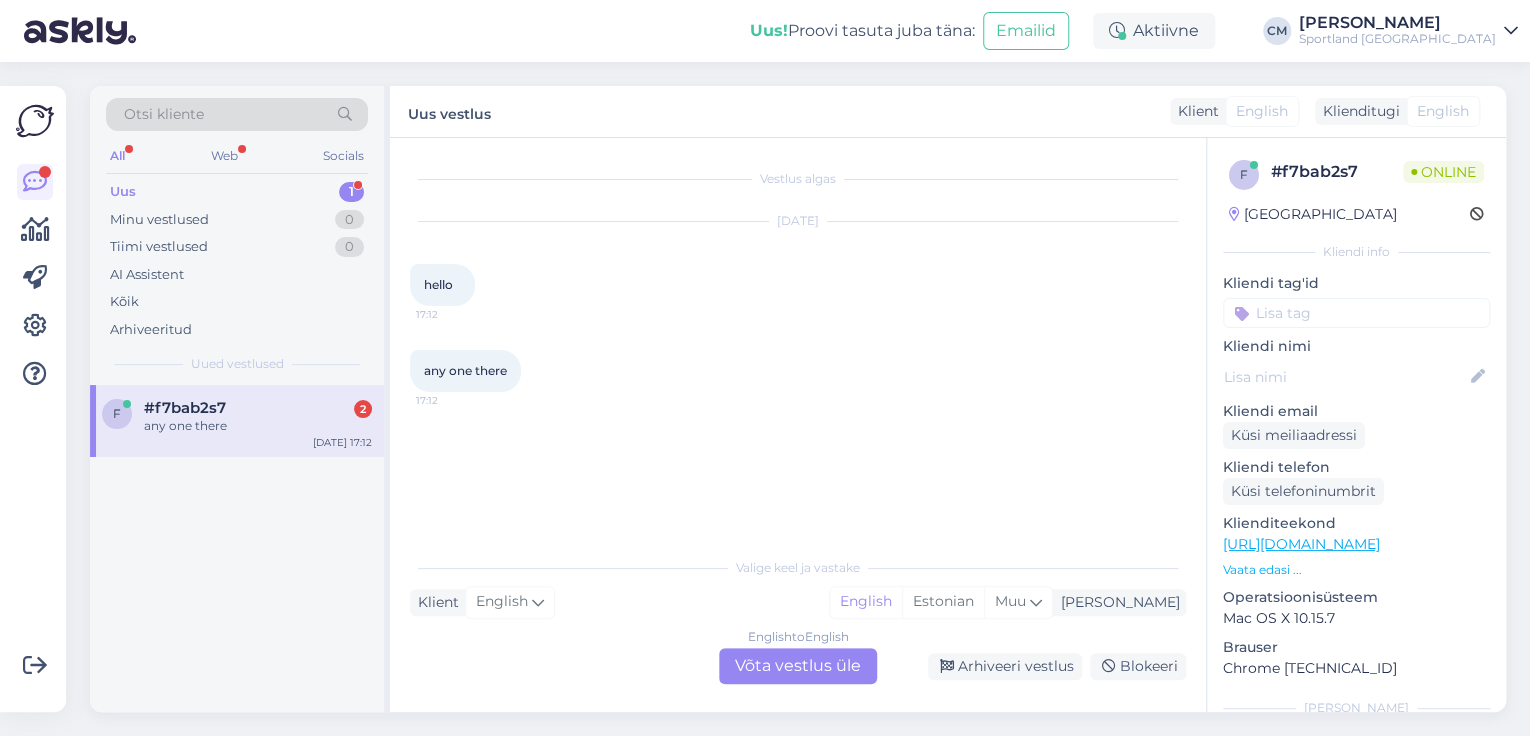 scroll, scrollTop: 0, scrollLeft: 0, axis: both 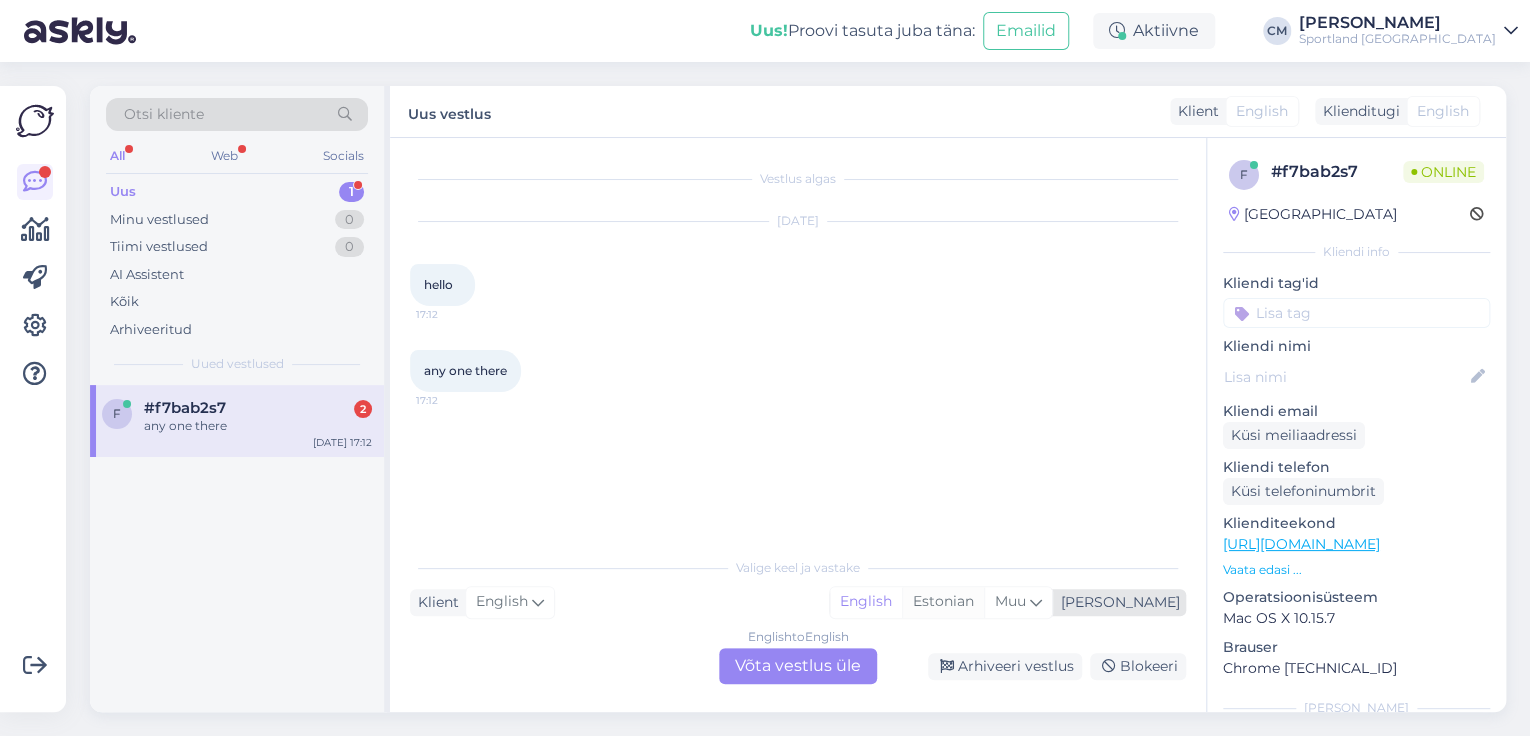 click on "Estonian" at bounding box center [943, 602] 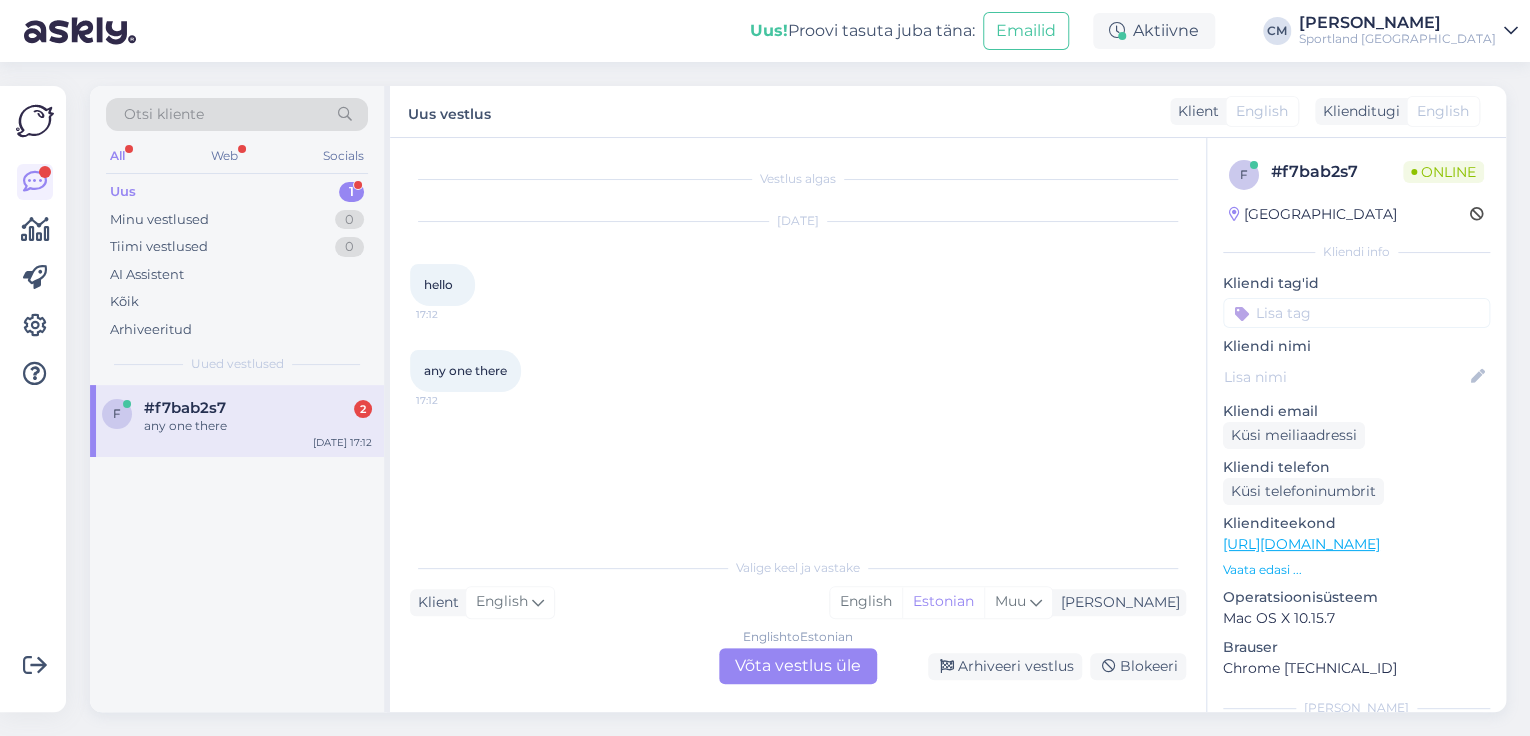 click on "English  to  Estonian Võta vestlus üle" at bounding box center (798, 666) 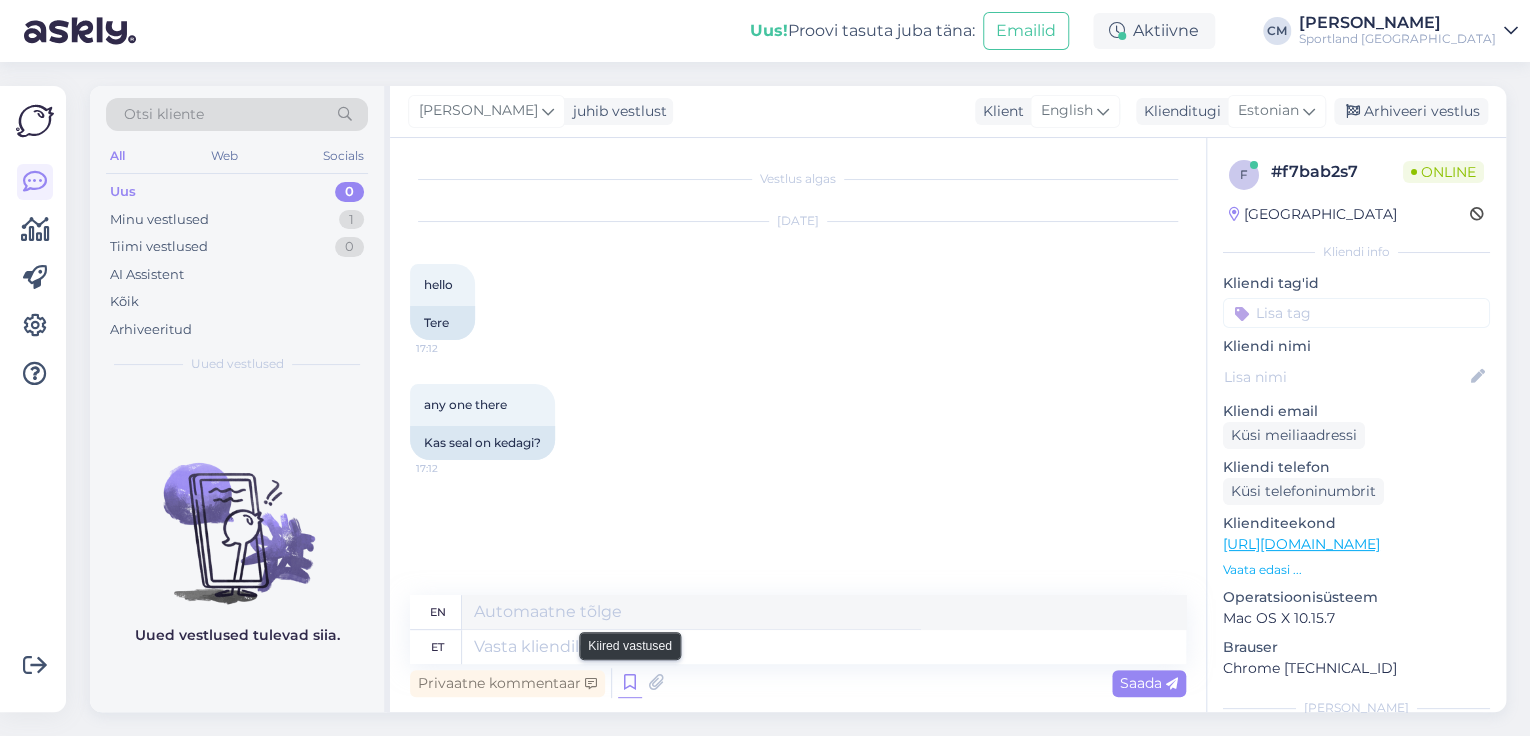 click at bounding box center [630, 683] 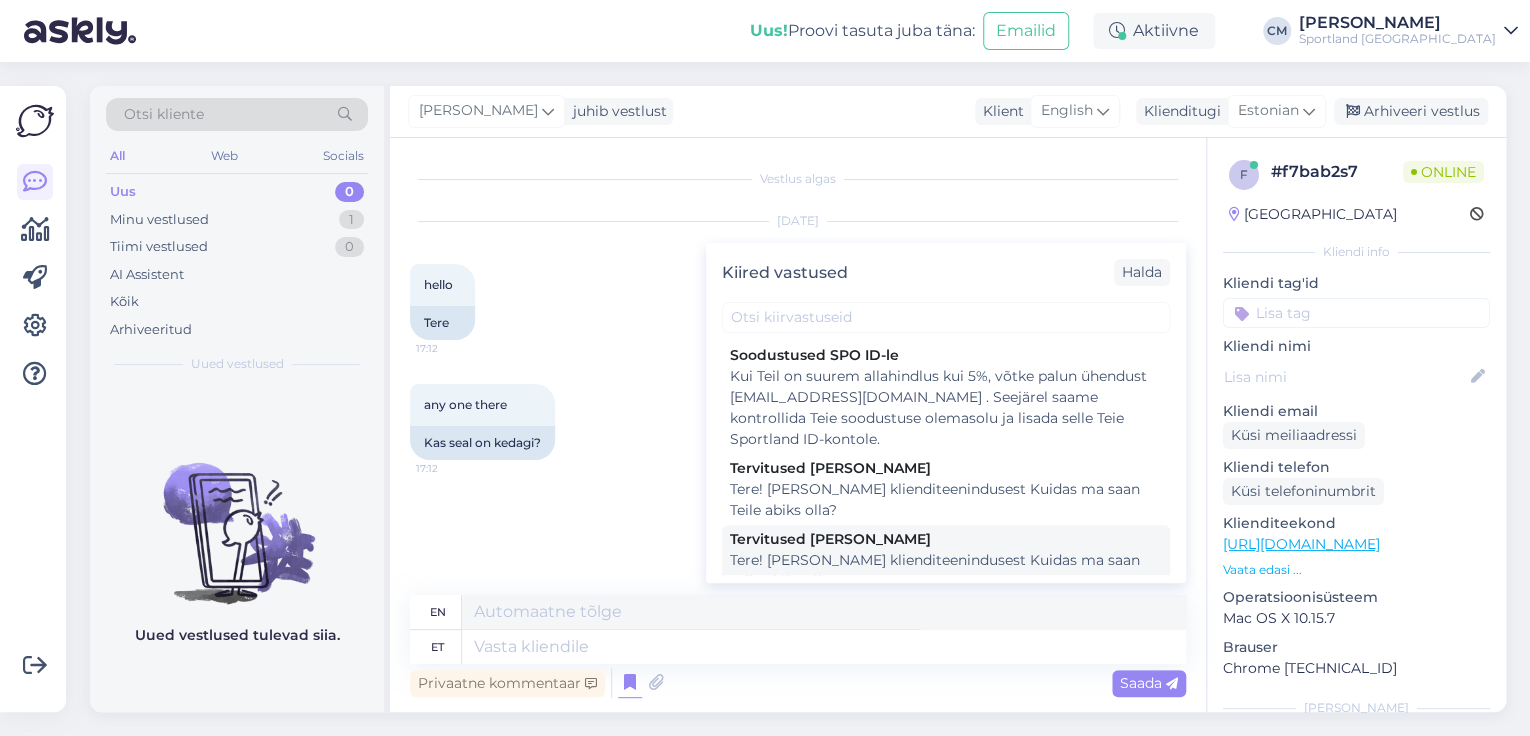 click on "Tervitused [PERSON_NAME]" at bounding box center [946, 539] 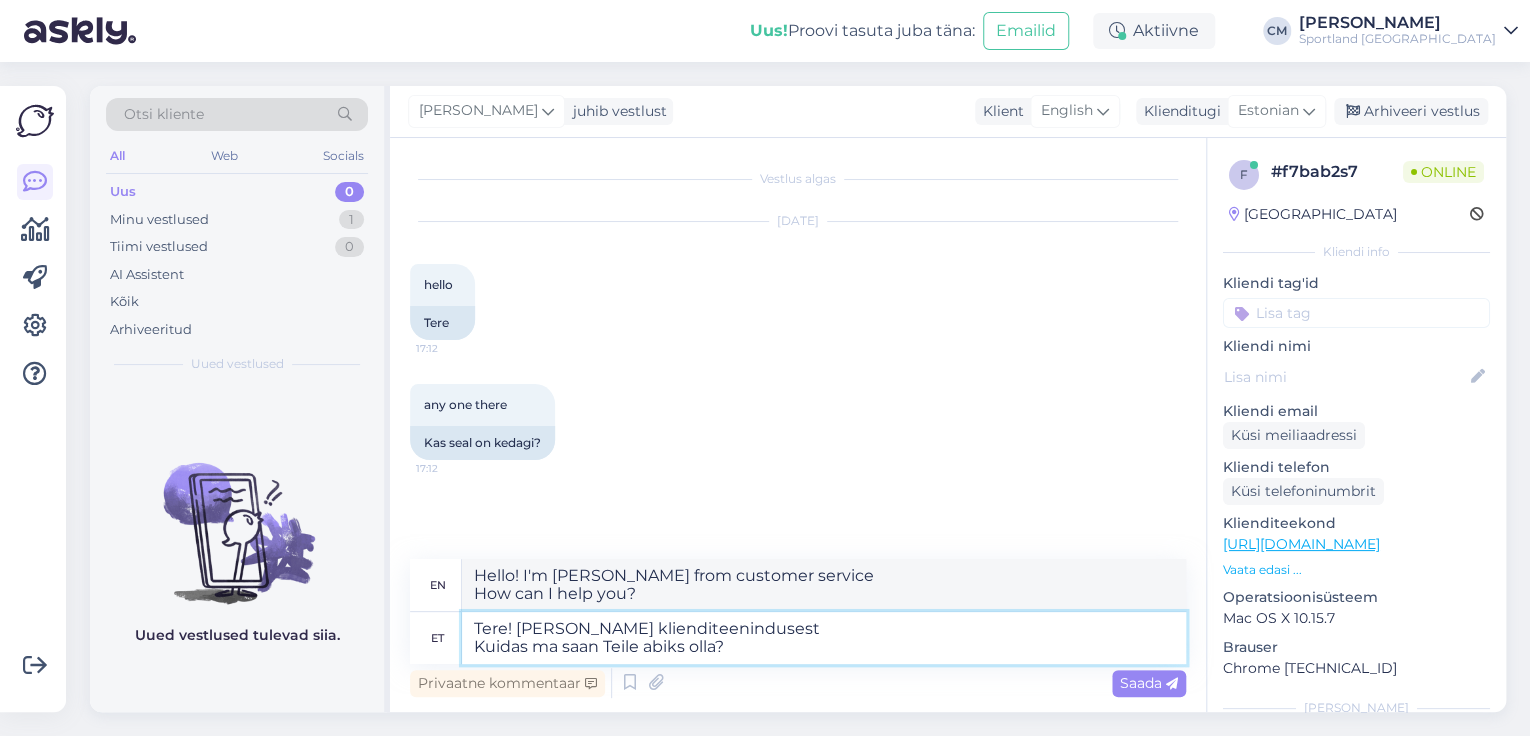click on "Tere! [PERSON_NAME] klienditeenindusest
Kuidas ma saan Teile abiks olla?" at bounding box center (824, 638) 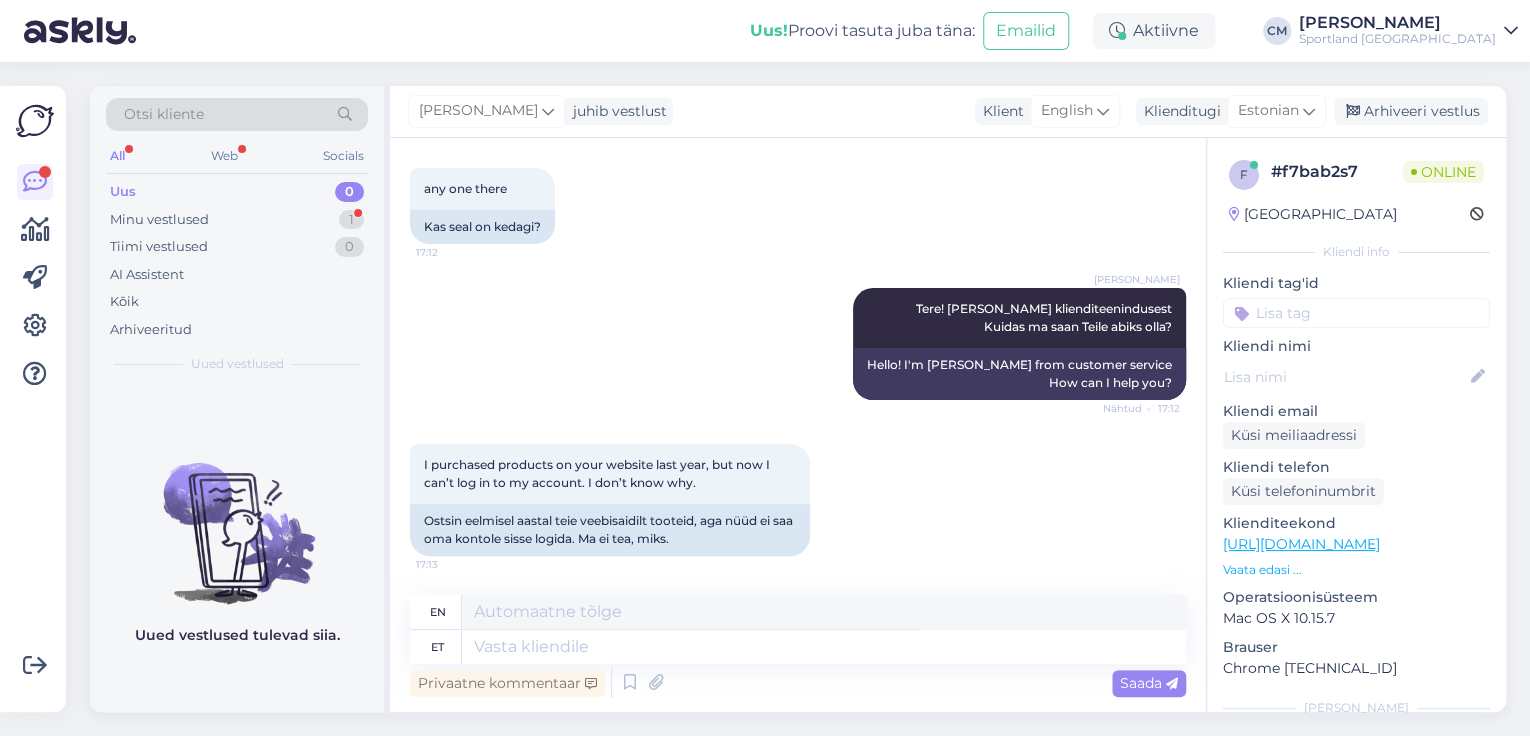 scroll, scrollTop: 237, scrollLeft: 0, axis: vertical 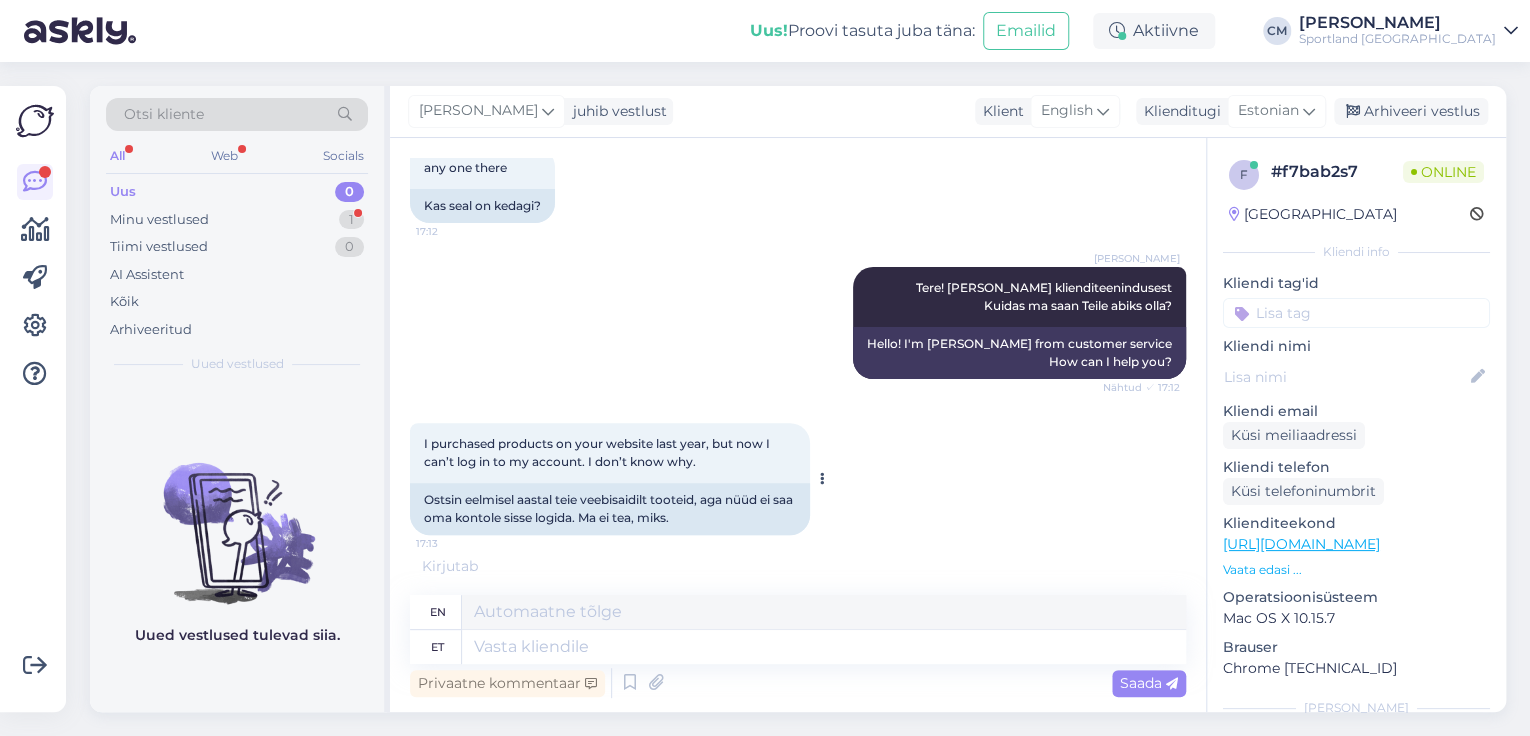 click at bounding box center [819, 479] 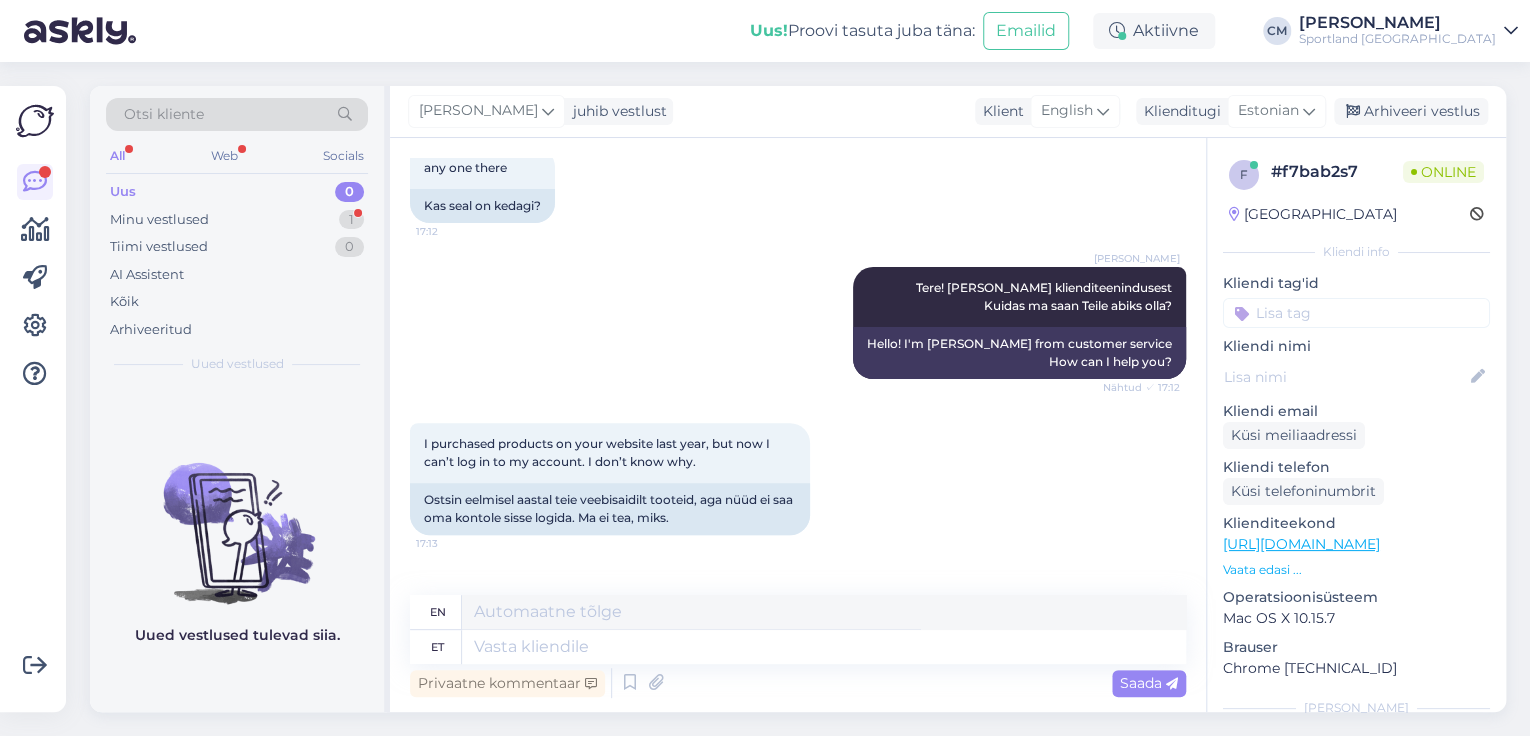 scroll, scrollTop: 336, scrollLeft: 0, axis: vertical 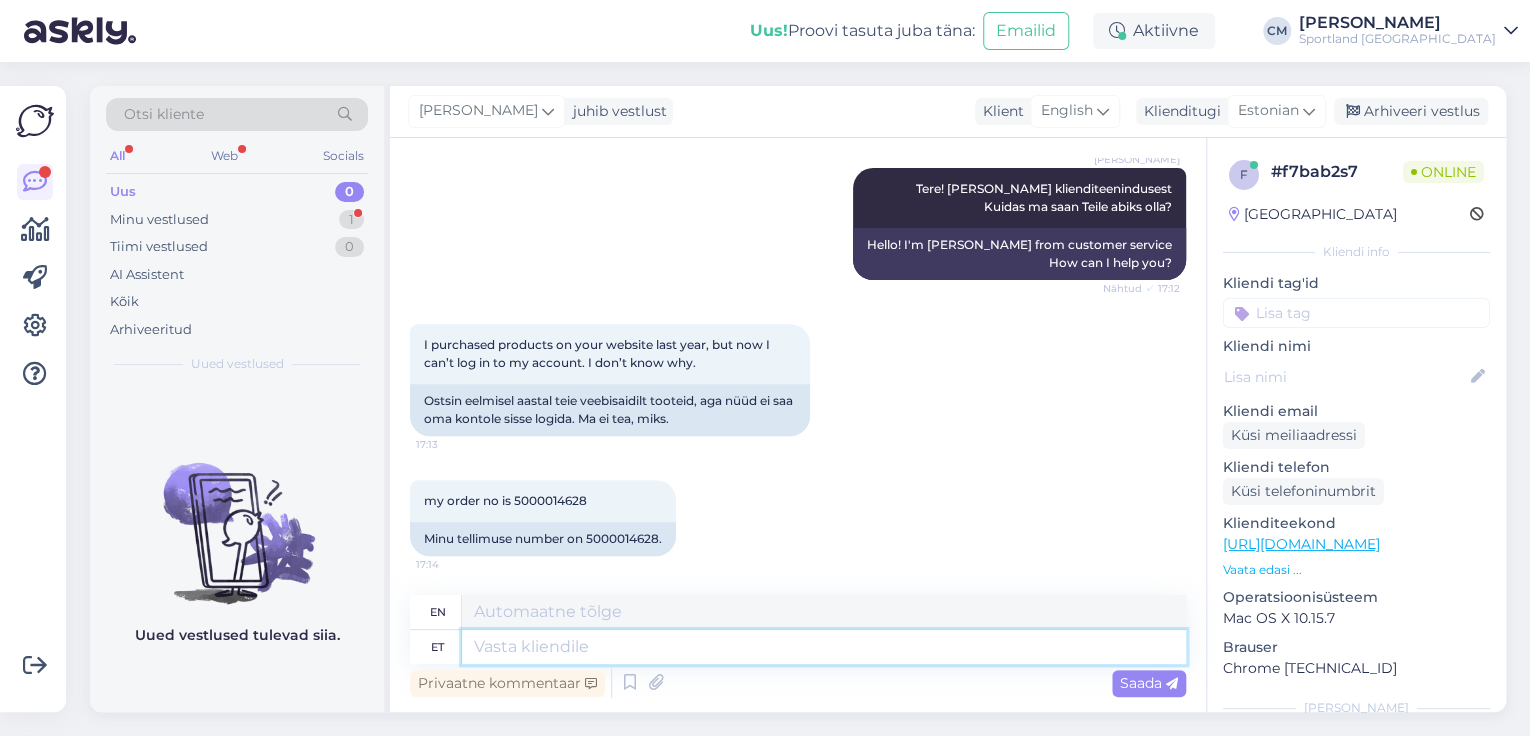 click at bounding box center [824, 647] 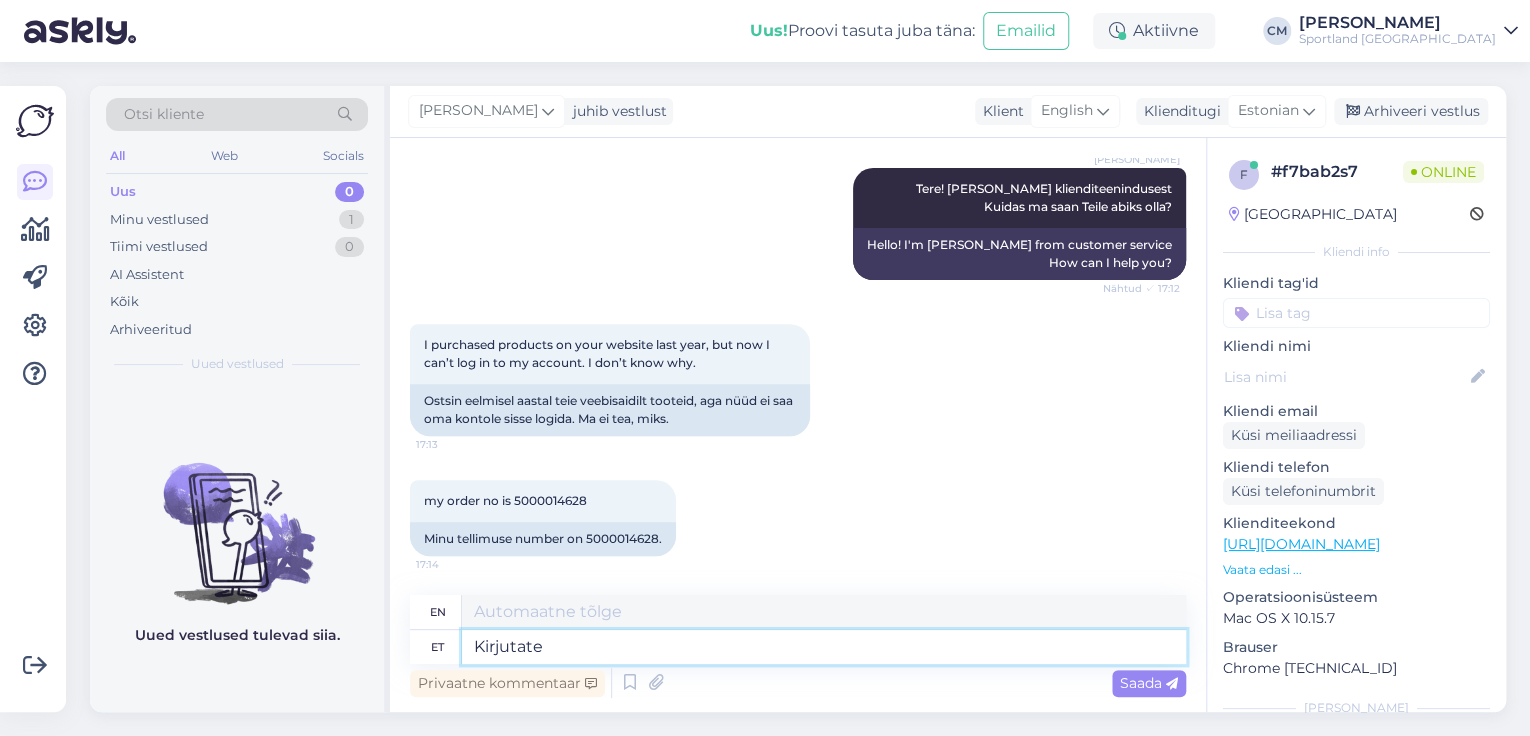 type on "Kirjutate" 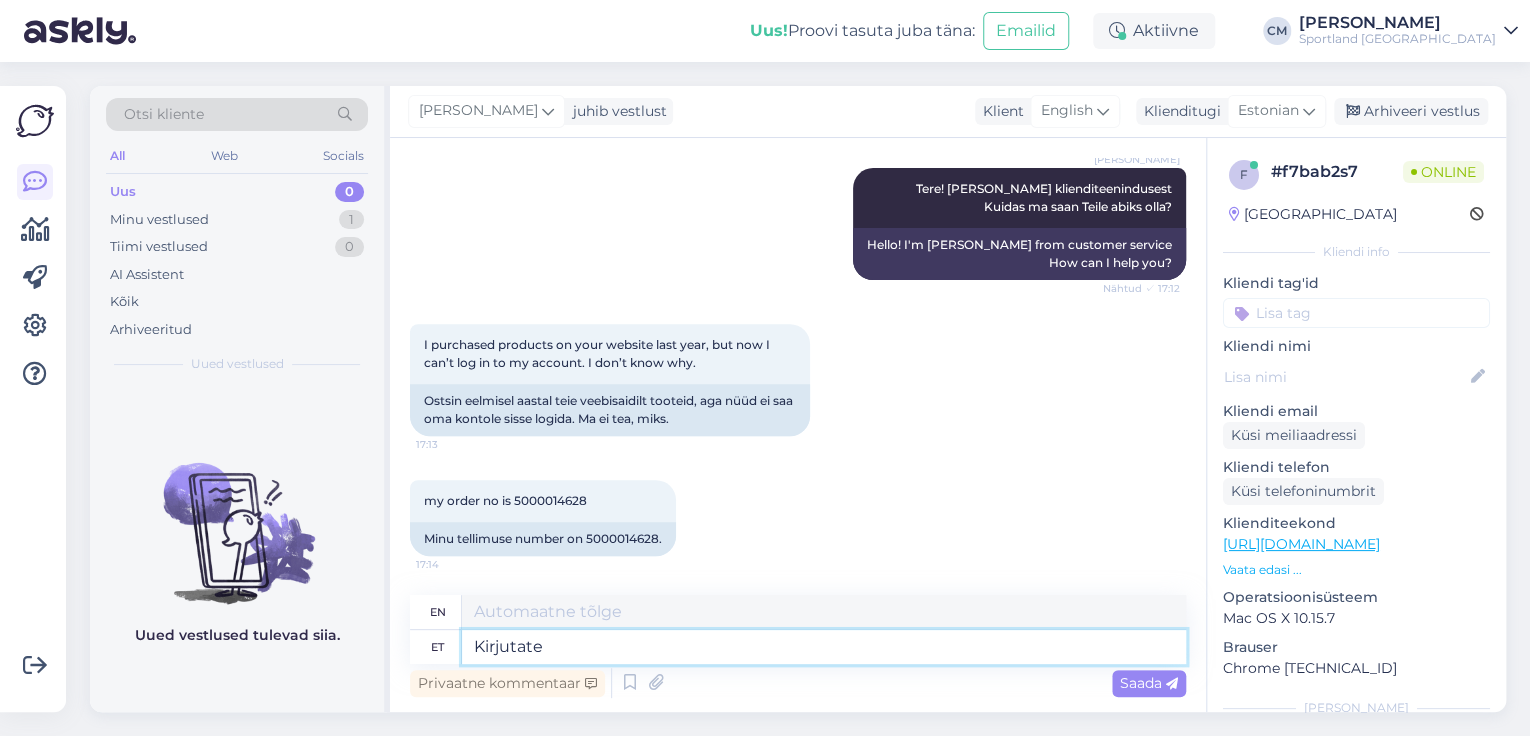 type on "You are writing." 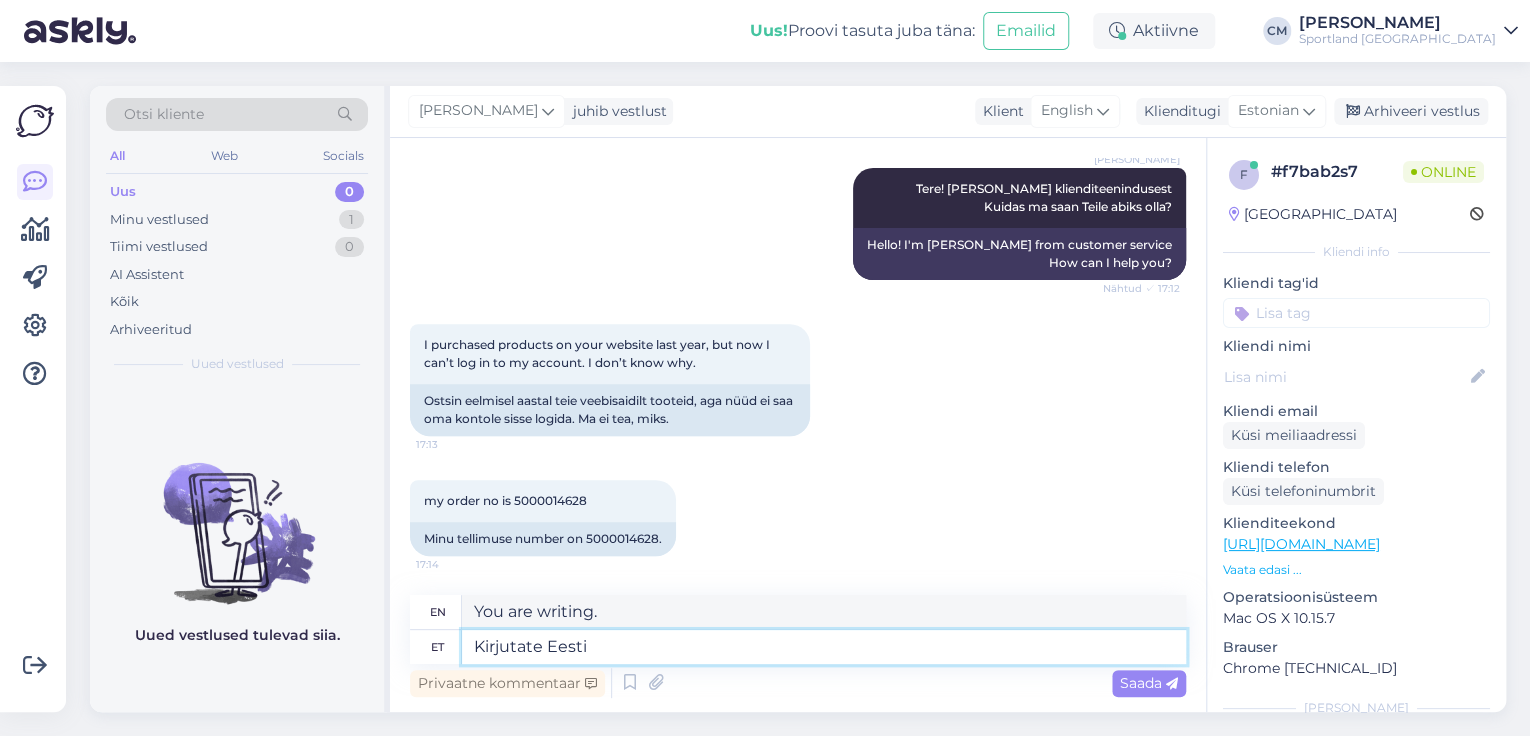type on "Kirjutate Eesti S" 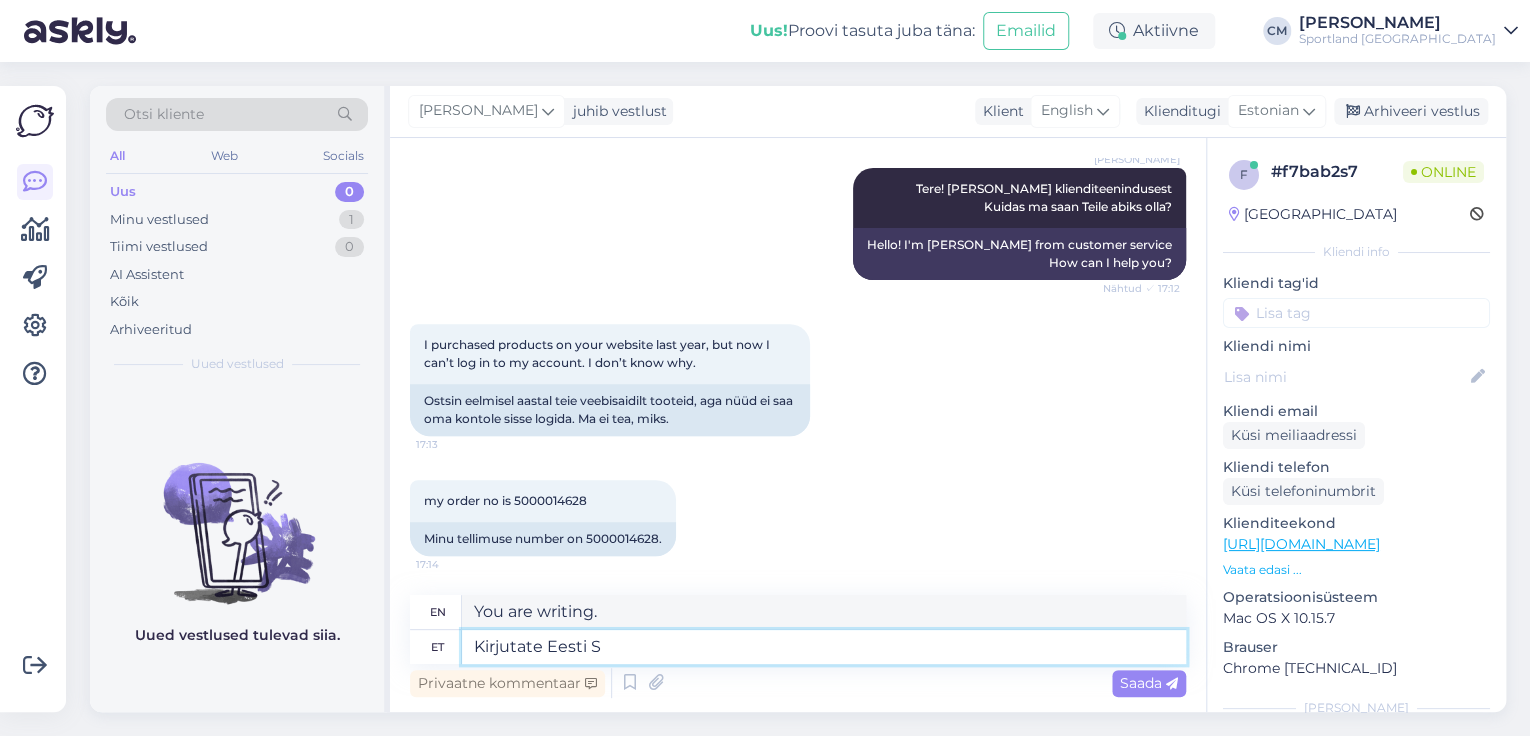 type on "You are writing Estonian." 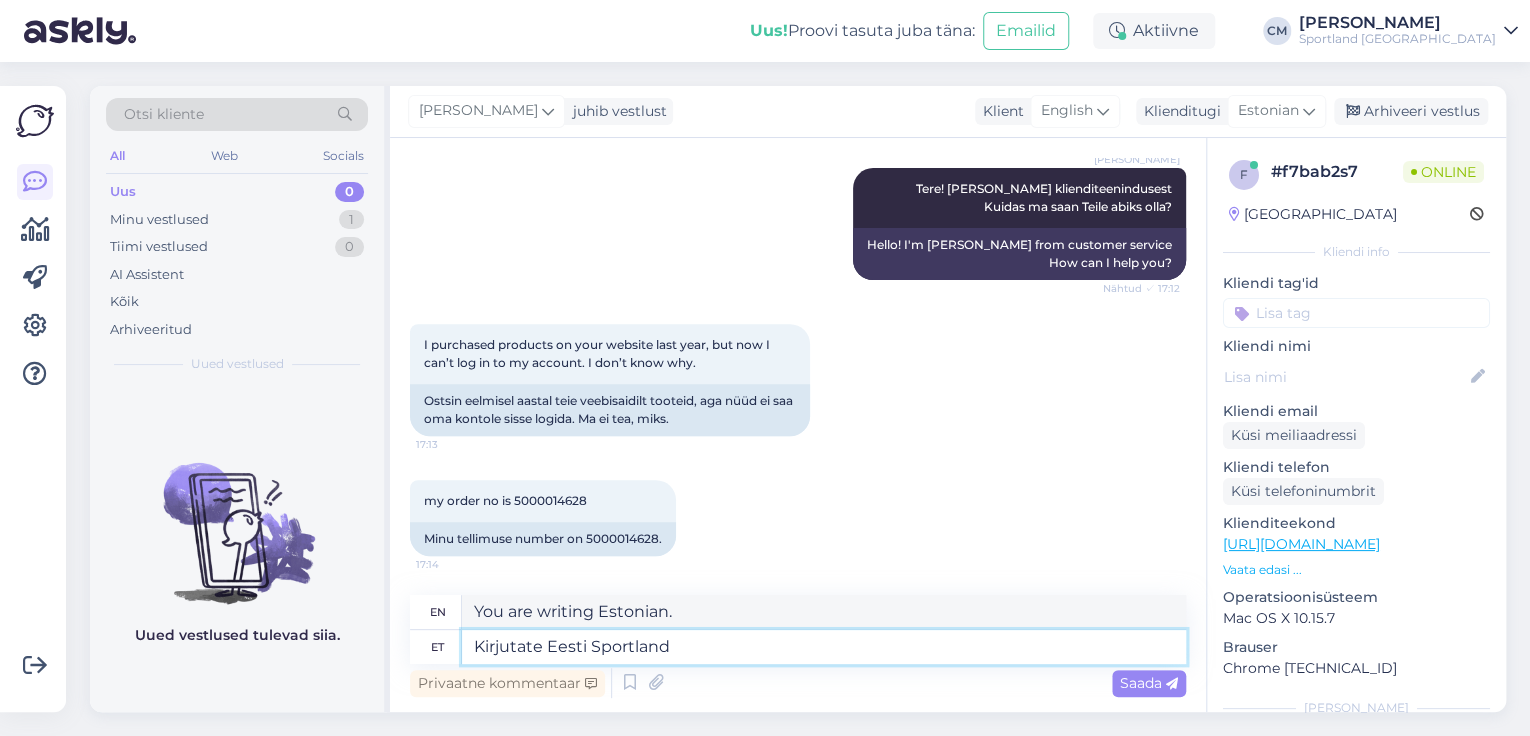 type on "Kirjutate Eesti Sportland k" 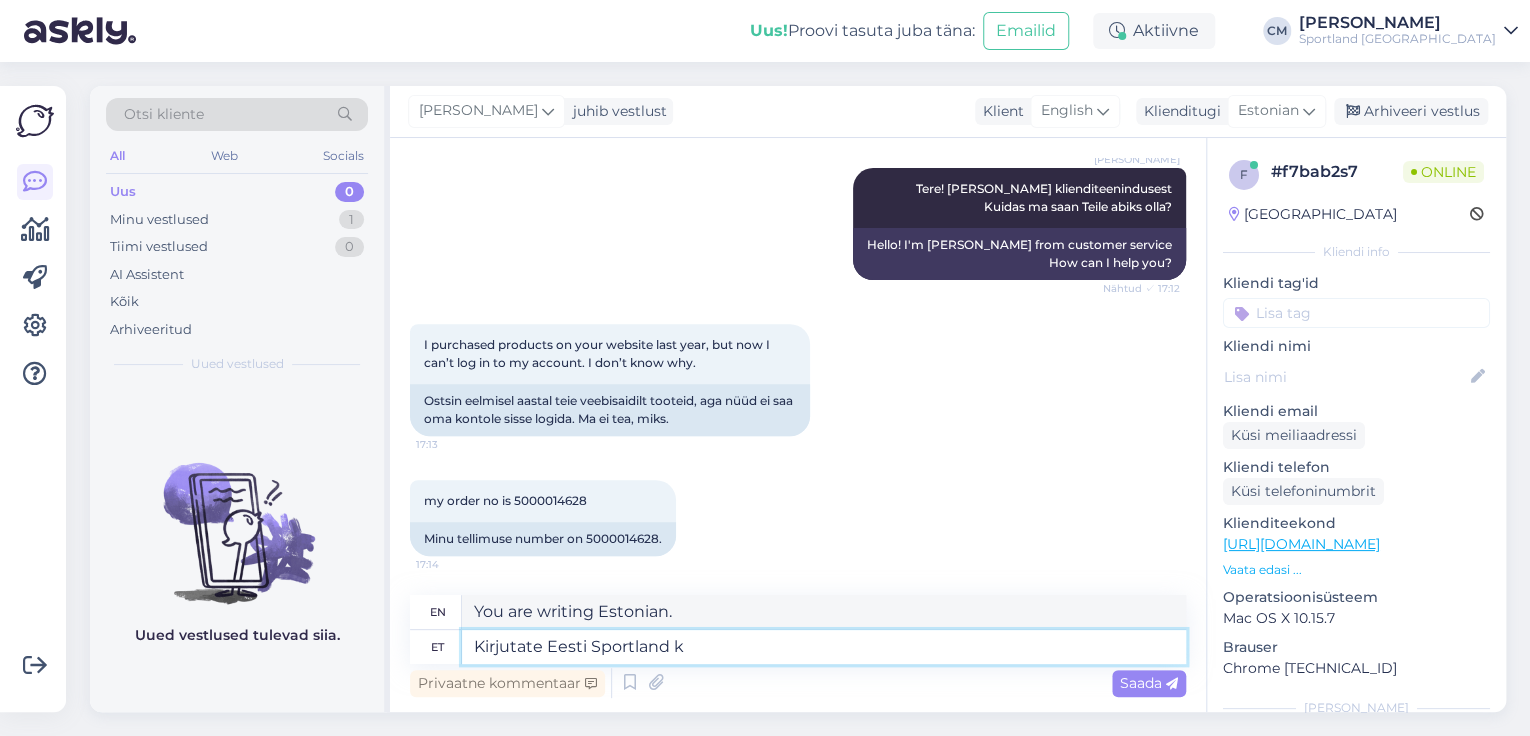 type on "You are writing about Estonian Sportland." 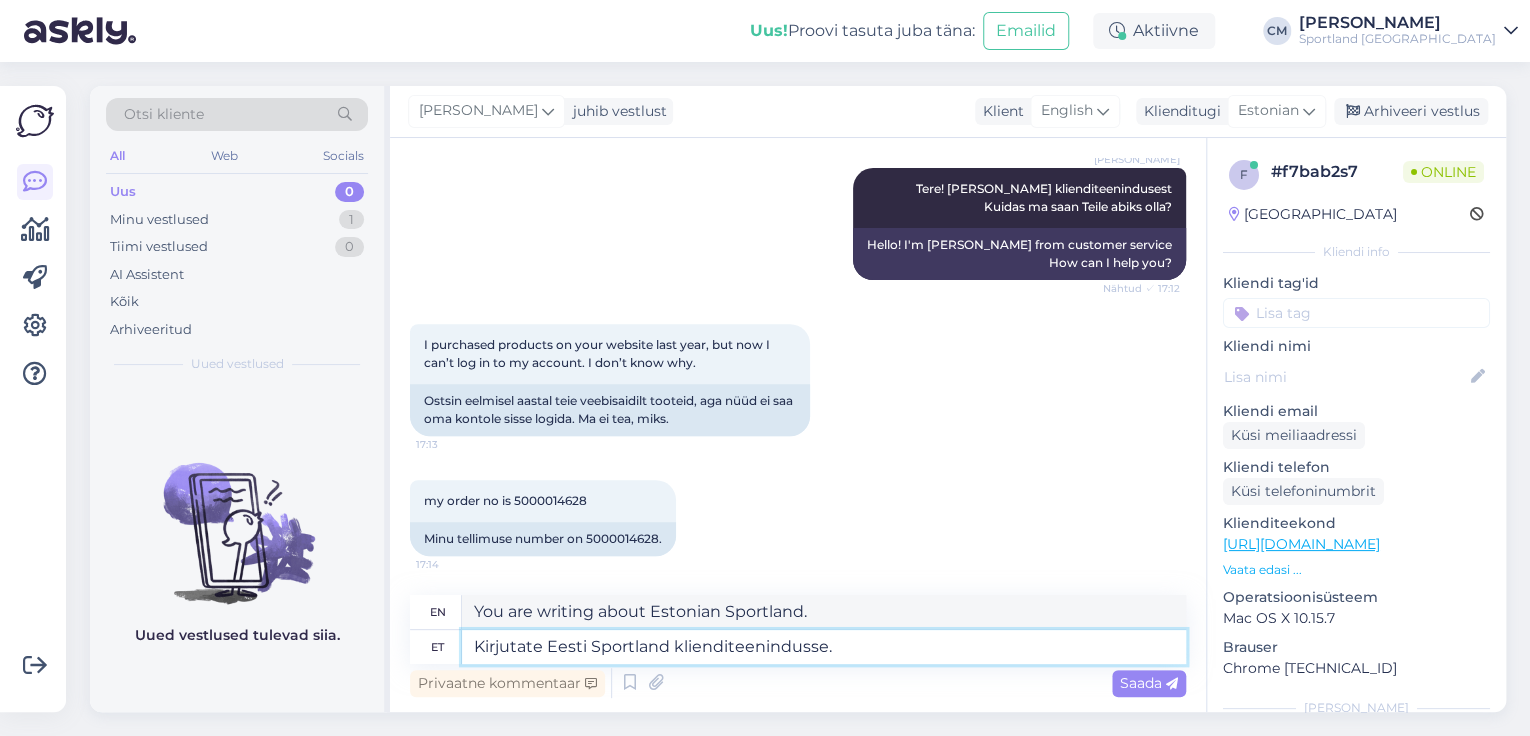 type on "Kirjutate Eesti Sportland klienditeenindusse." 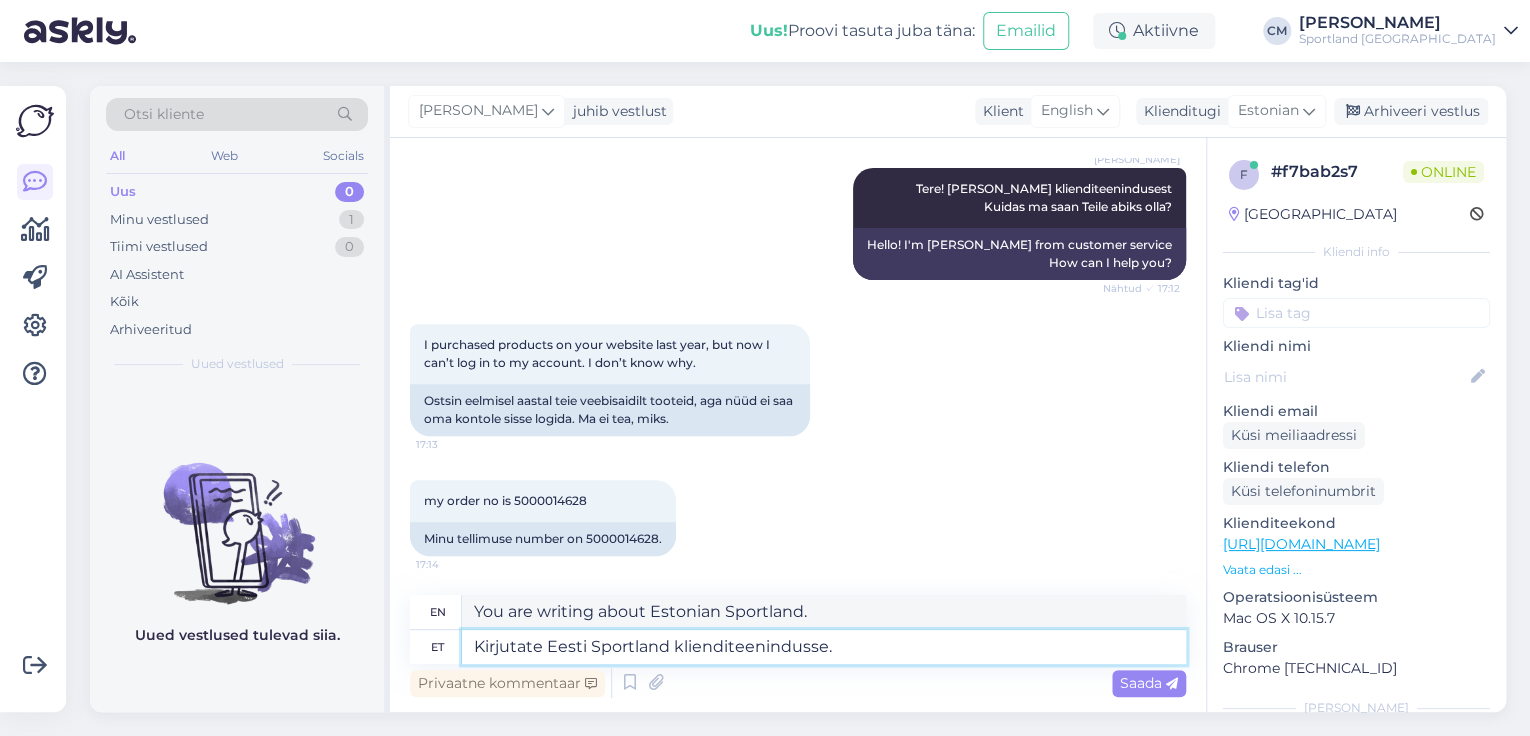type on "You are writing to Estonian Sportland customer service." 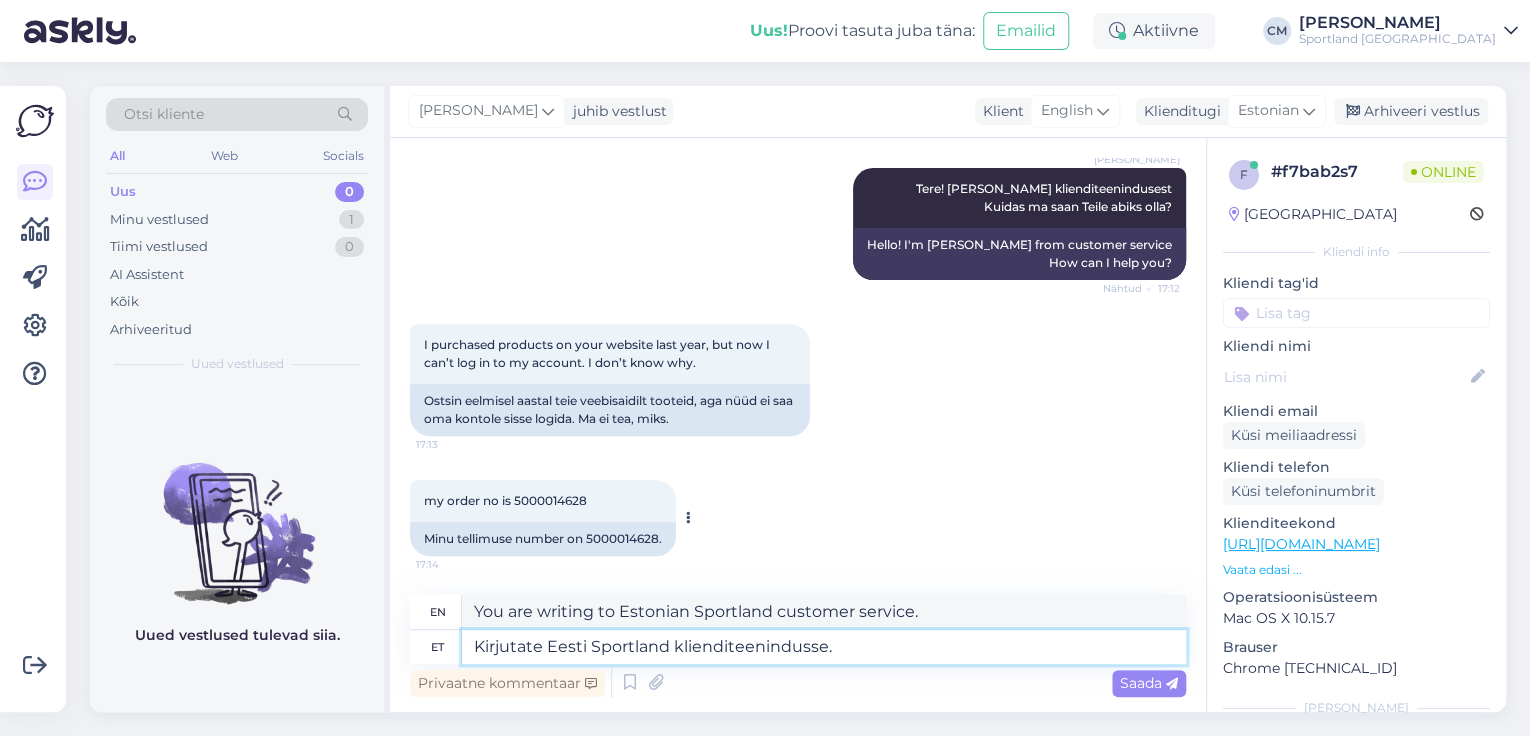 type on "Kirjutate Eesti Sportland klienditeenindusse." 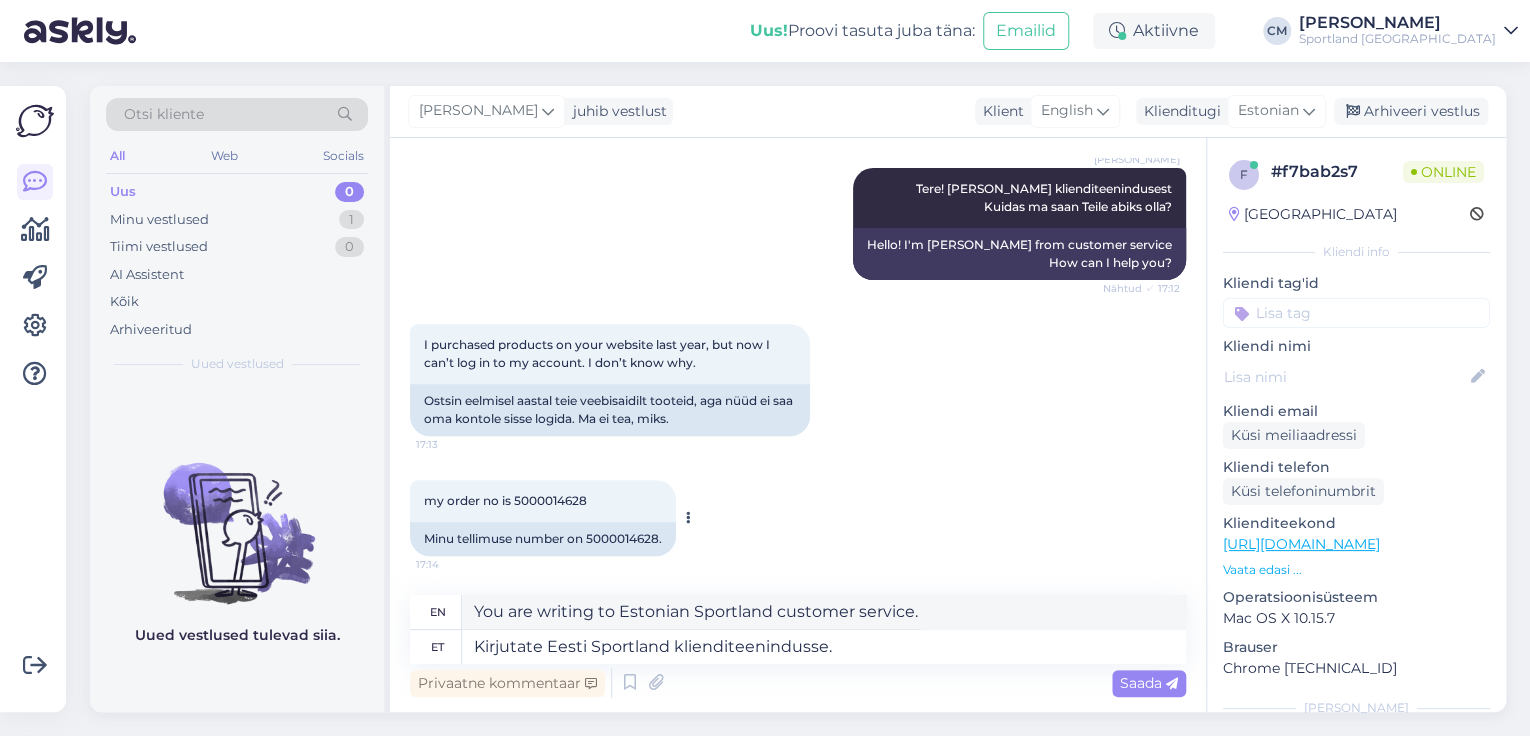 click on "Minu tellimuse number on 5000014628." at bounding box center (543, 539) 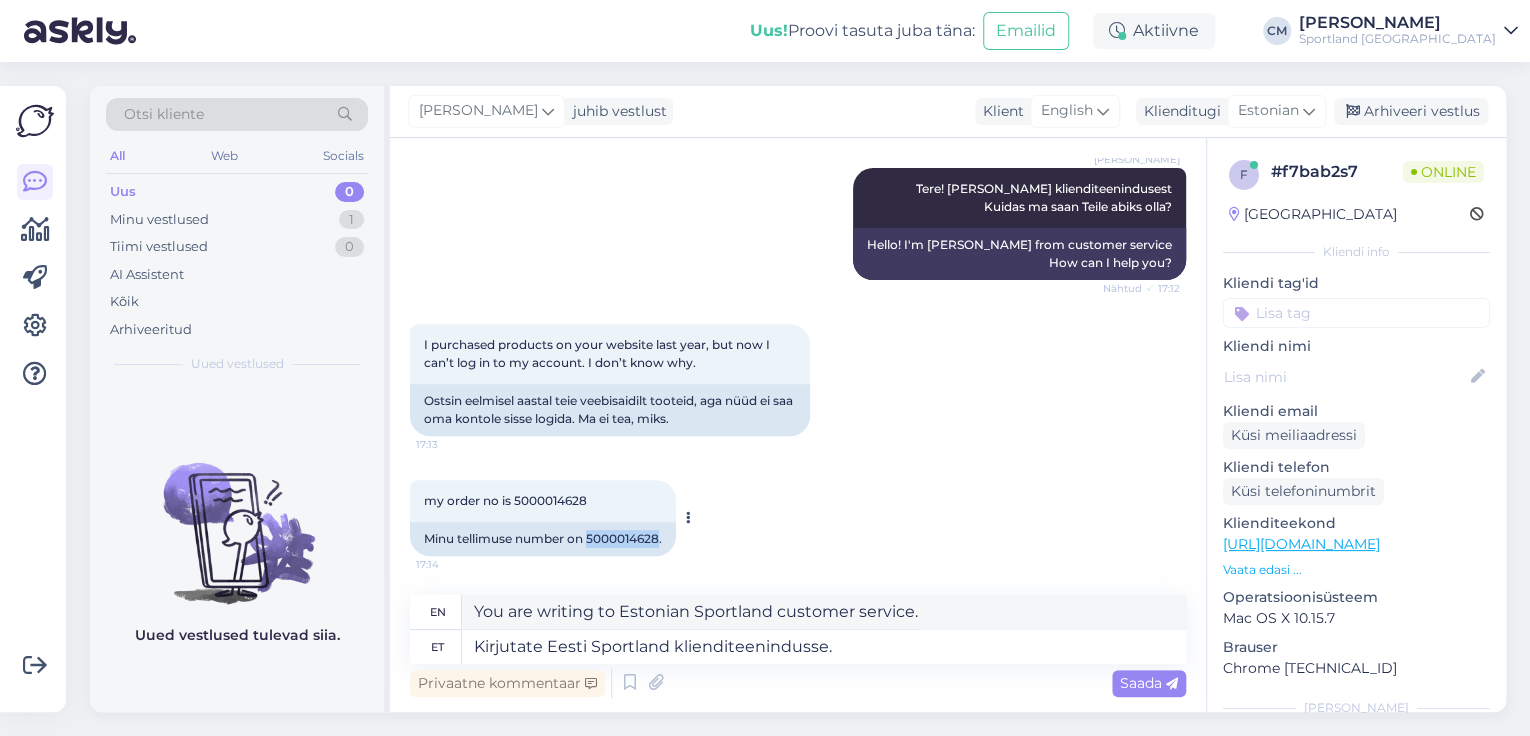 click on "Minu tellimuse number on 5000014628." at bounding box center (543, 539) 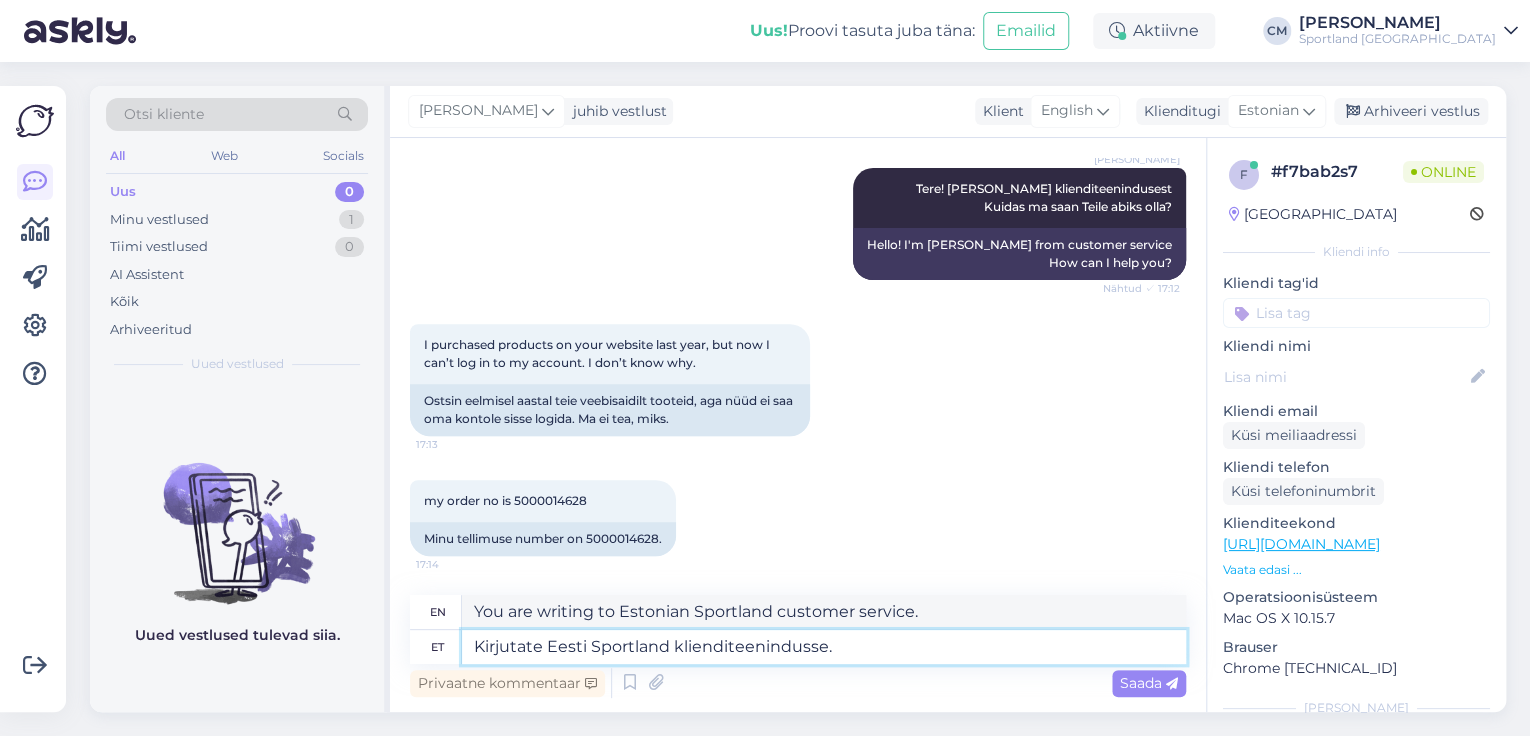 click on "Kirjutate Eesti Sportland klienditeenindusse." at bounding box center (824, 647) 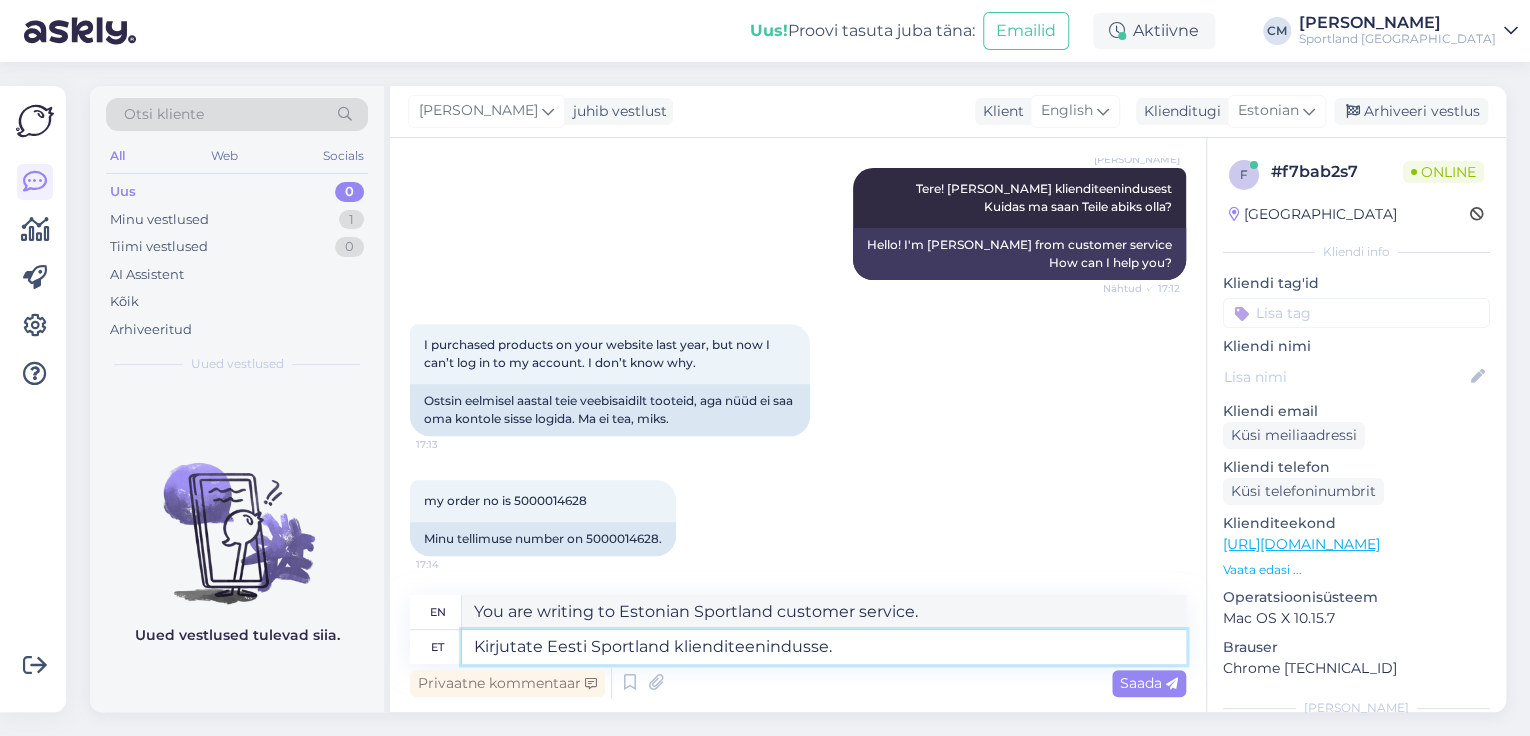type 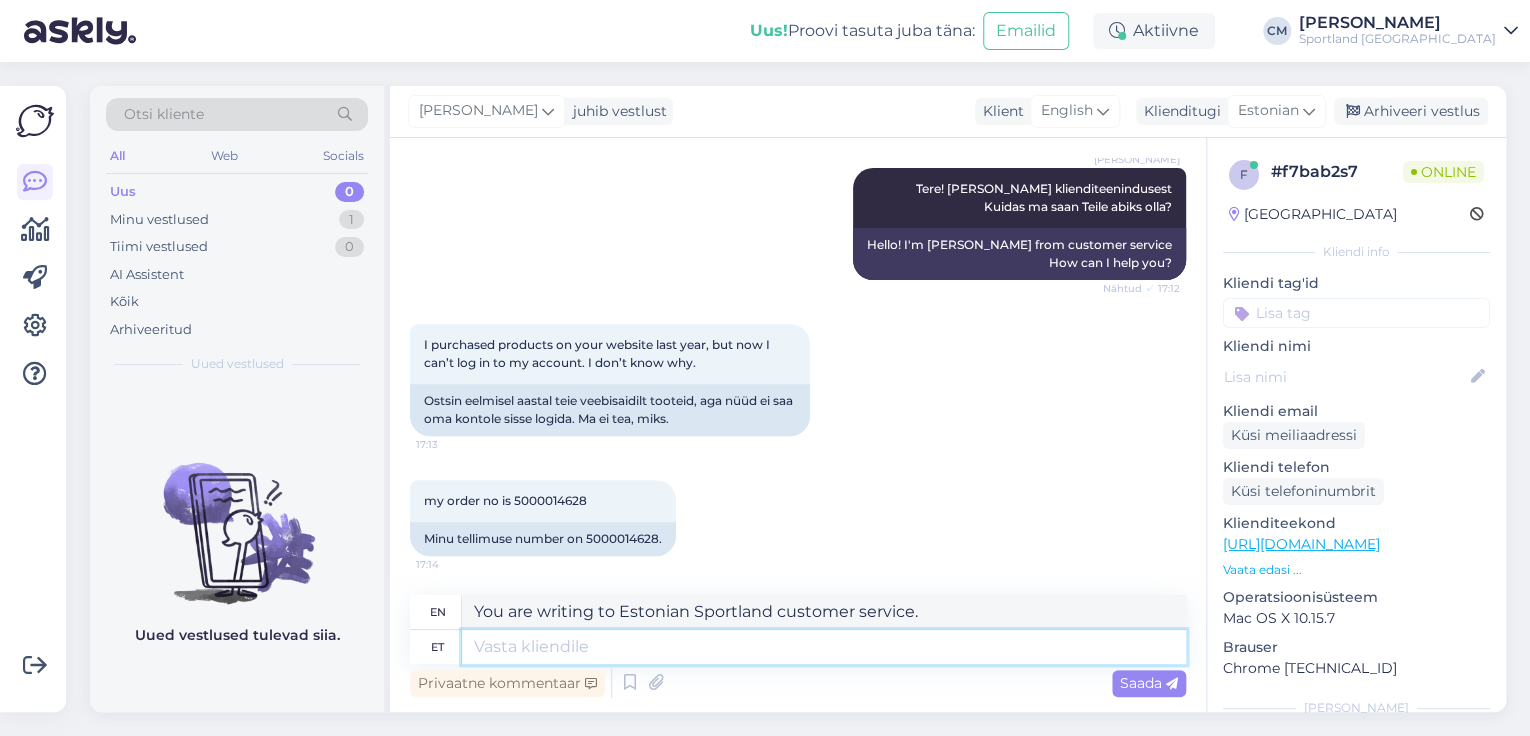 type 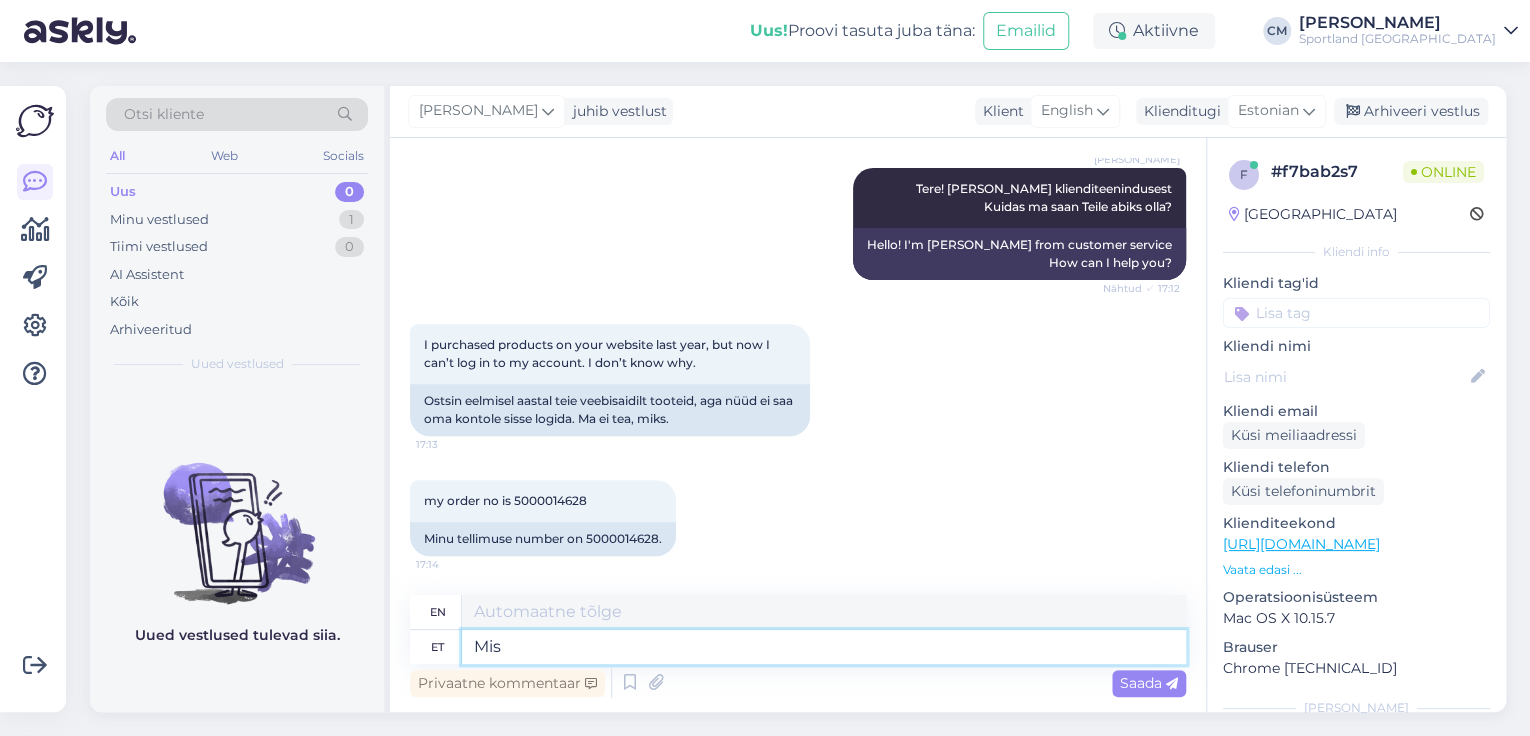 type on "Mis" 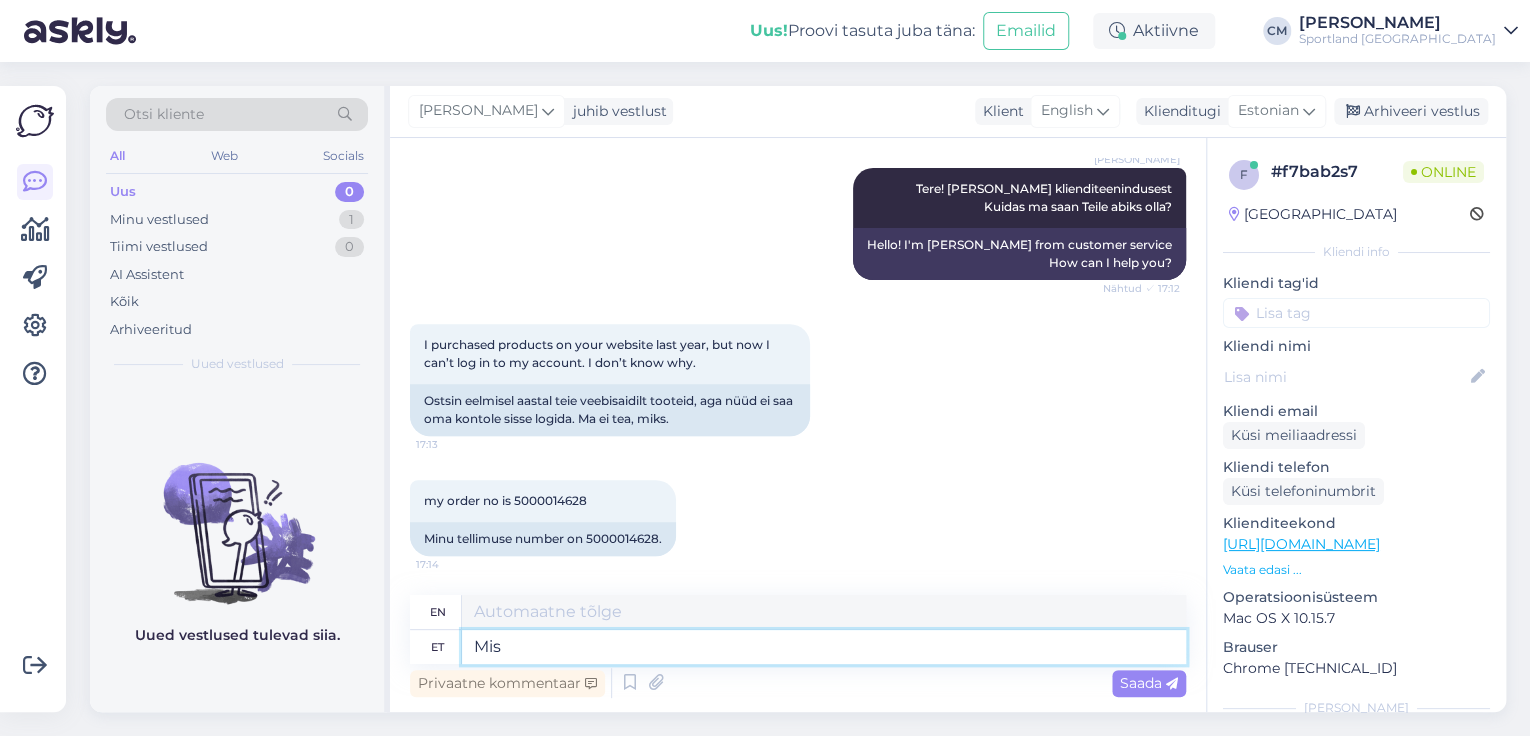 type on "What" 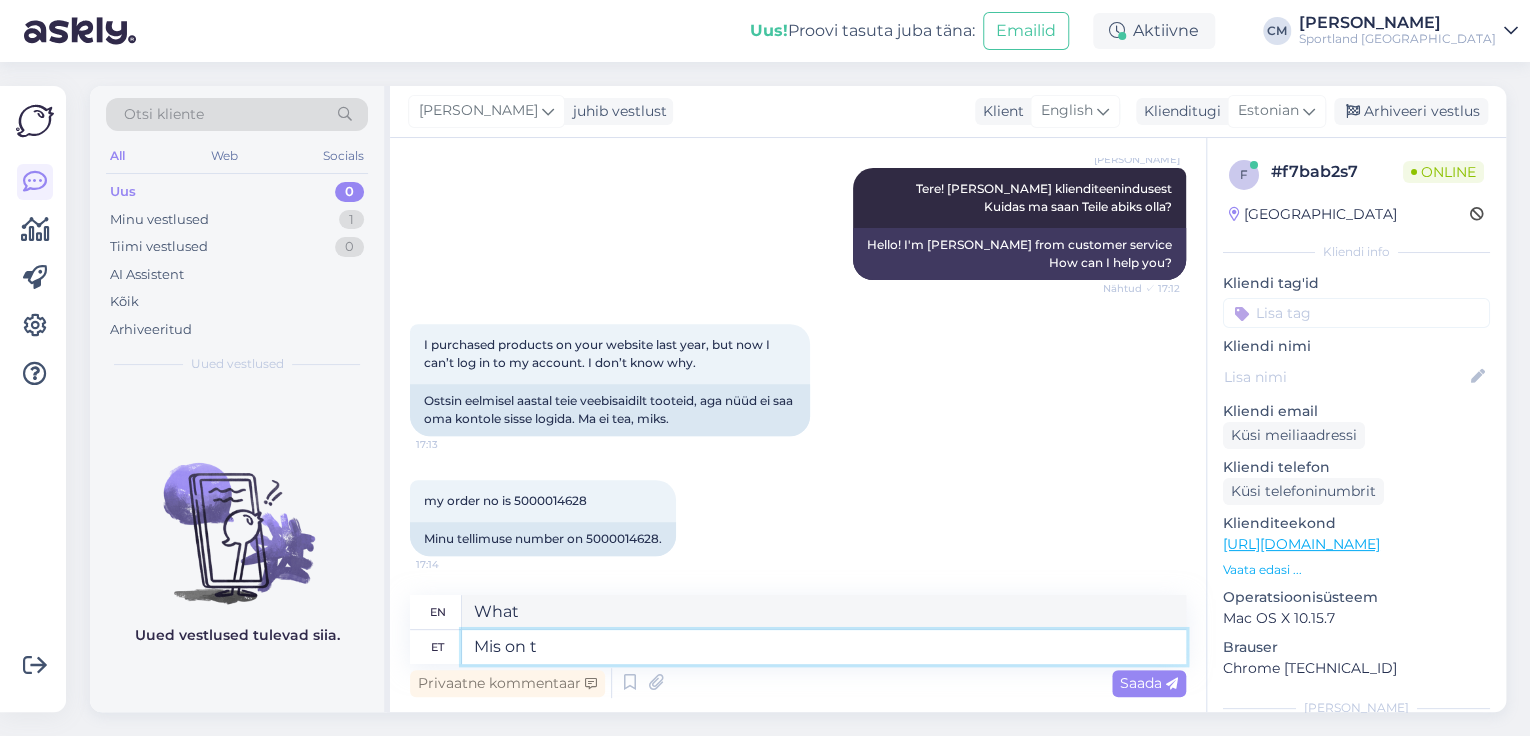 type on "Mis on te" 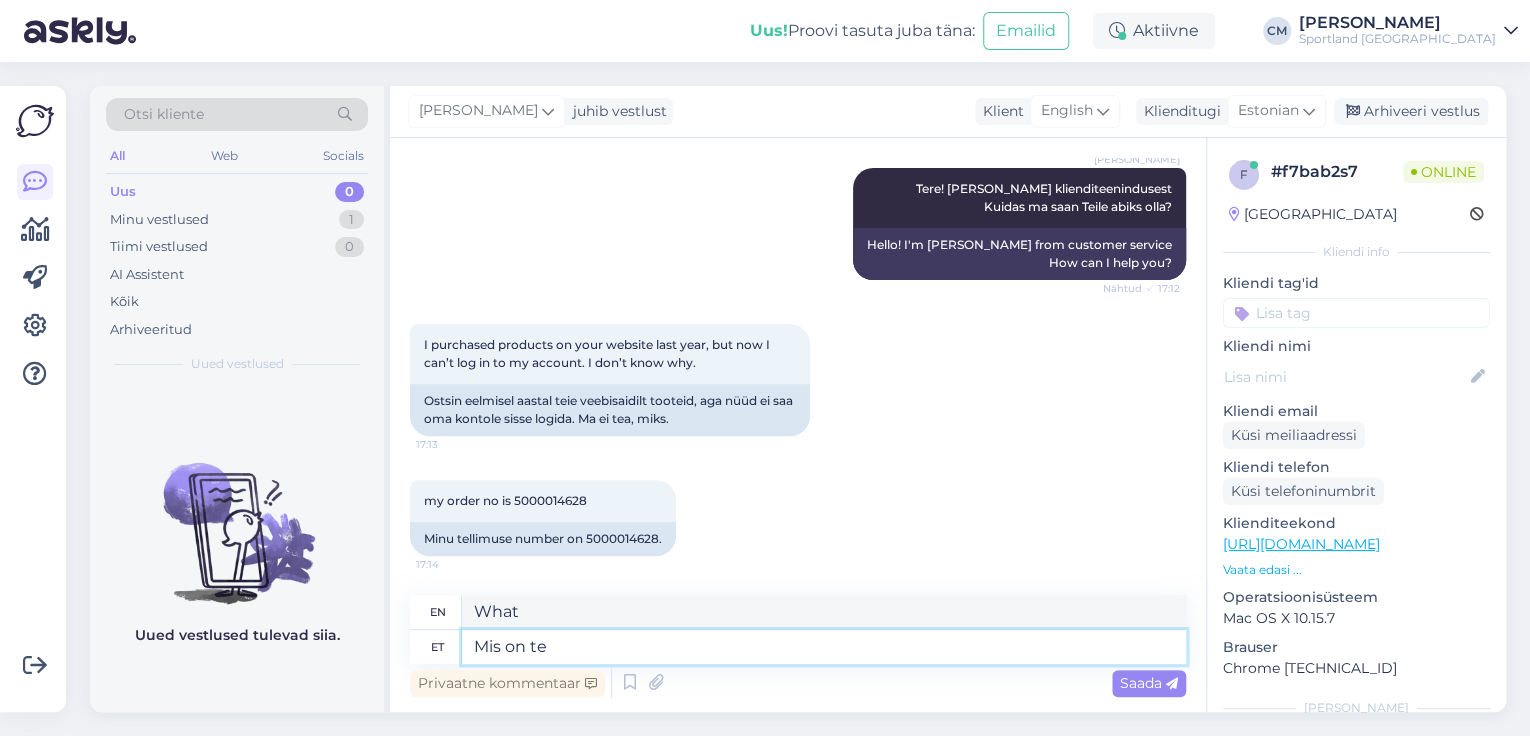 type on "What is" 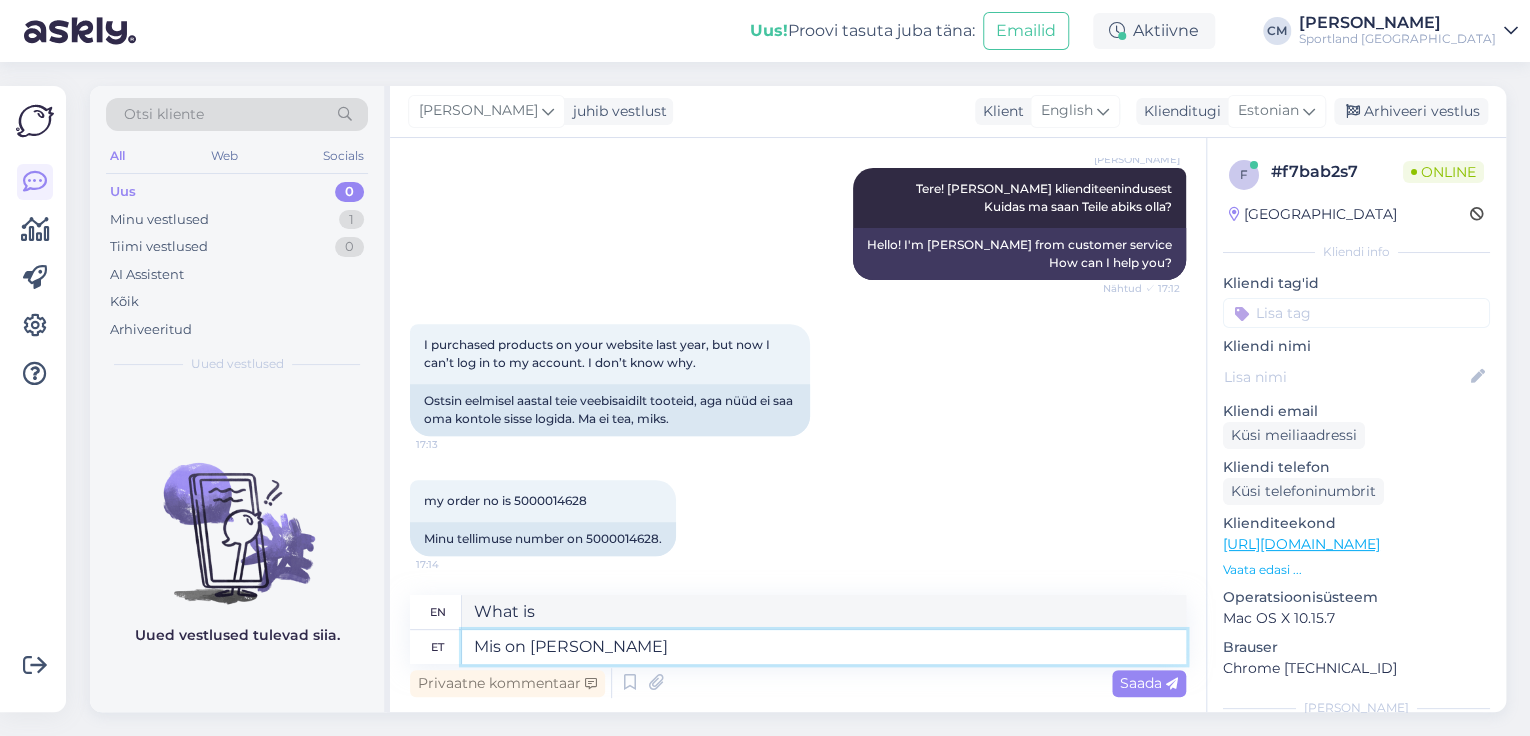 type on "Mis on [PERSON_NAME]" 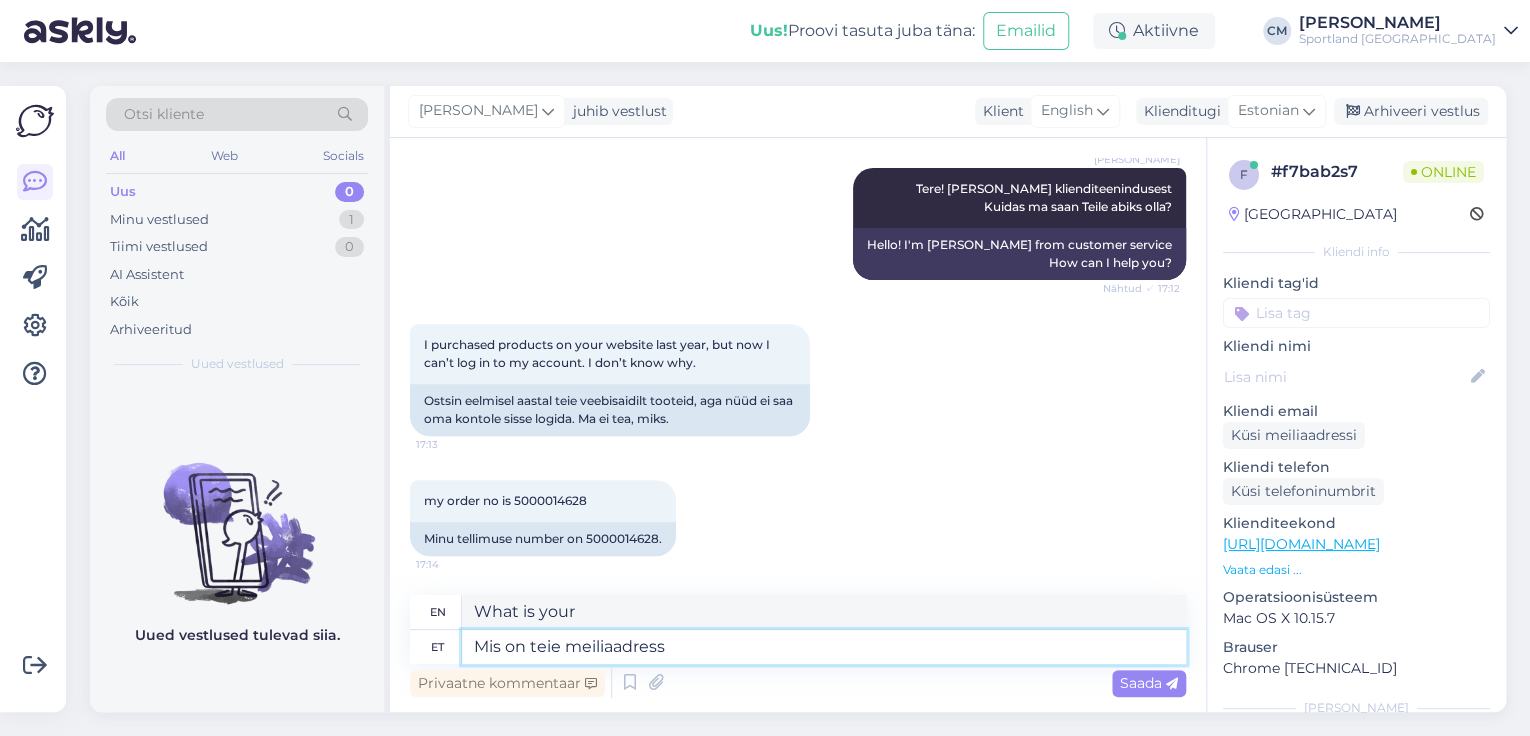 type on "Mis on teie meiliaadress" 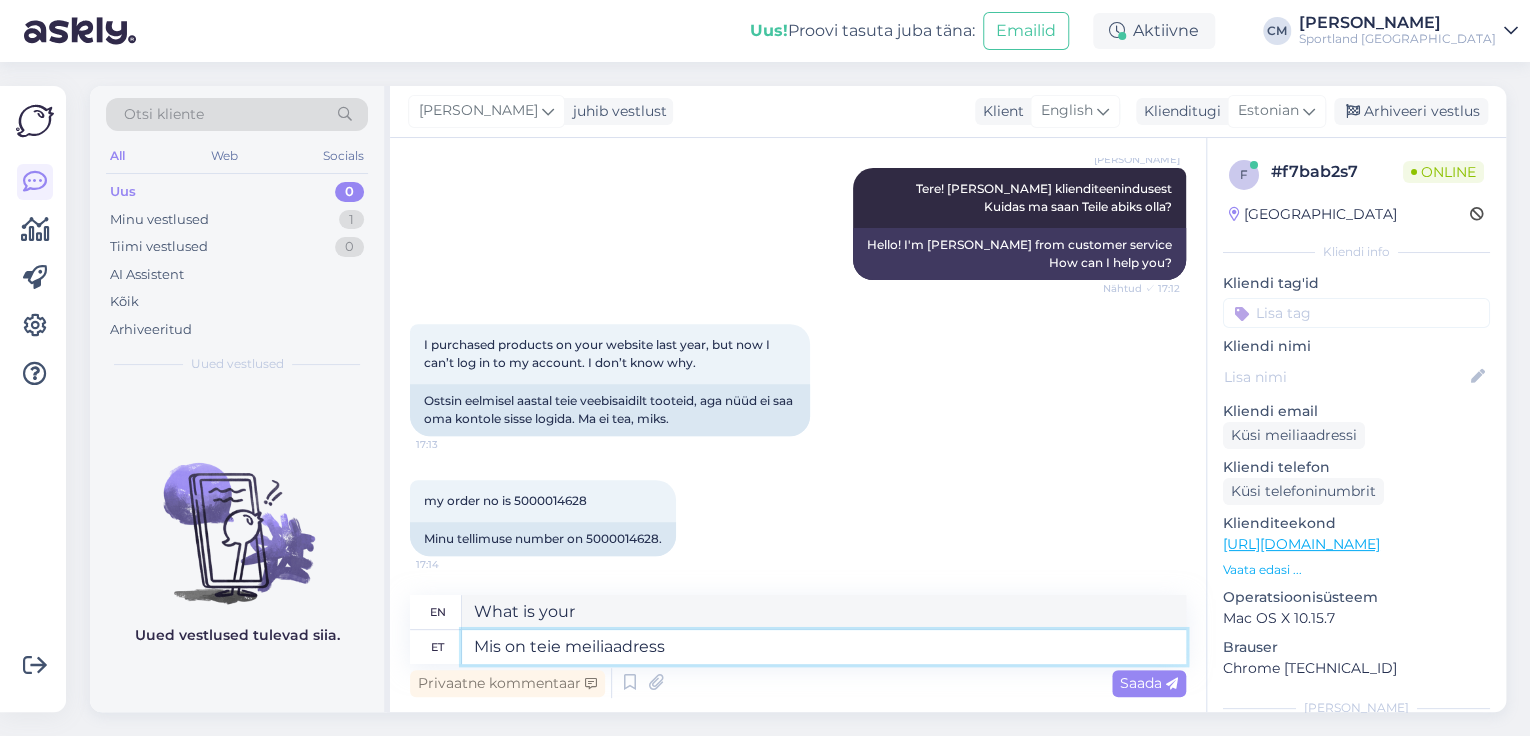 type on "What is your email address?" 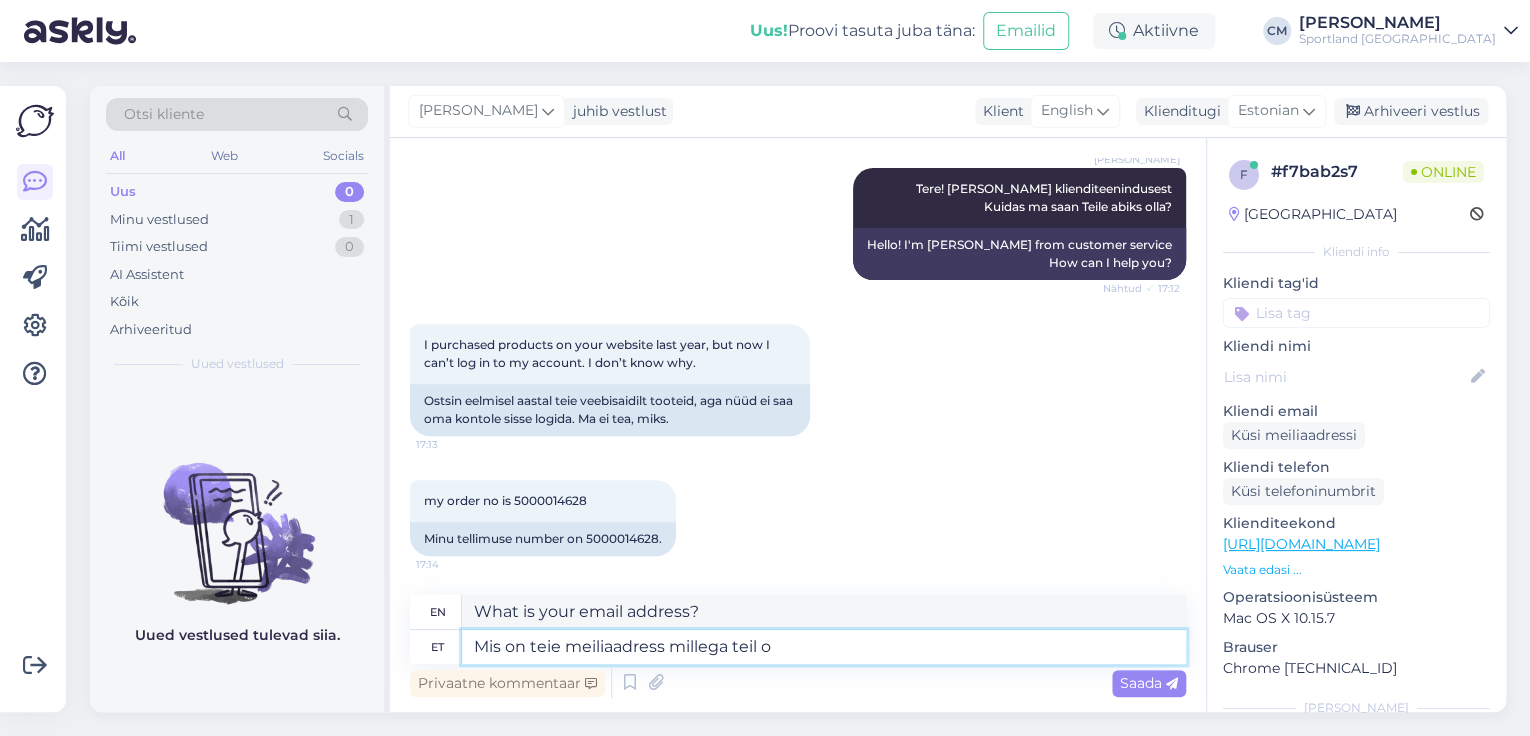 type on "Mis on teie meiliaadress millega teil on" 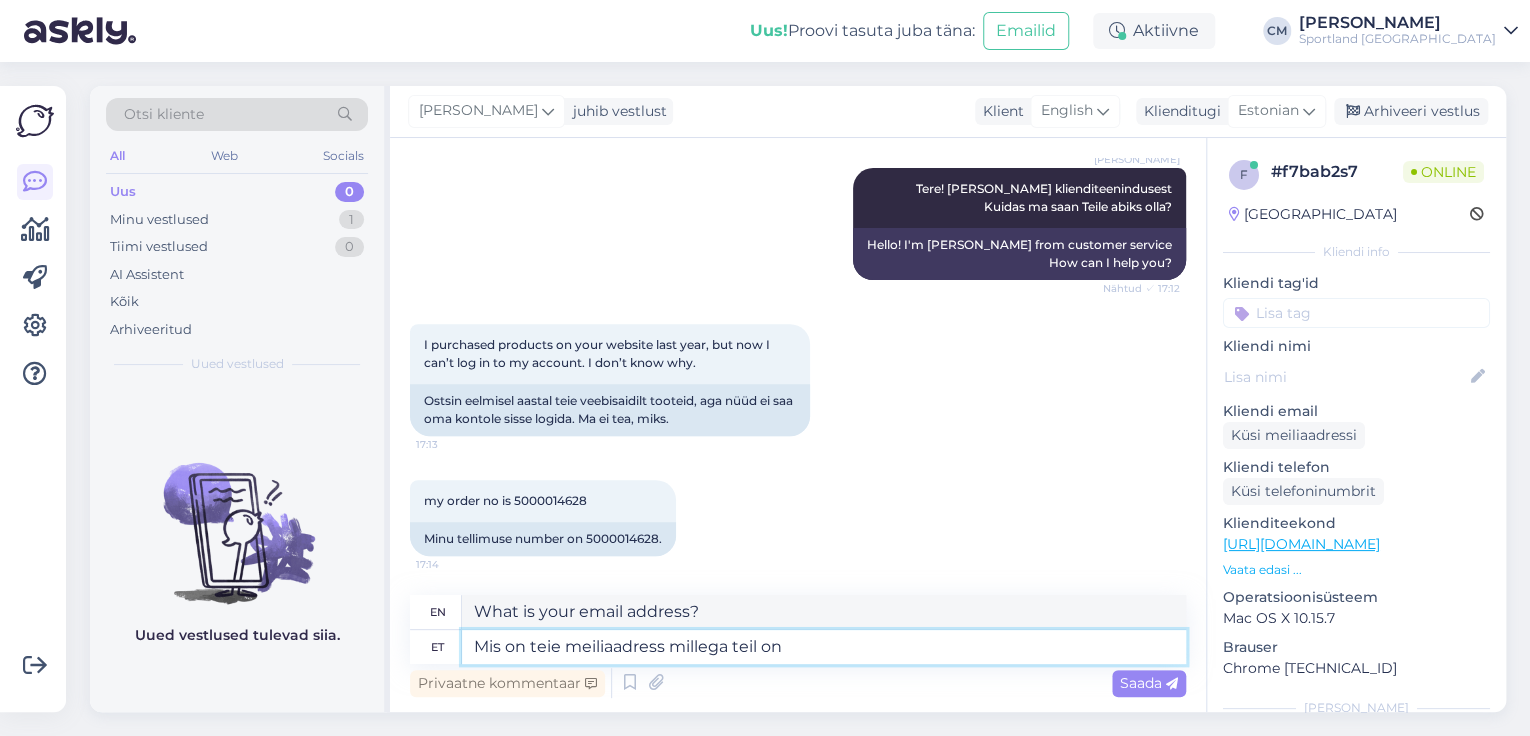 type on "What is your email address that you use?" 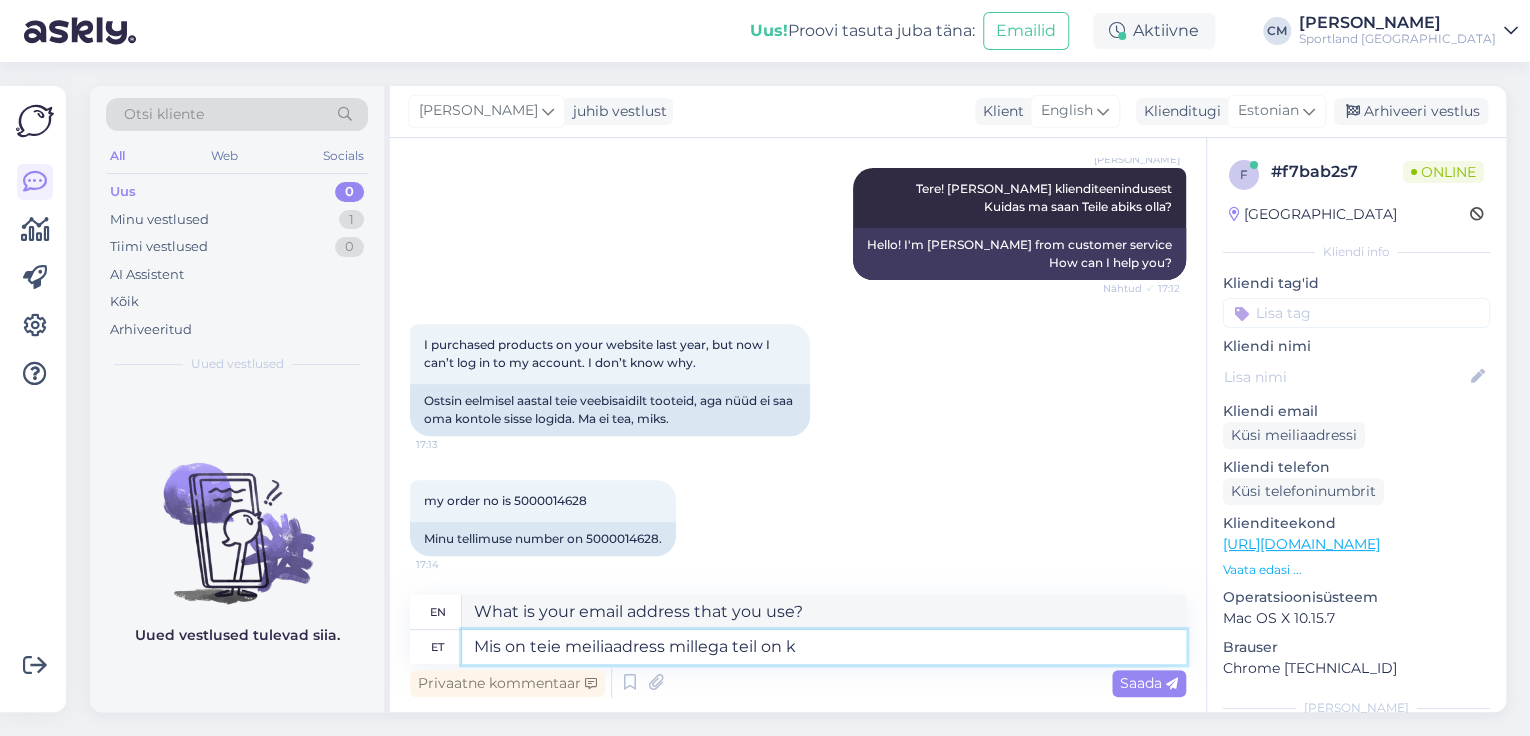 type on "Mis on teie meiliaadress millega teil on ko" 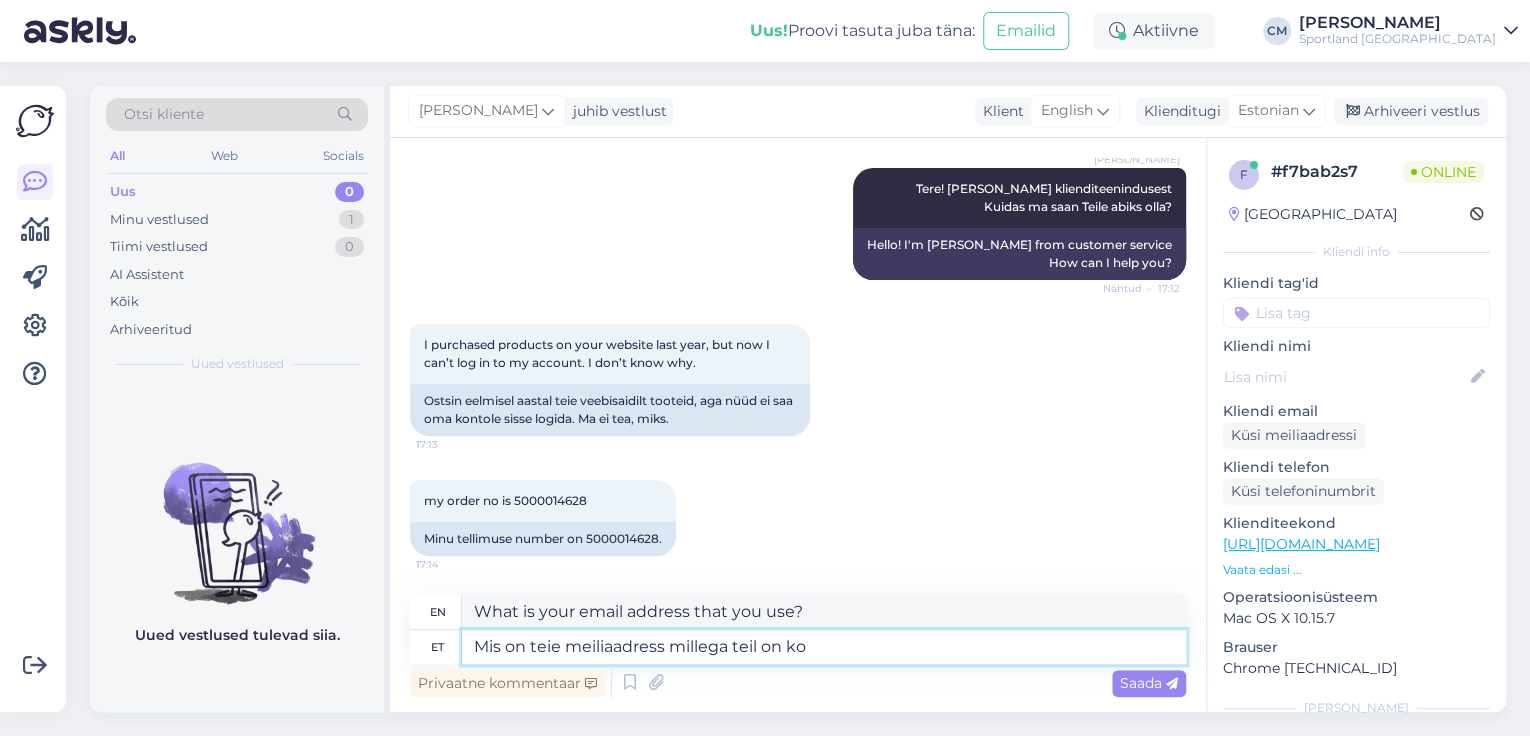 type on "What is your email address that you have?" 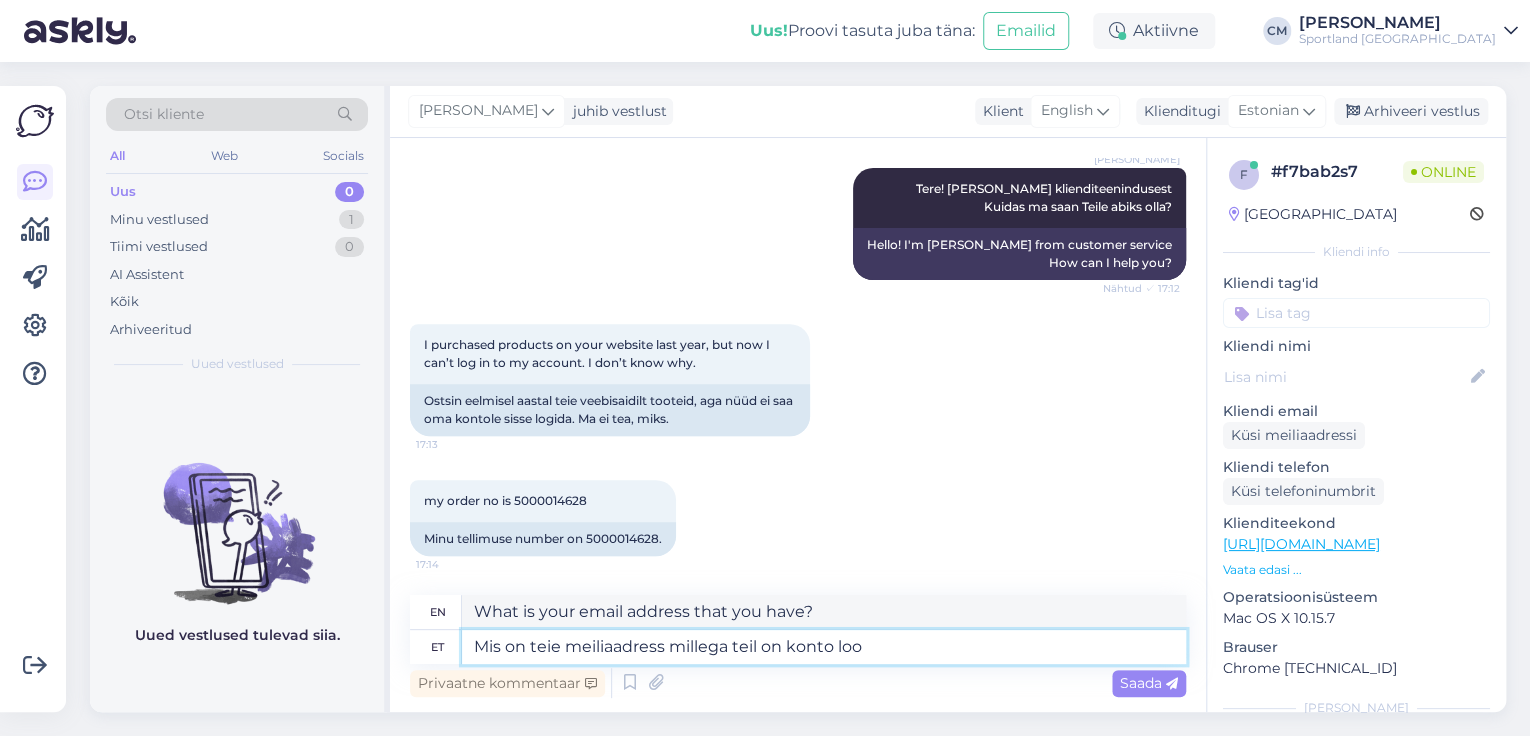 type on "Mis on teie meiliaadress millega teil on konto lood" 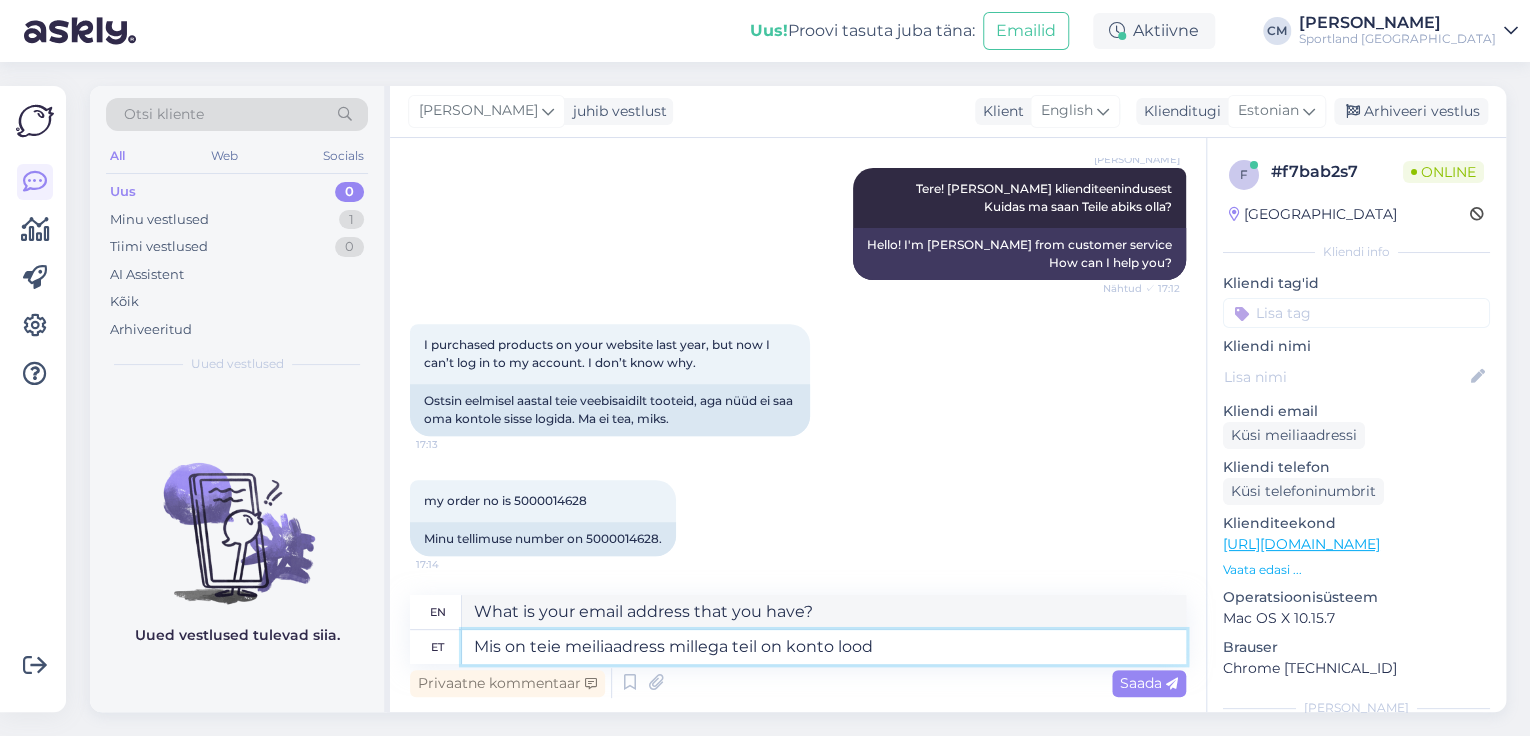 type on "What is the email address associated with your account?" 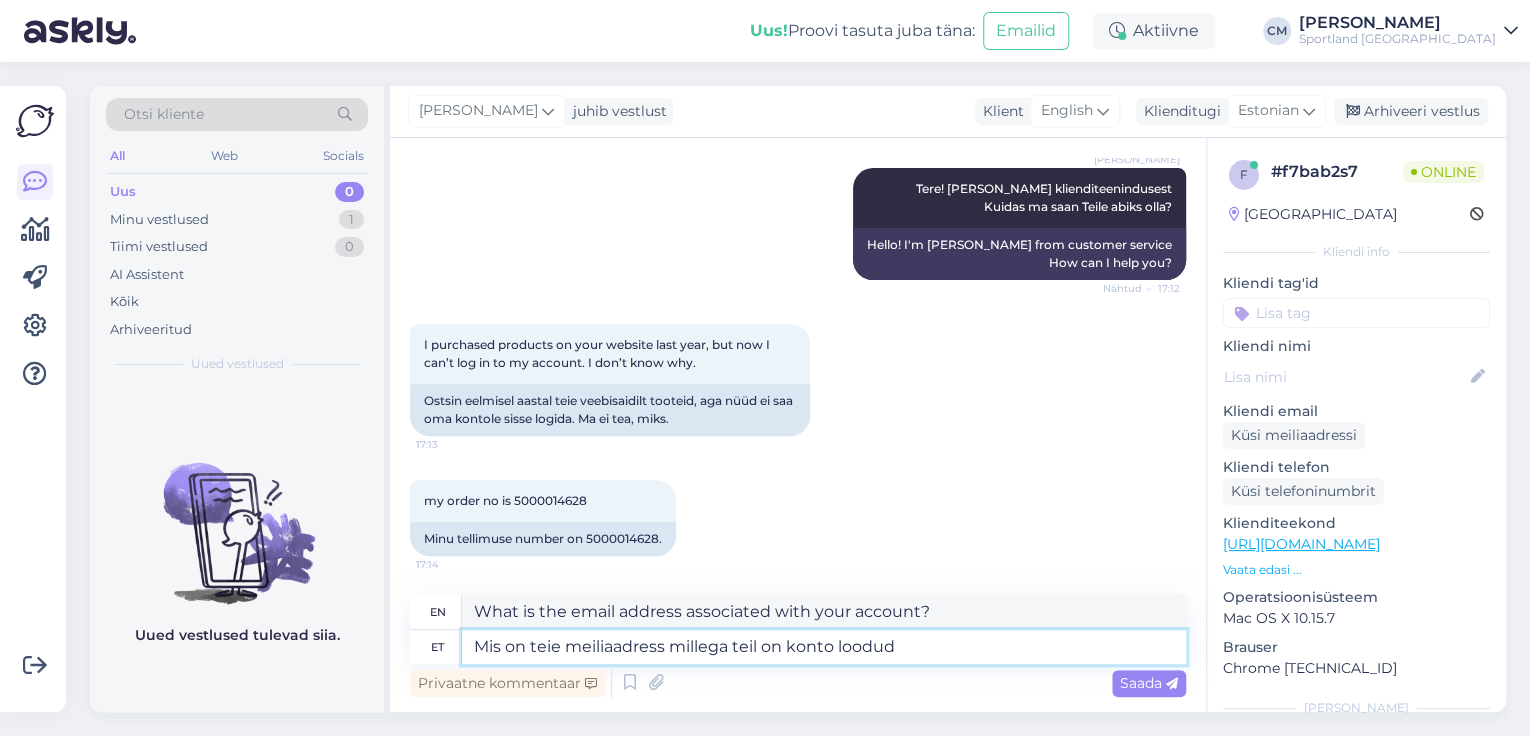 type on "Mis on teie meiliaadress millega teil on konto loodud?" 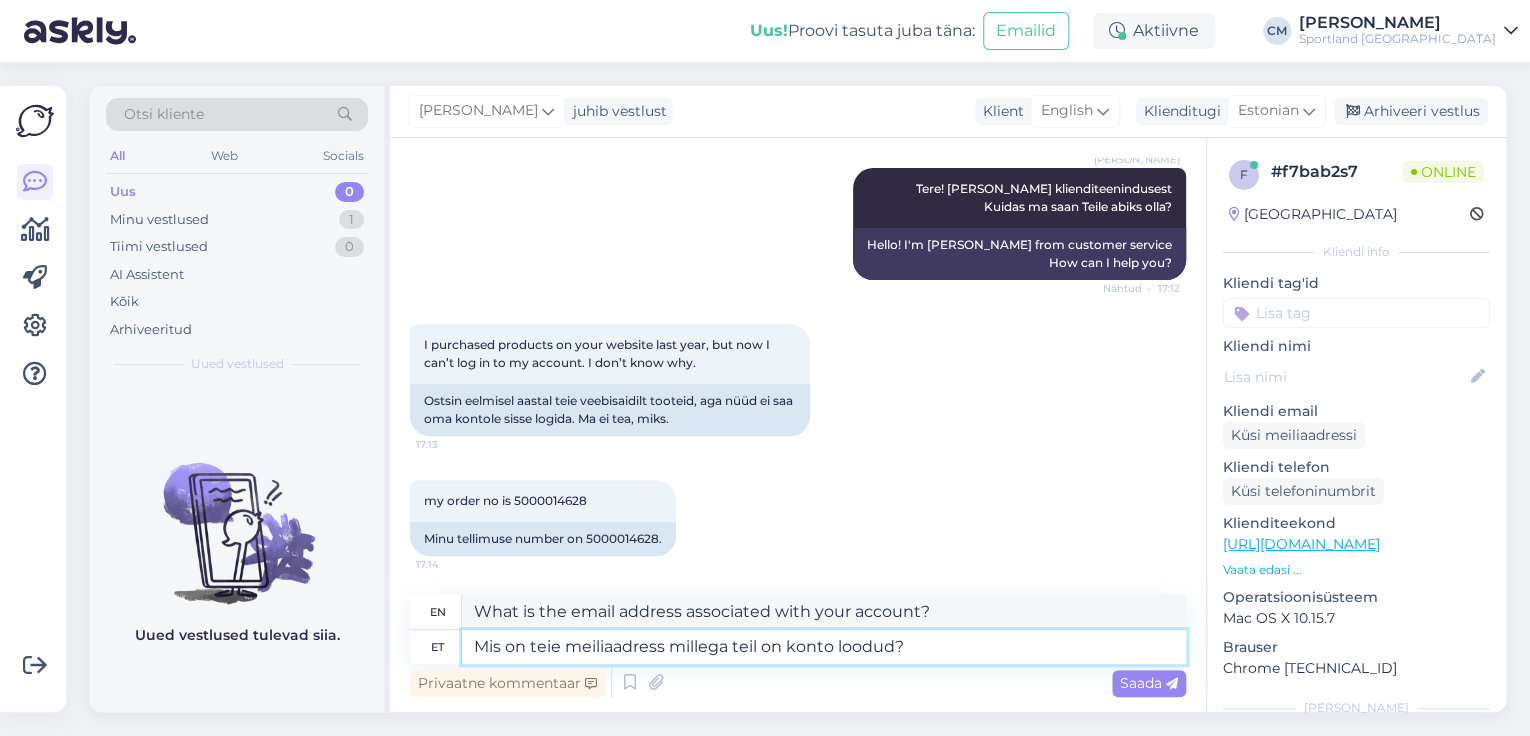 type on "What is the email address you used to create your account?" 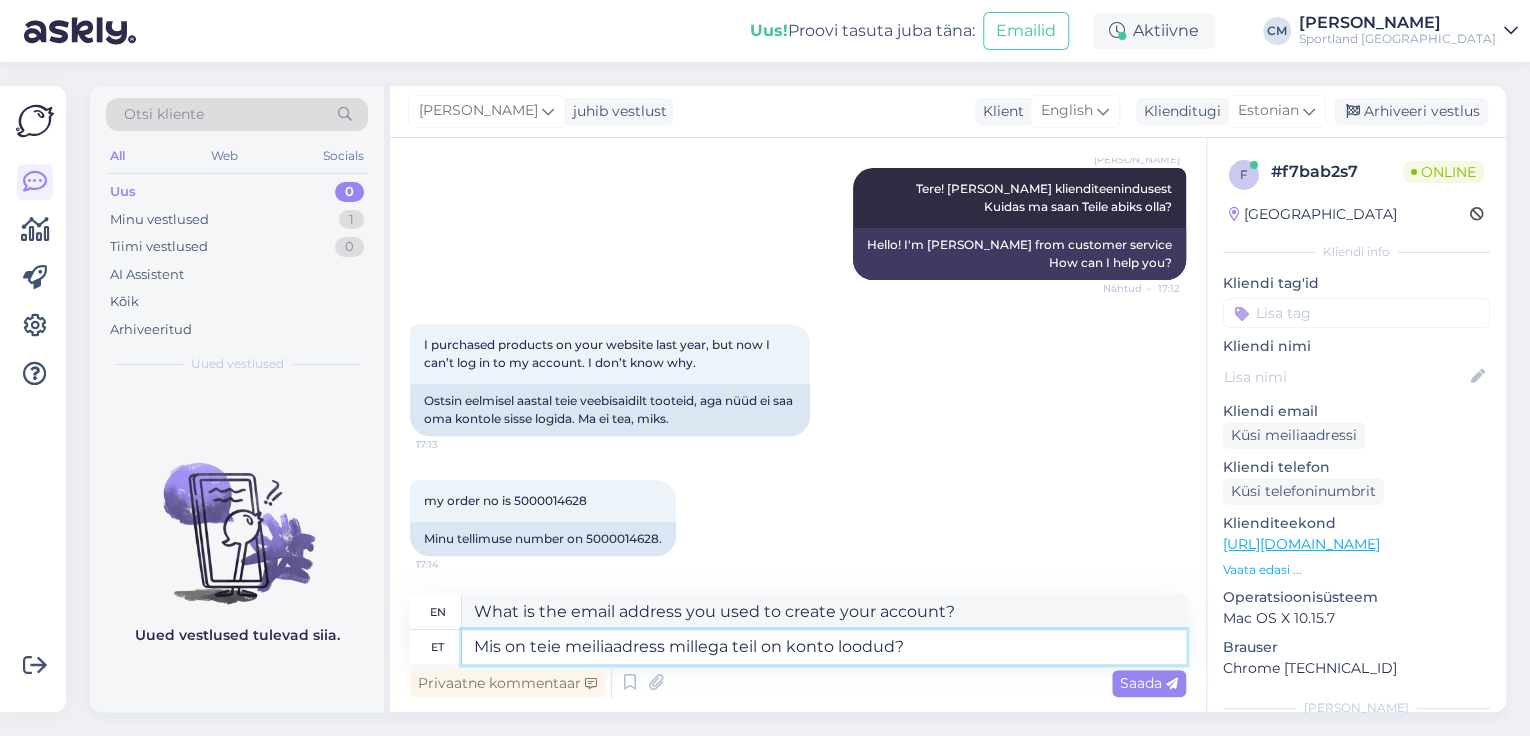 type 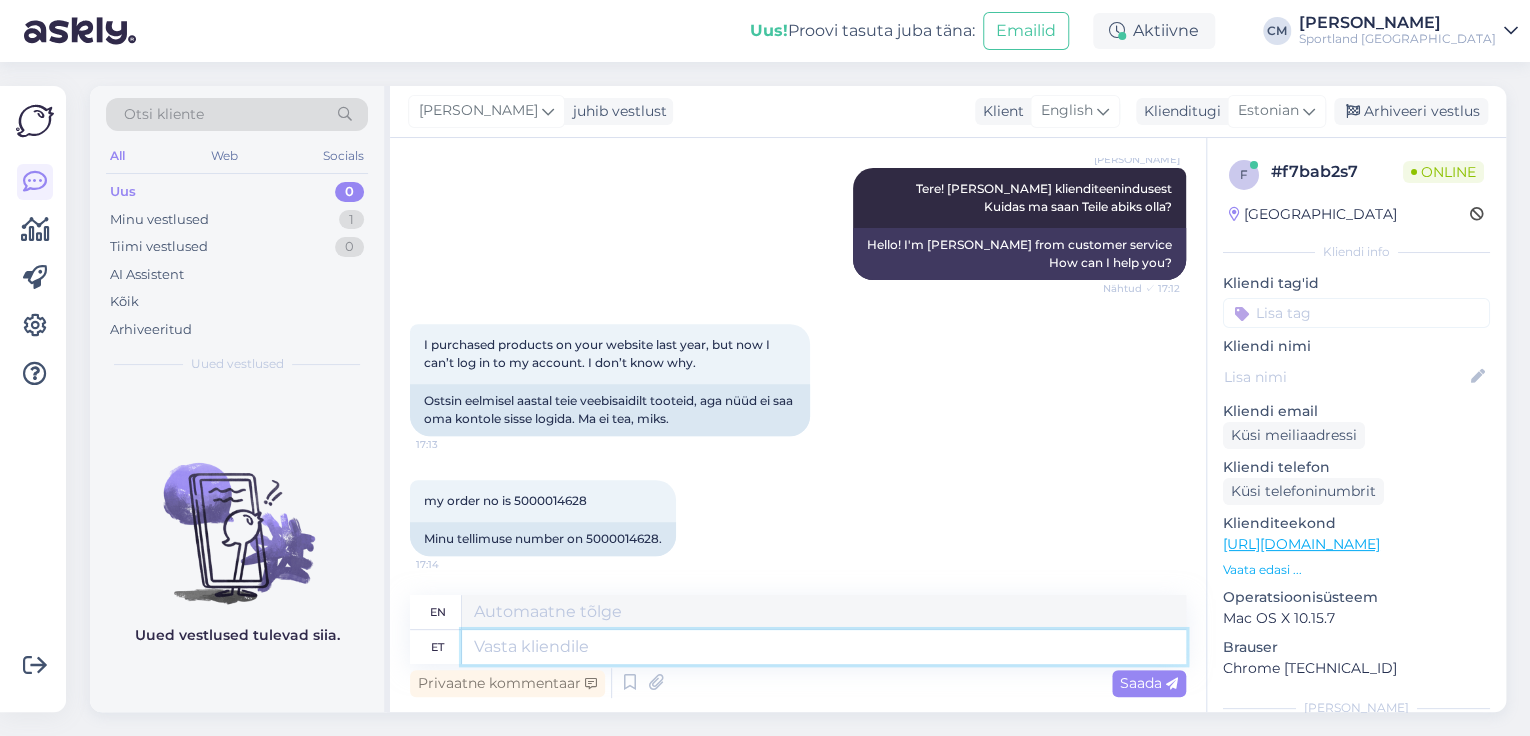 scroll, scrollTop: 456, scrollLeft: 0, axis: vertical 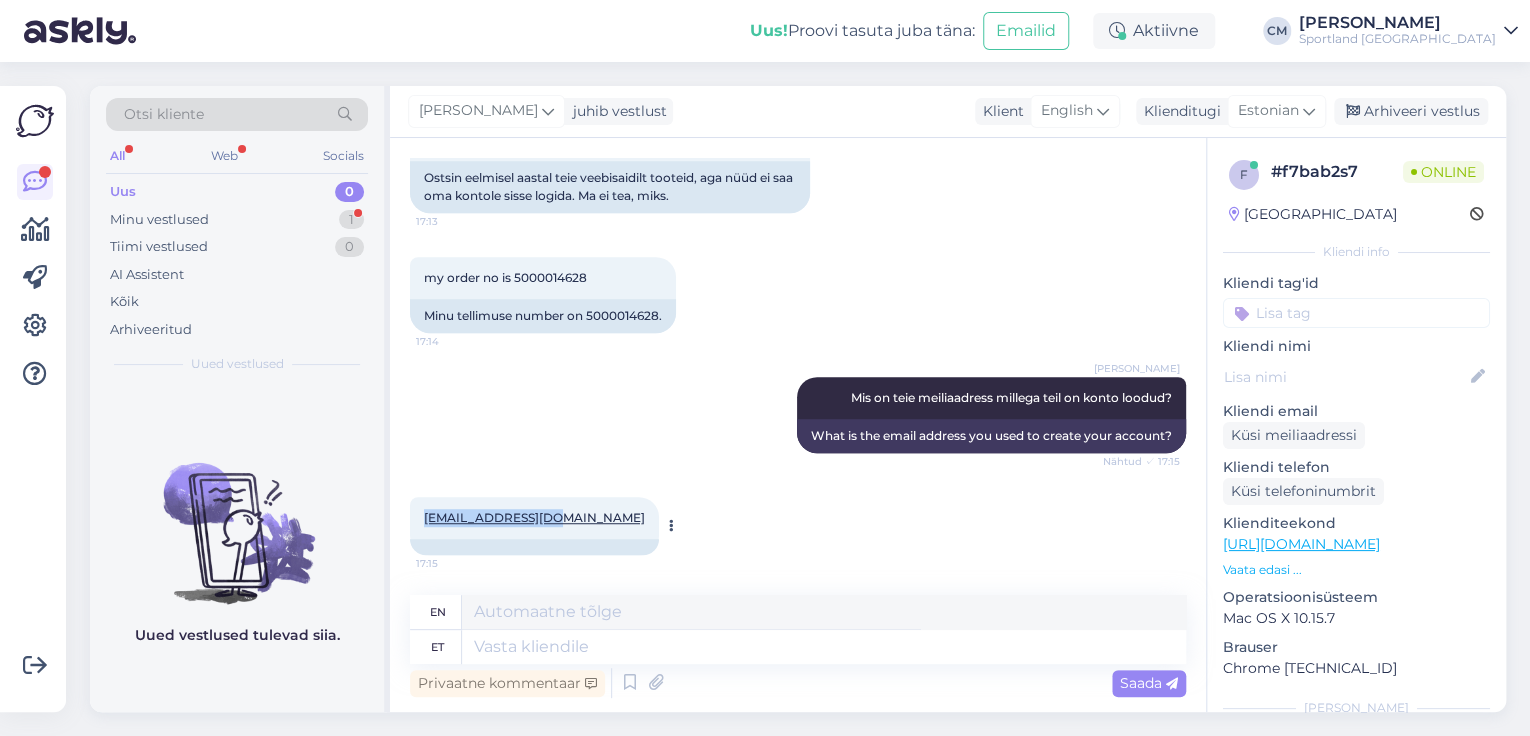 drag, startPoint x: 561, startPoint y: 518, endPoint x: 420, endPoint y: 522, distance: 141.05673 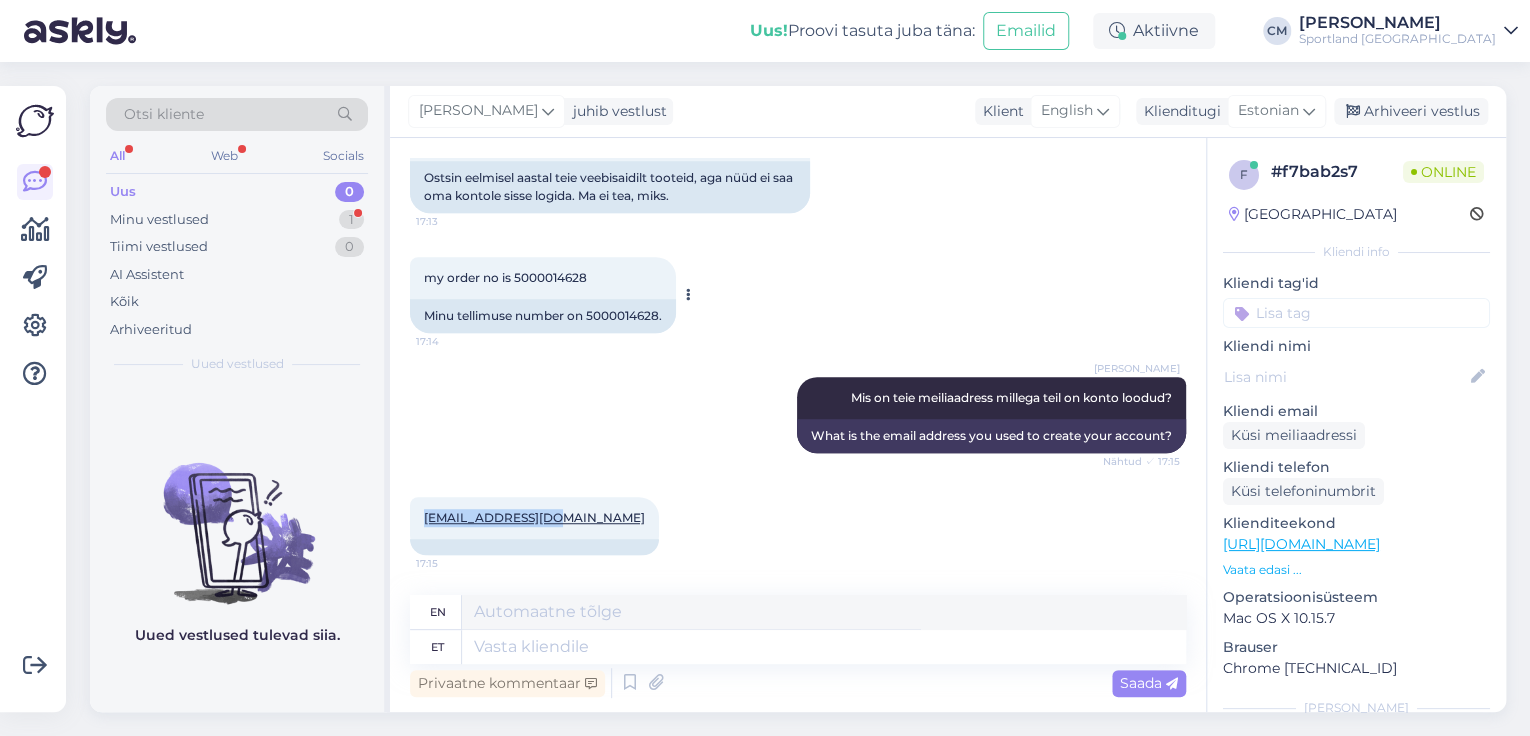copy on "[EMAIL_ADDRESS][DOMAIN_NAME]" 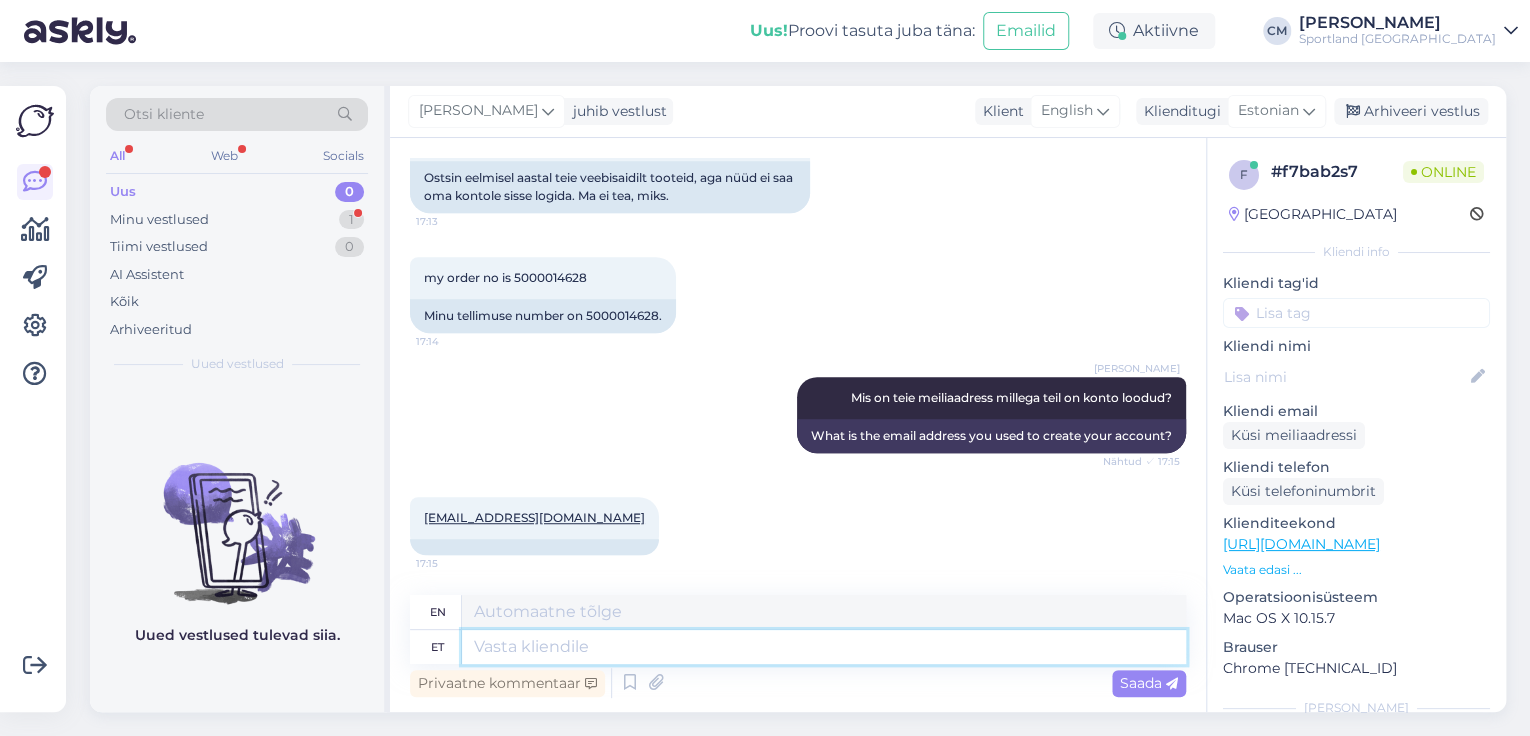 click at bounding box center (824, 647) 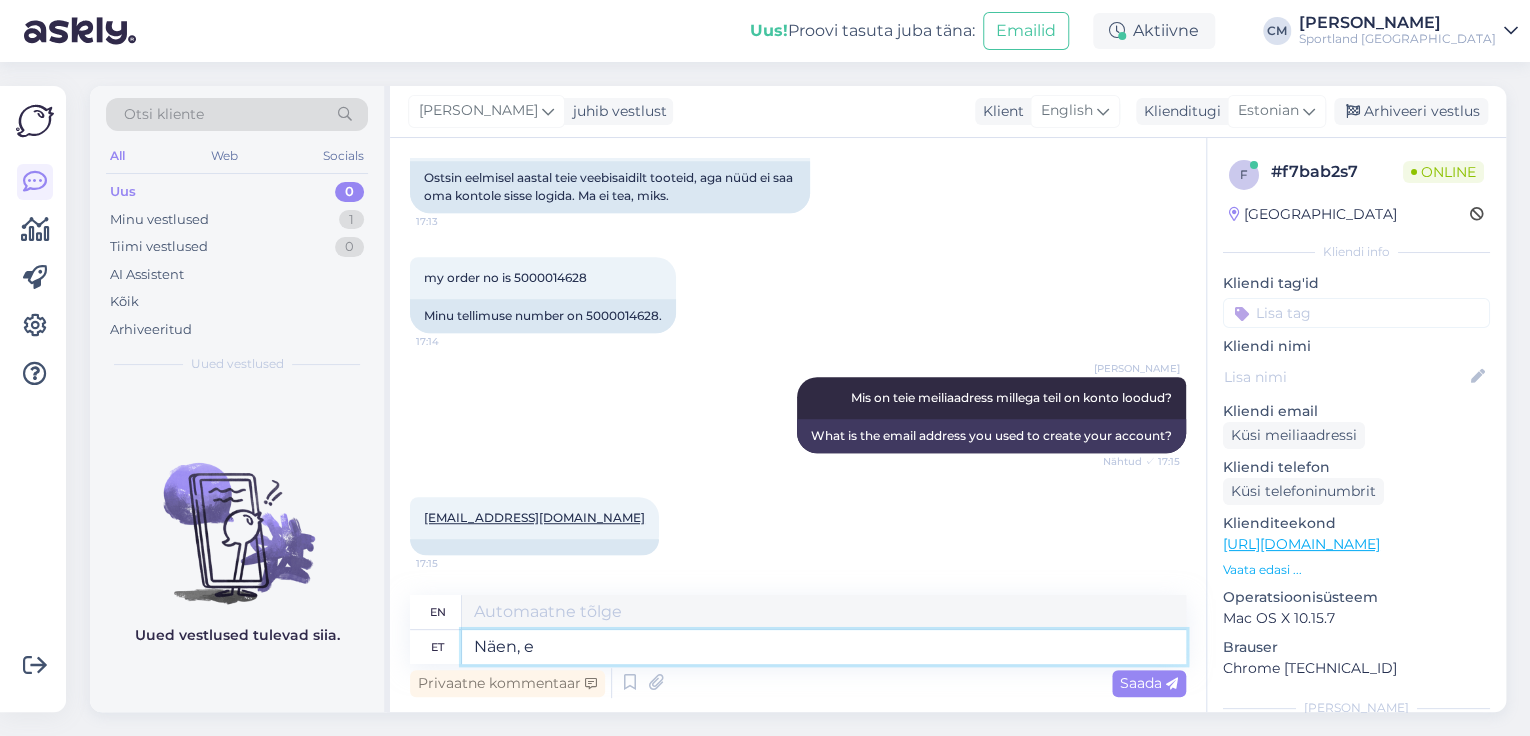 type on "Näen, et" 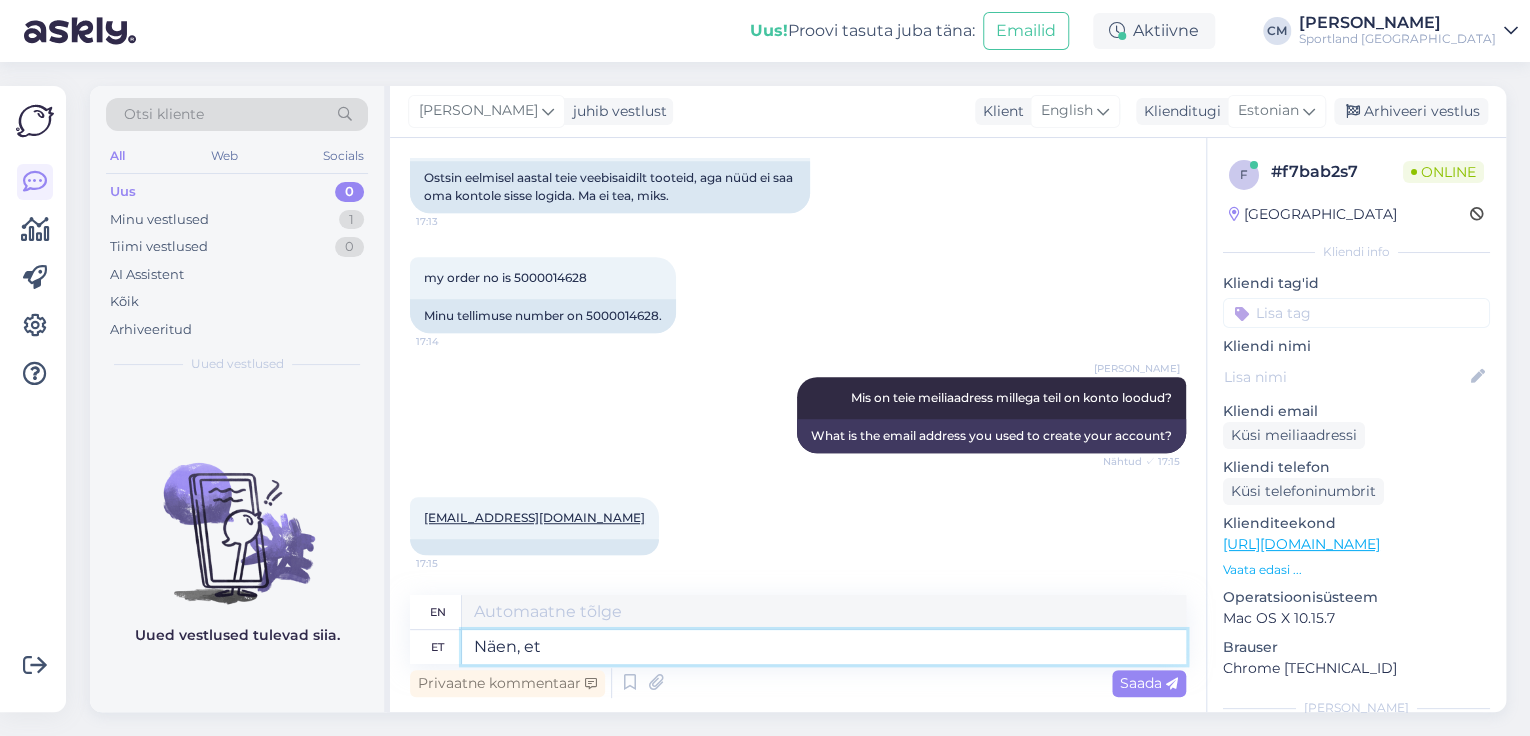 type on "I see," 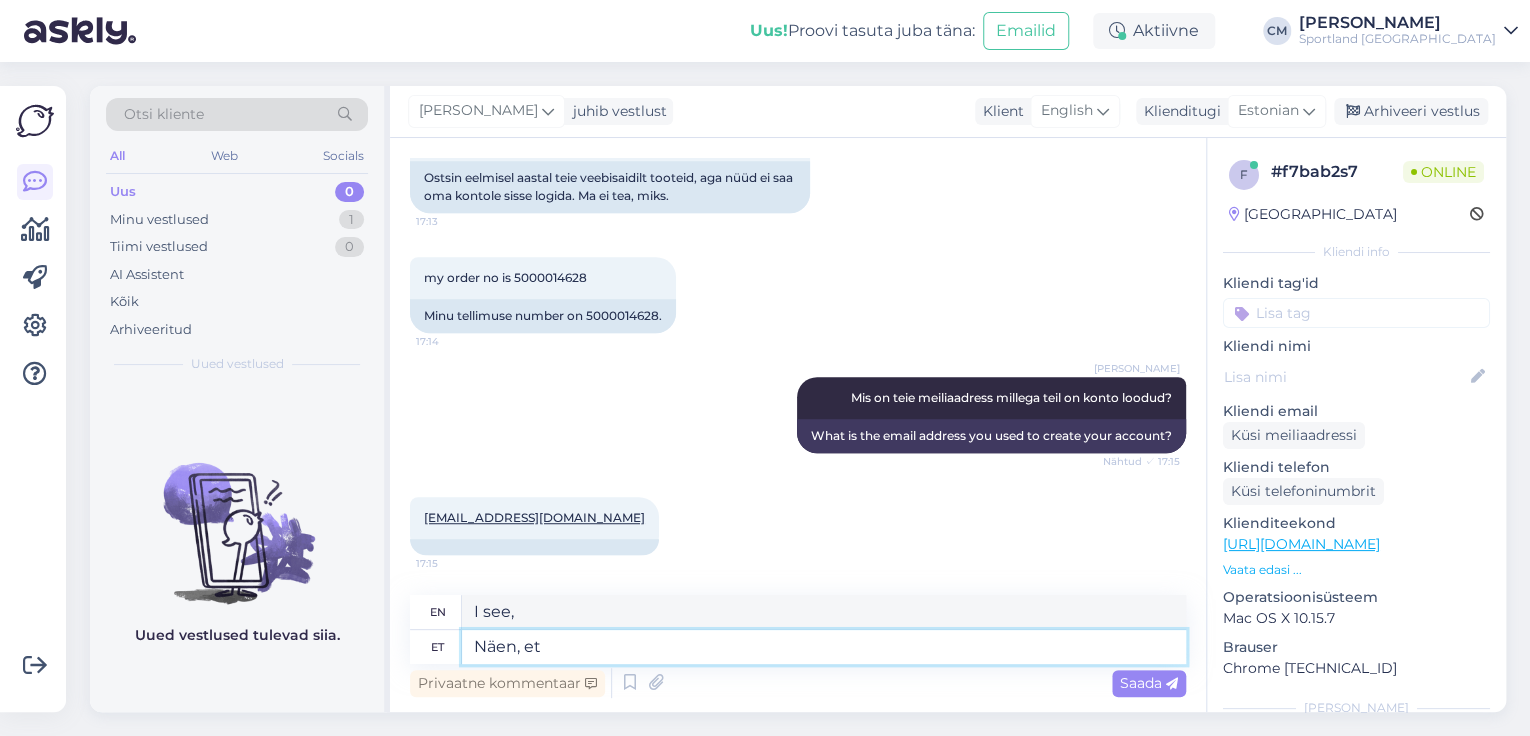 type on "Näen, et t" 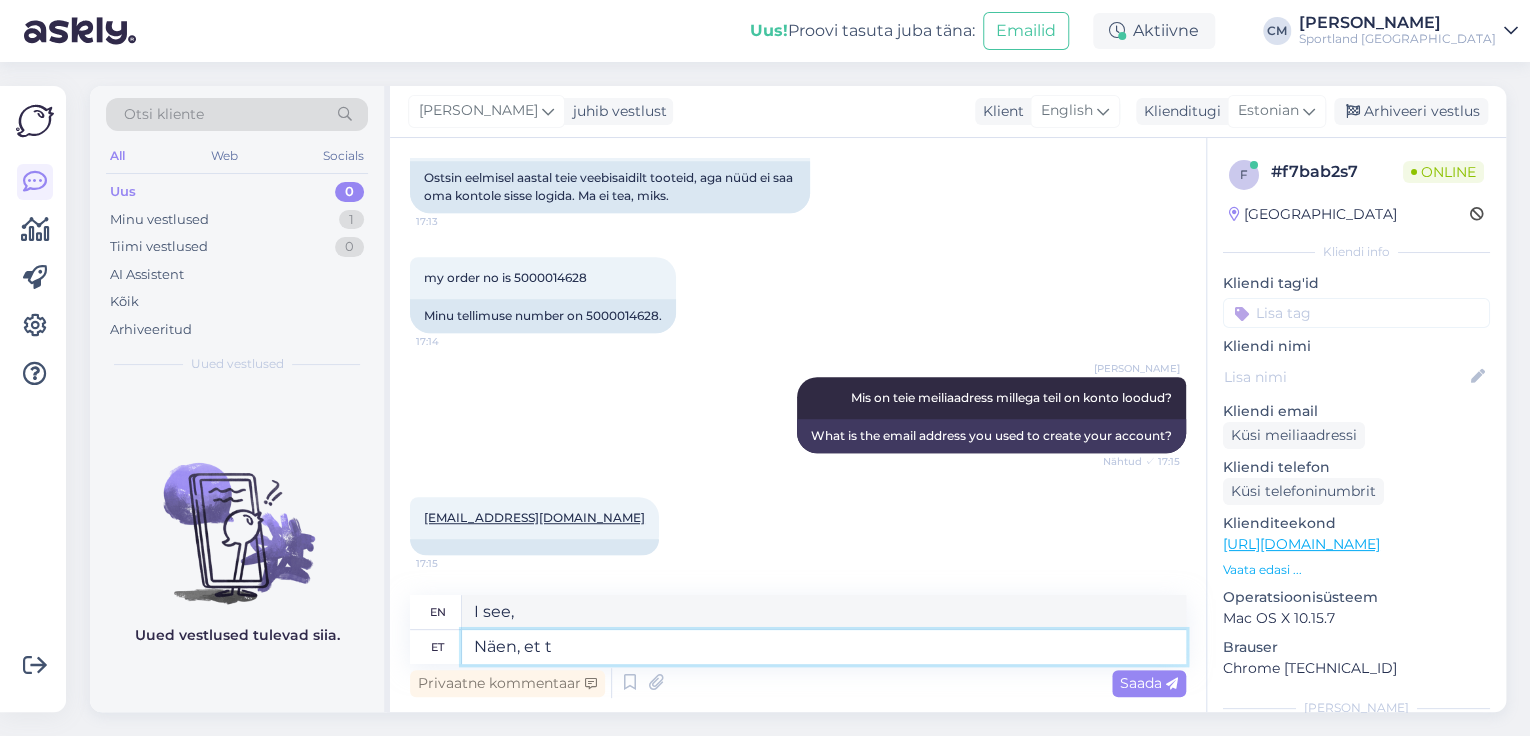 type on "I see that" 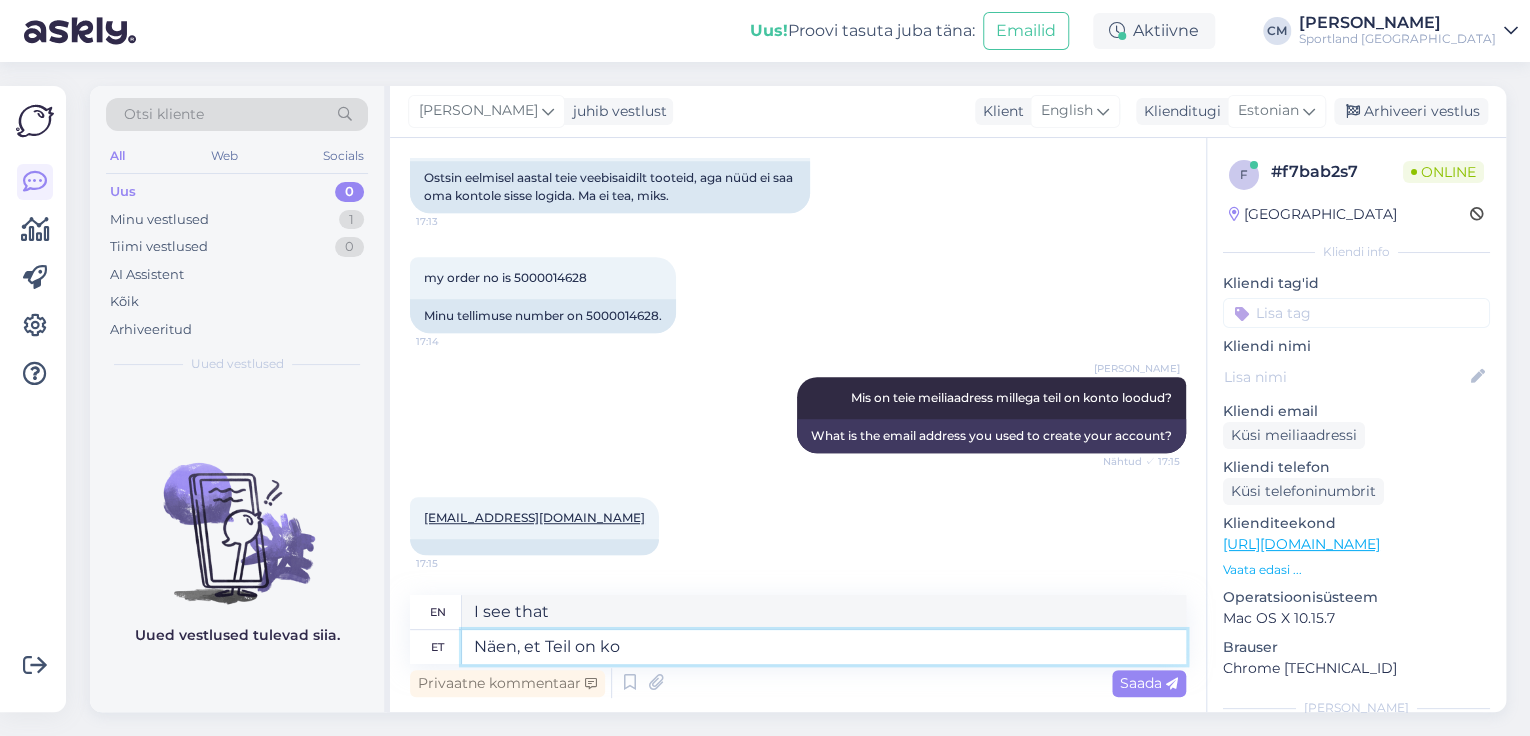 type on "Näen, et Teil on kon" 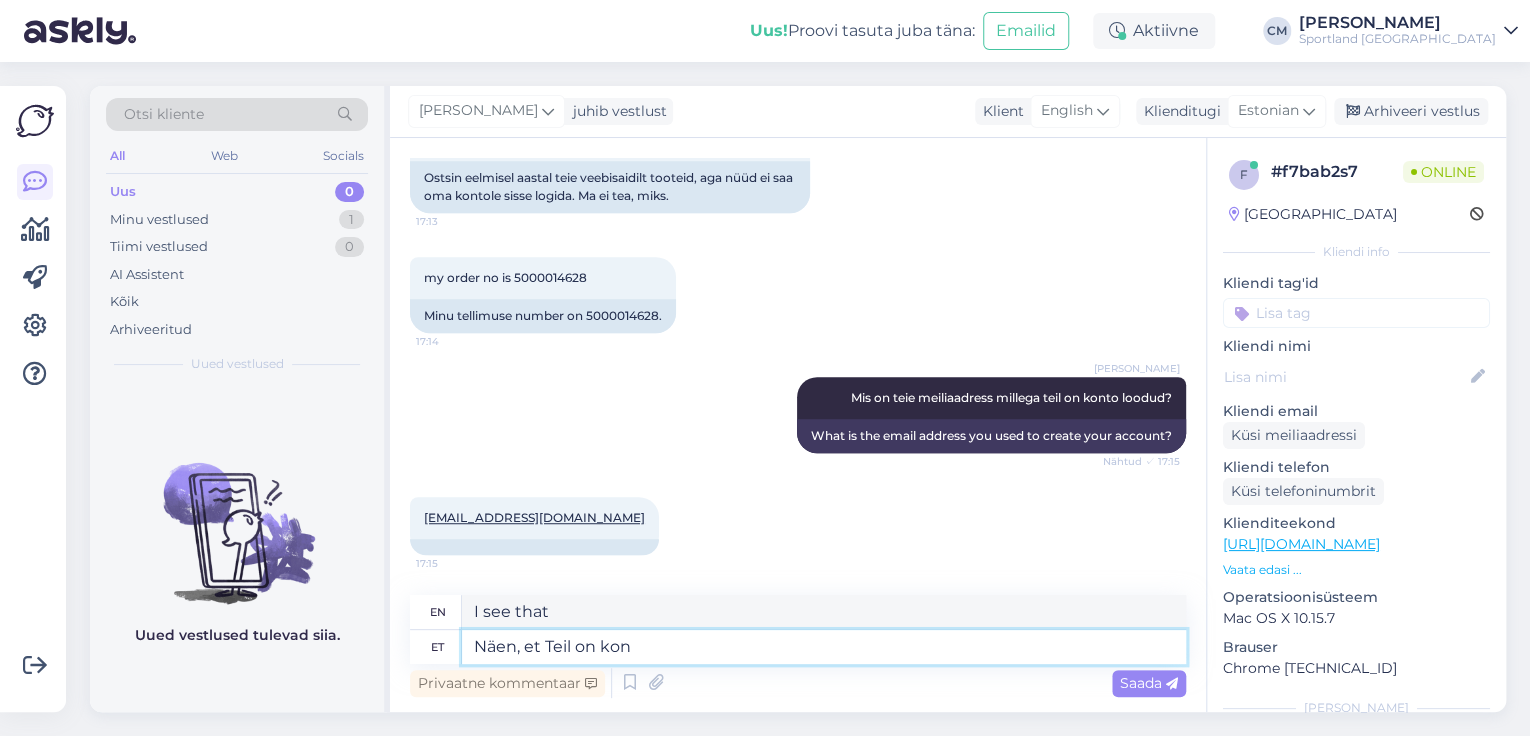 type on "I see that you" 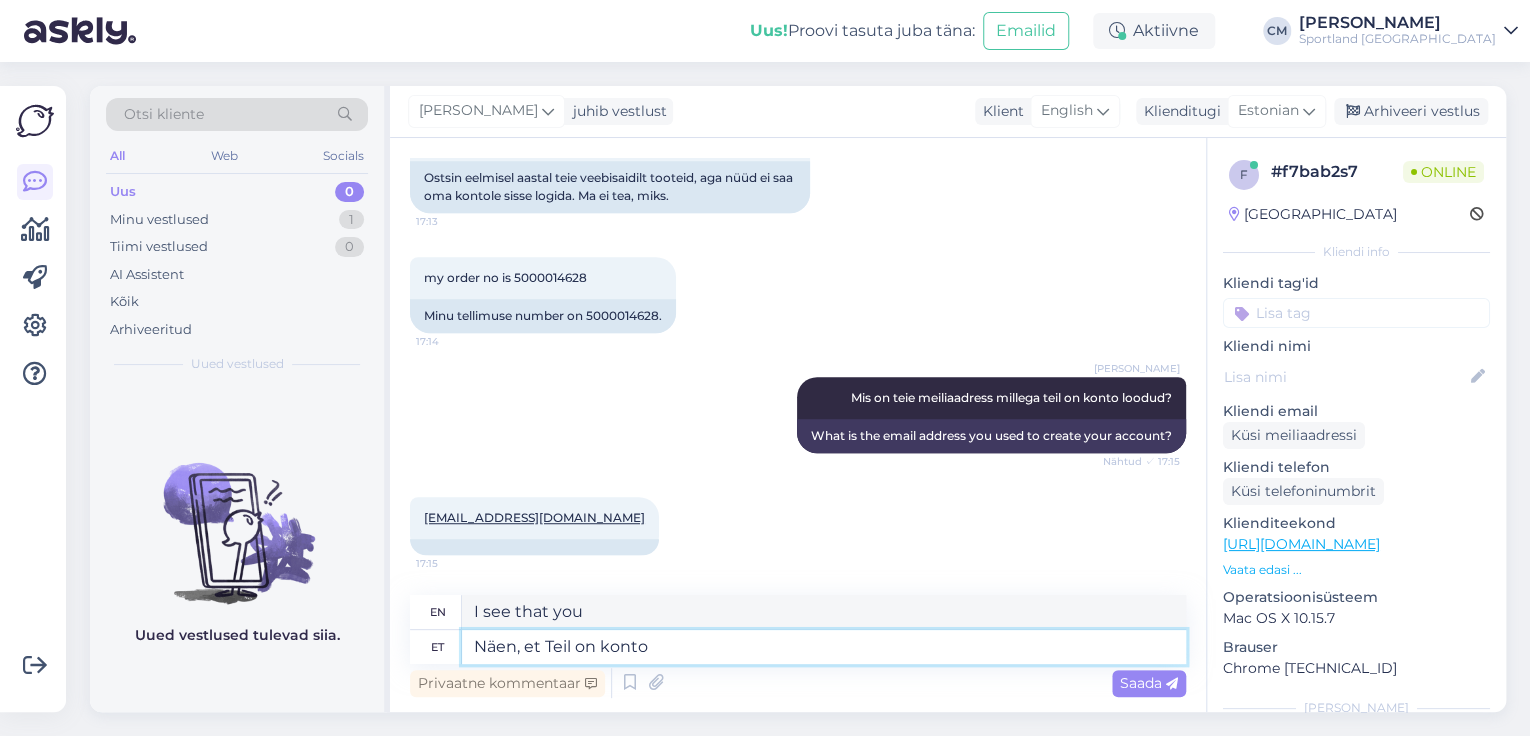 type on "Näen, et Teil on konto" 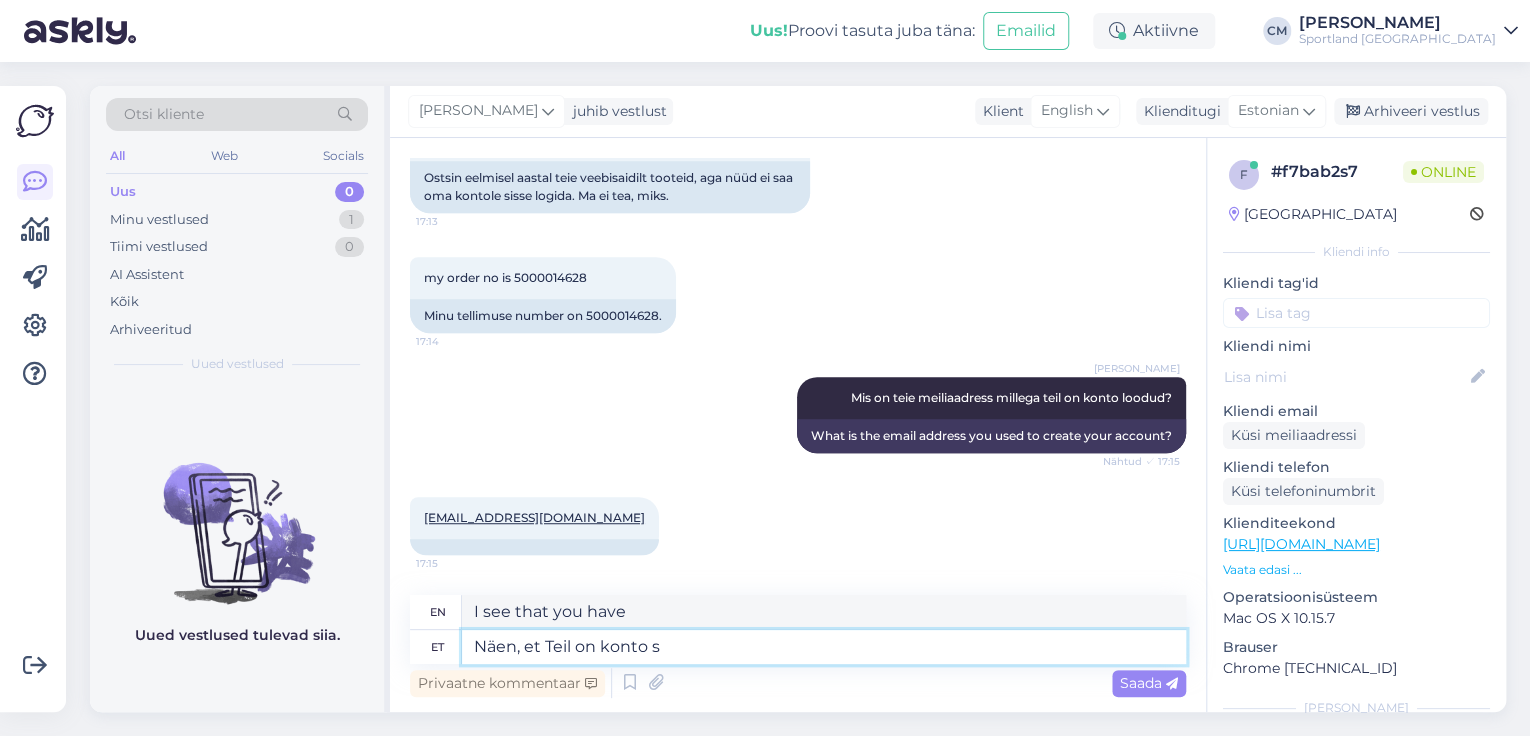 type on "Näen, et Teil on konto sp" 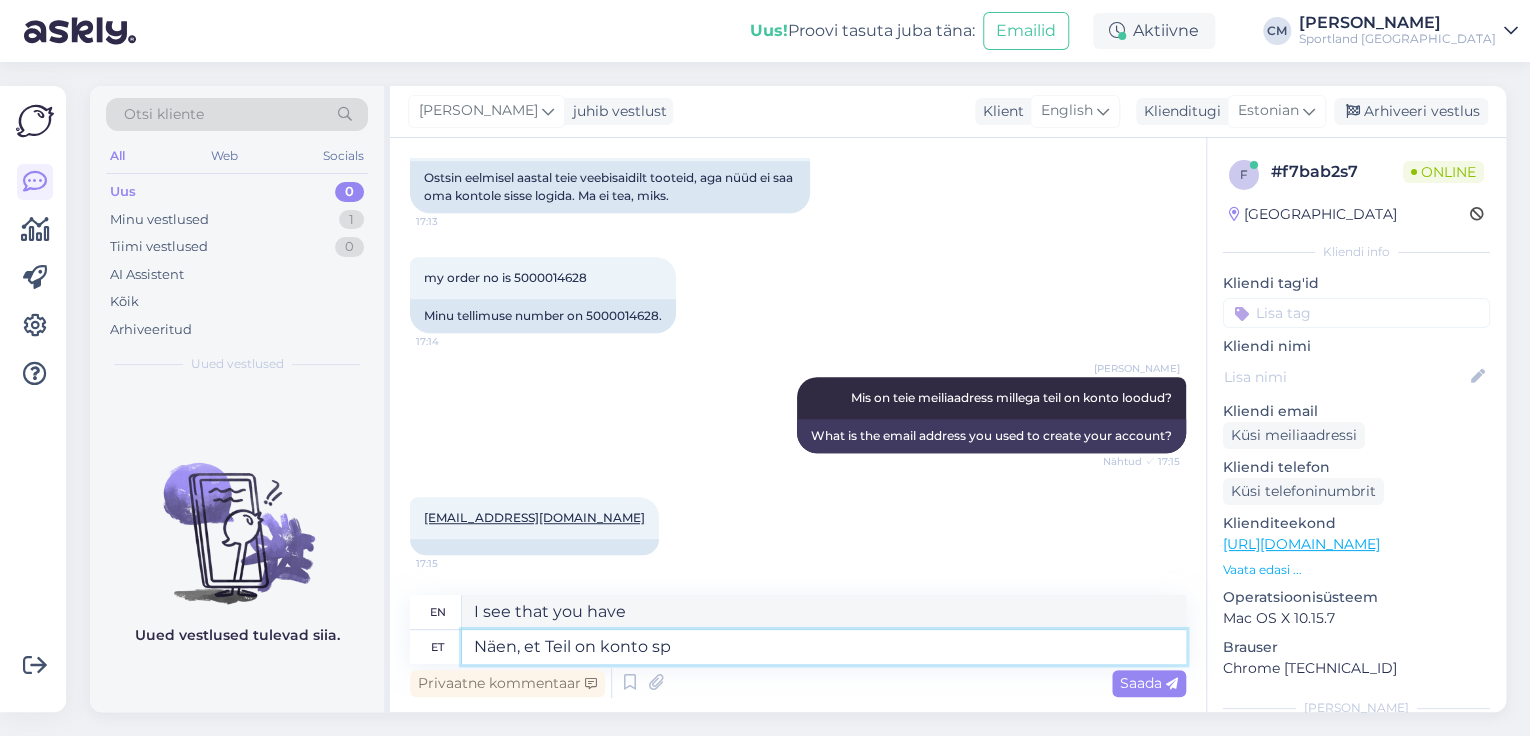 type on "I see that you have an account." 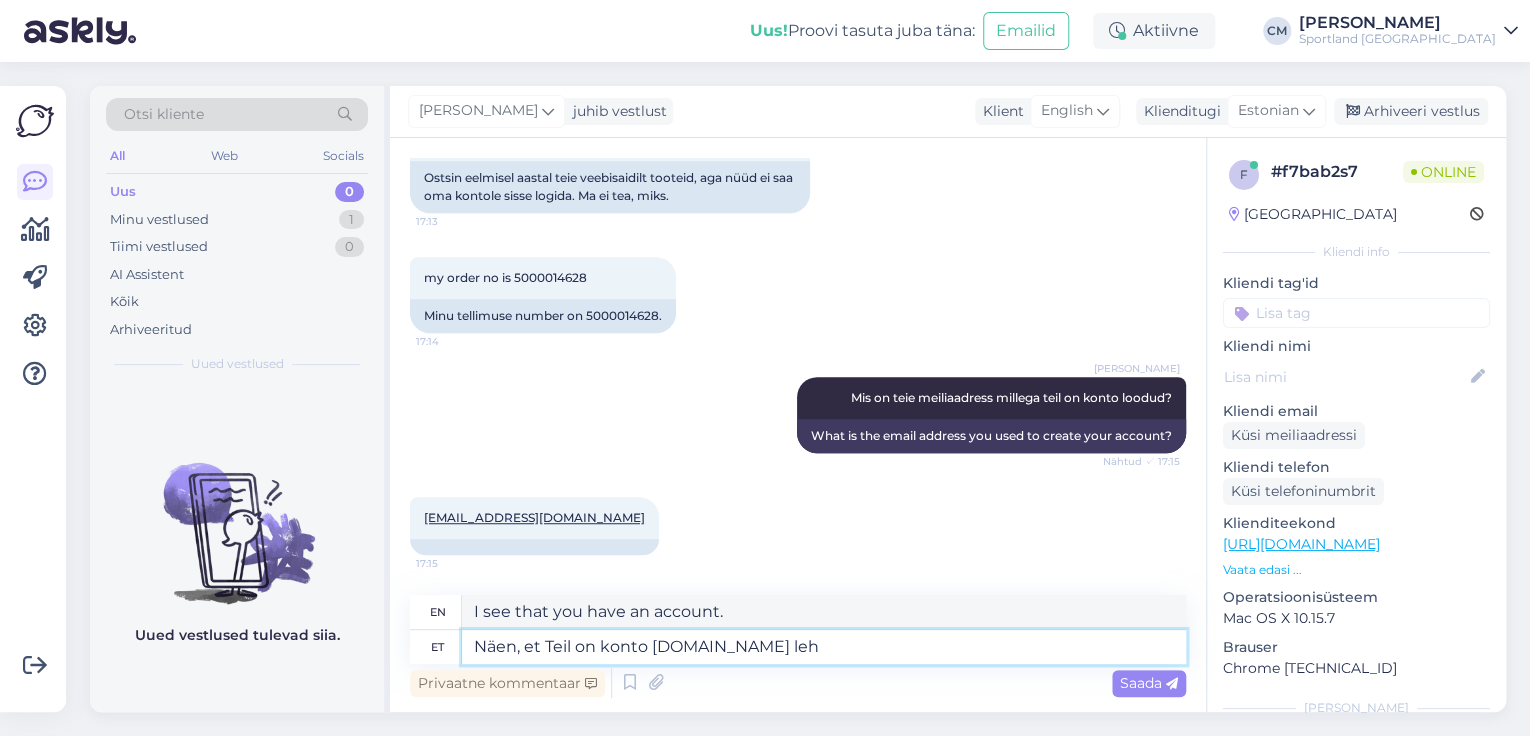 type on "Näen, et Teil on konto [DOMAIN_NAME] lehe" 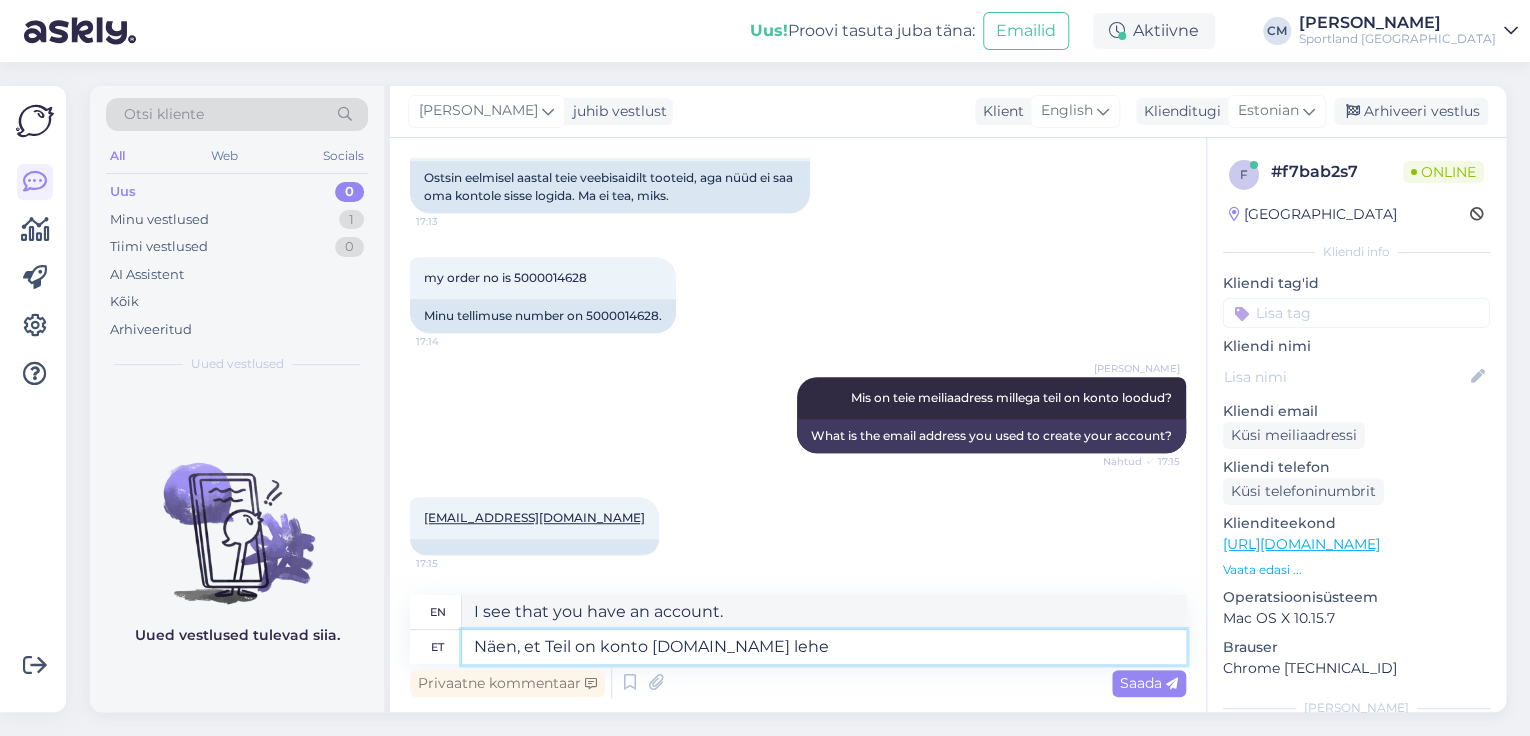 type on "I see that you have an account [DOMAIN_NAME]" 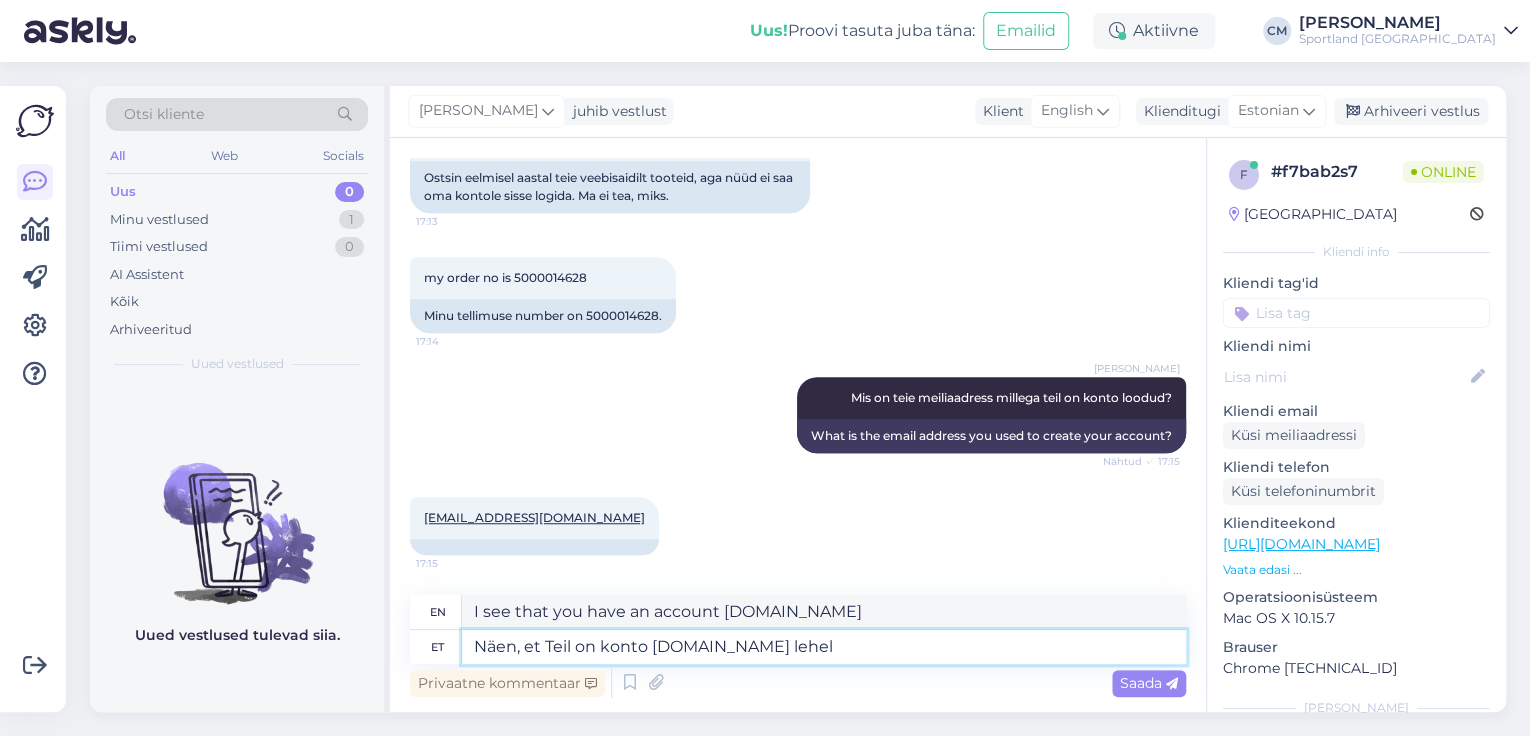 type on "Näen, et Teil on konto [DOMAIN_NAME] lehel." 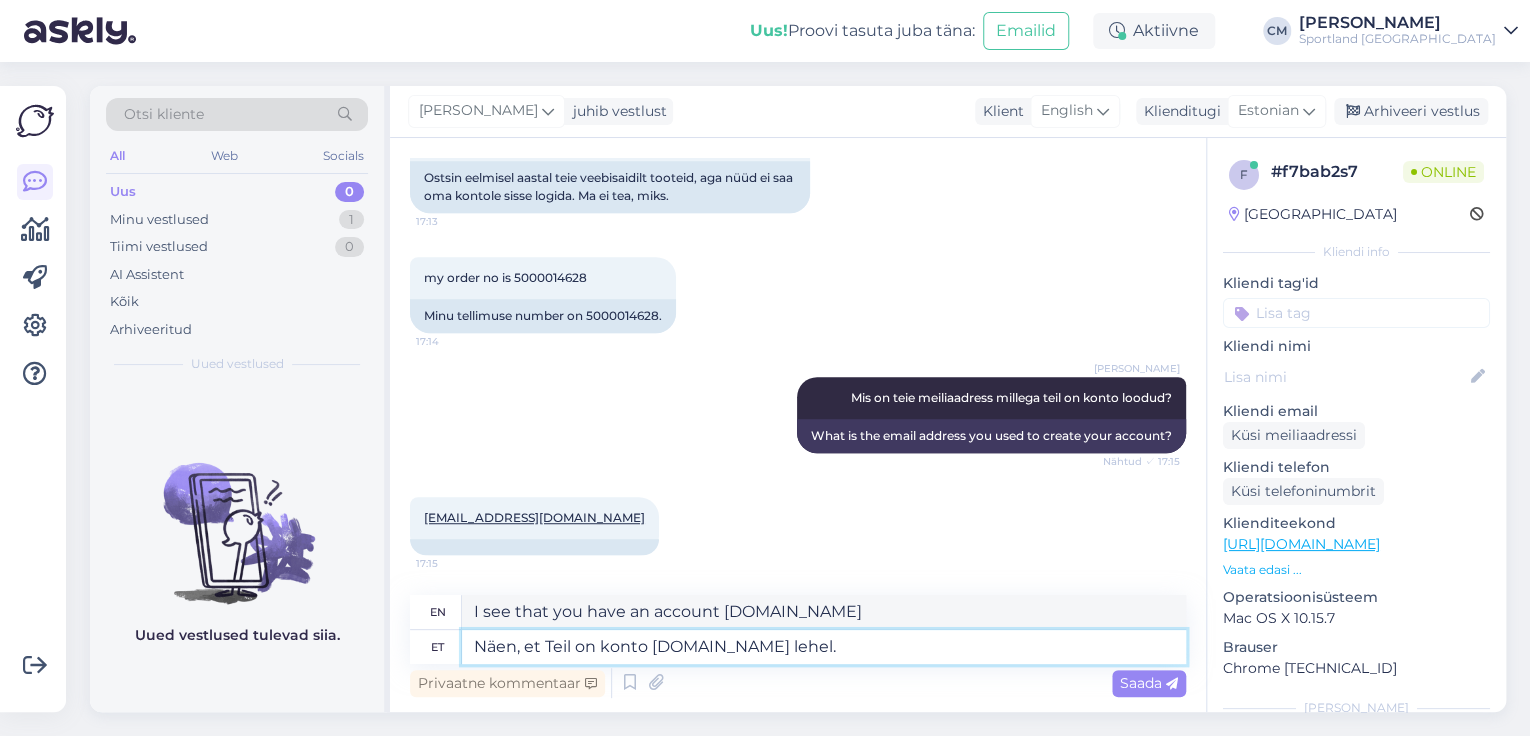 type on "I see that you have an account on [DOMAIN_NAME] ." 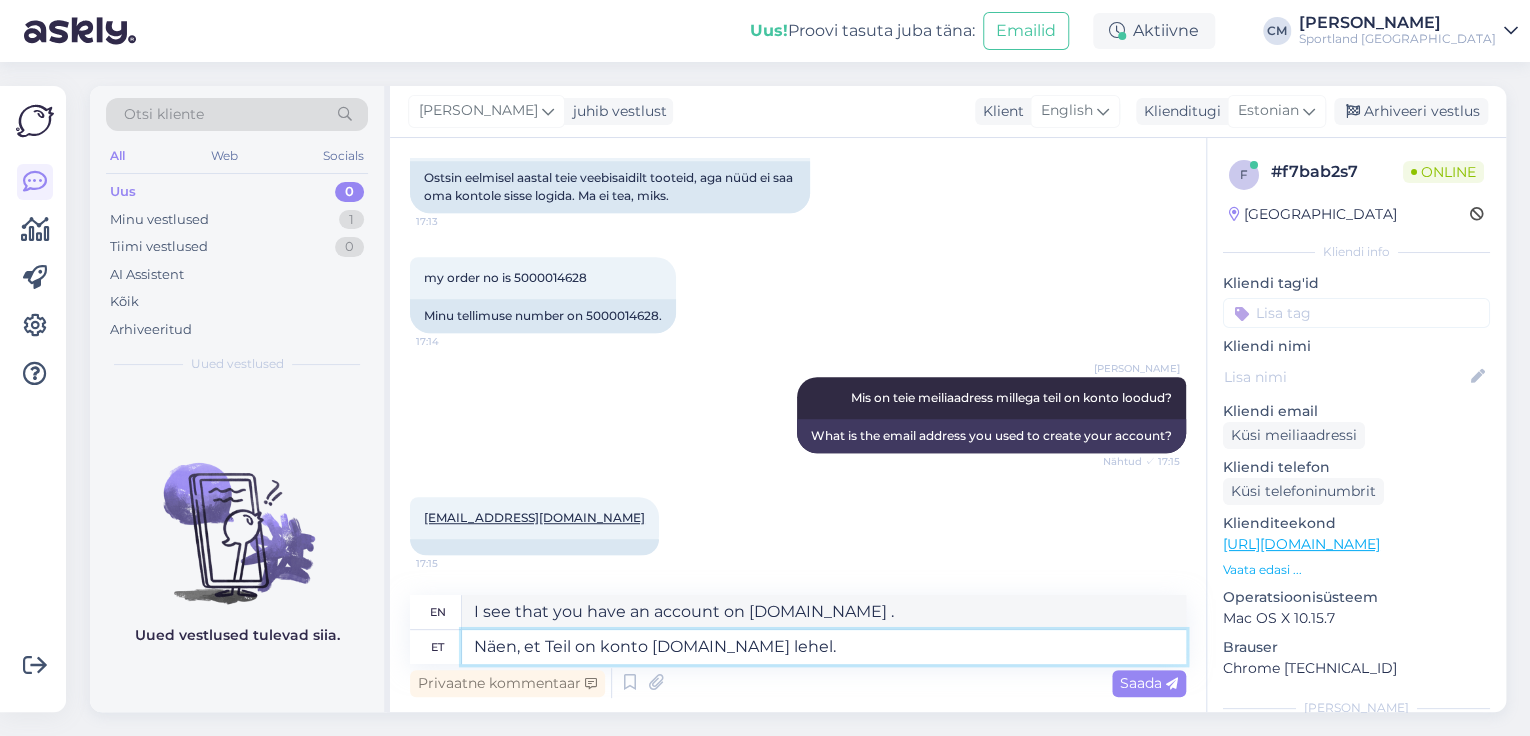 type 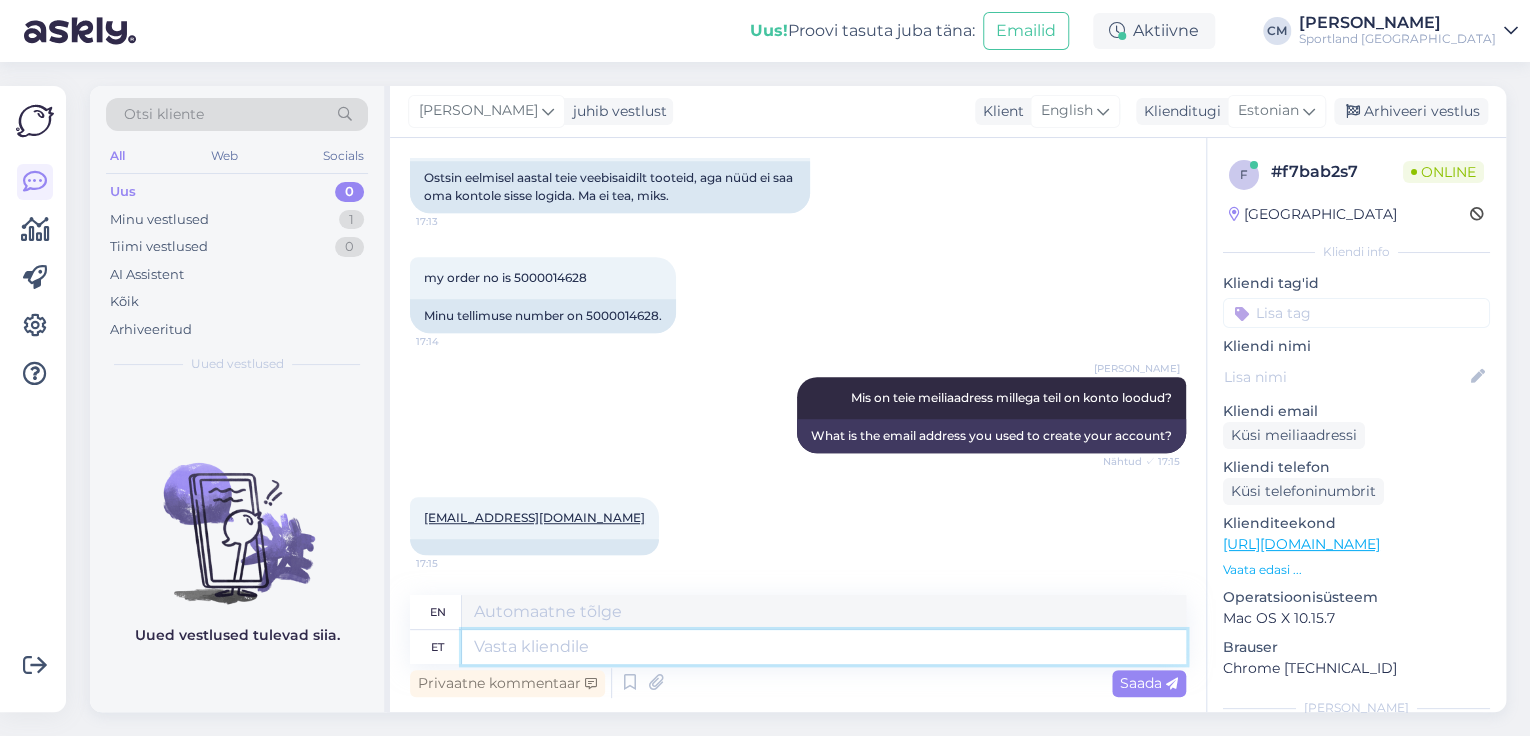 scroll, scrollTop: 679, scrollLeft: 0, axis: vertical 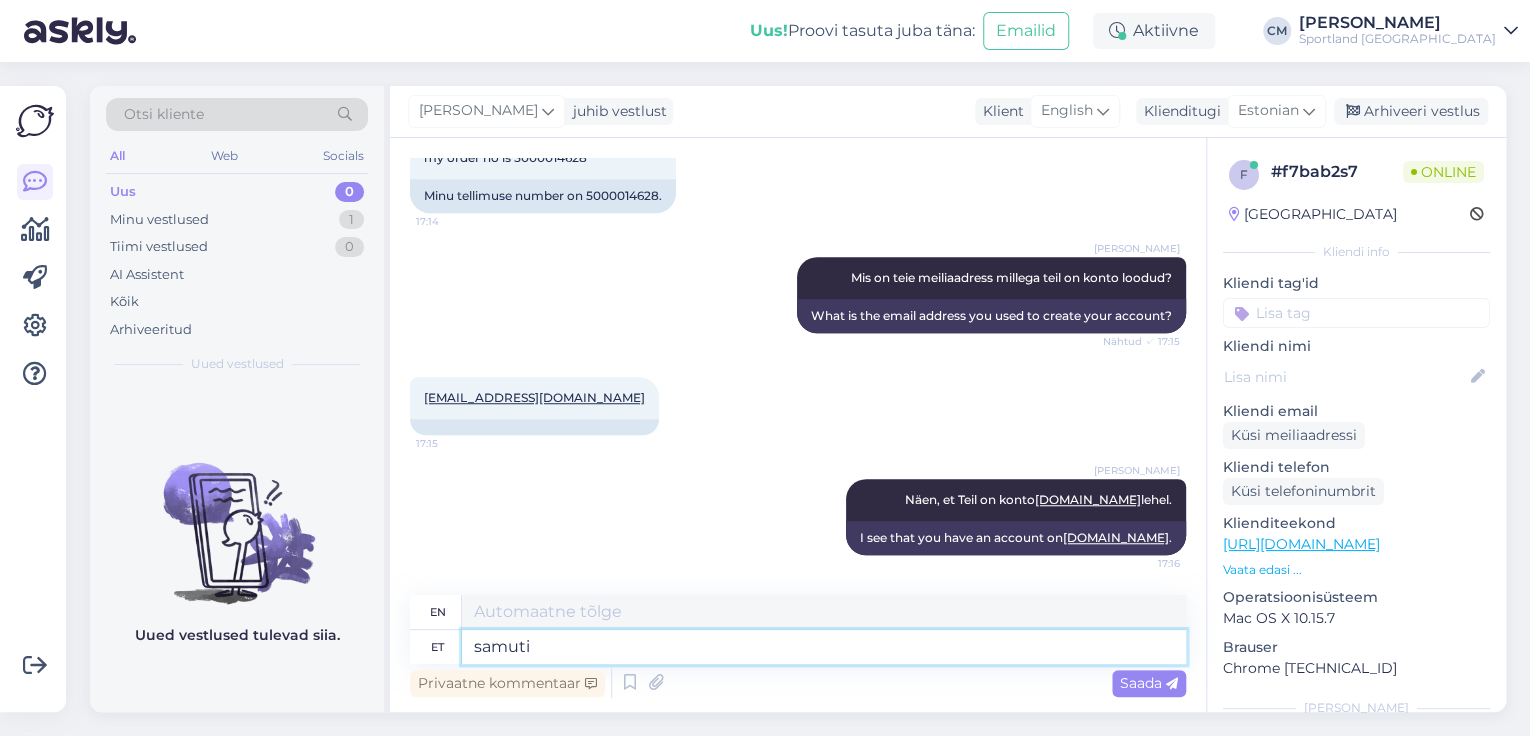 type on "samuti" 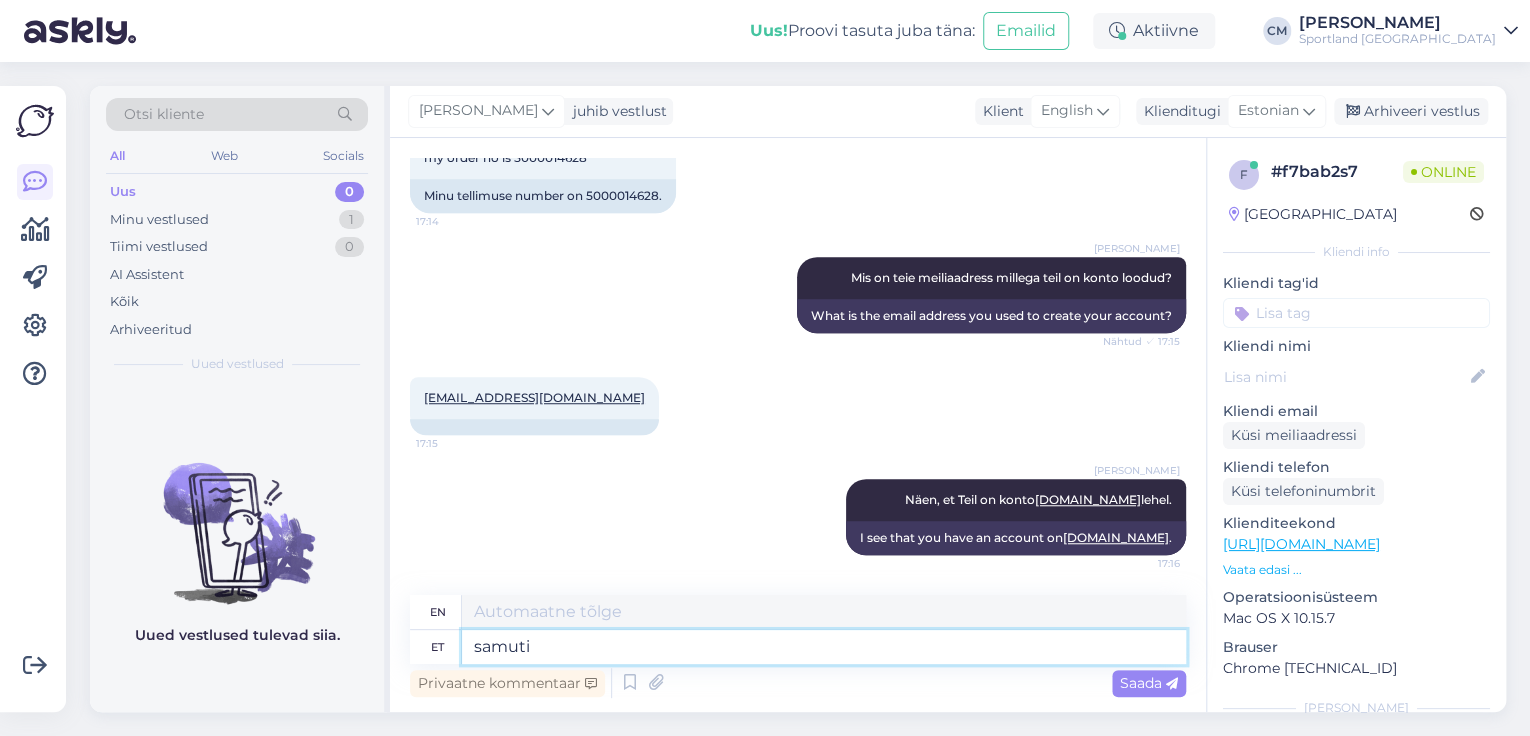 type on "likewise" 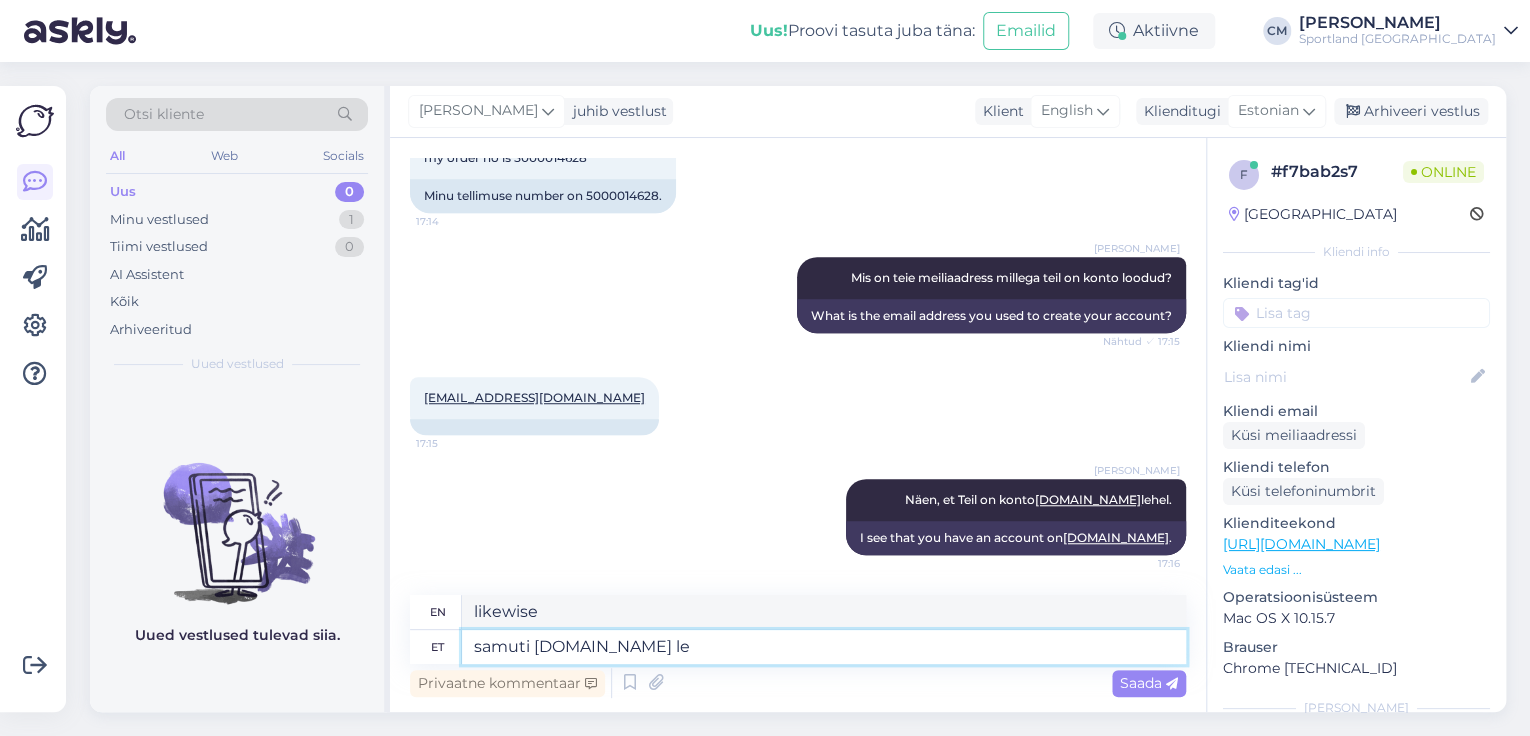 type on "samuti [DOMAIN_NAME] leh" 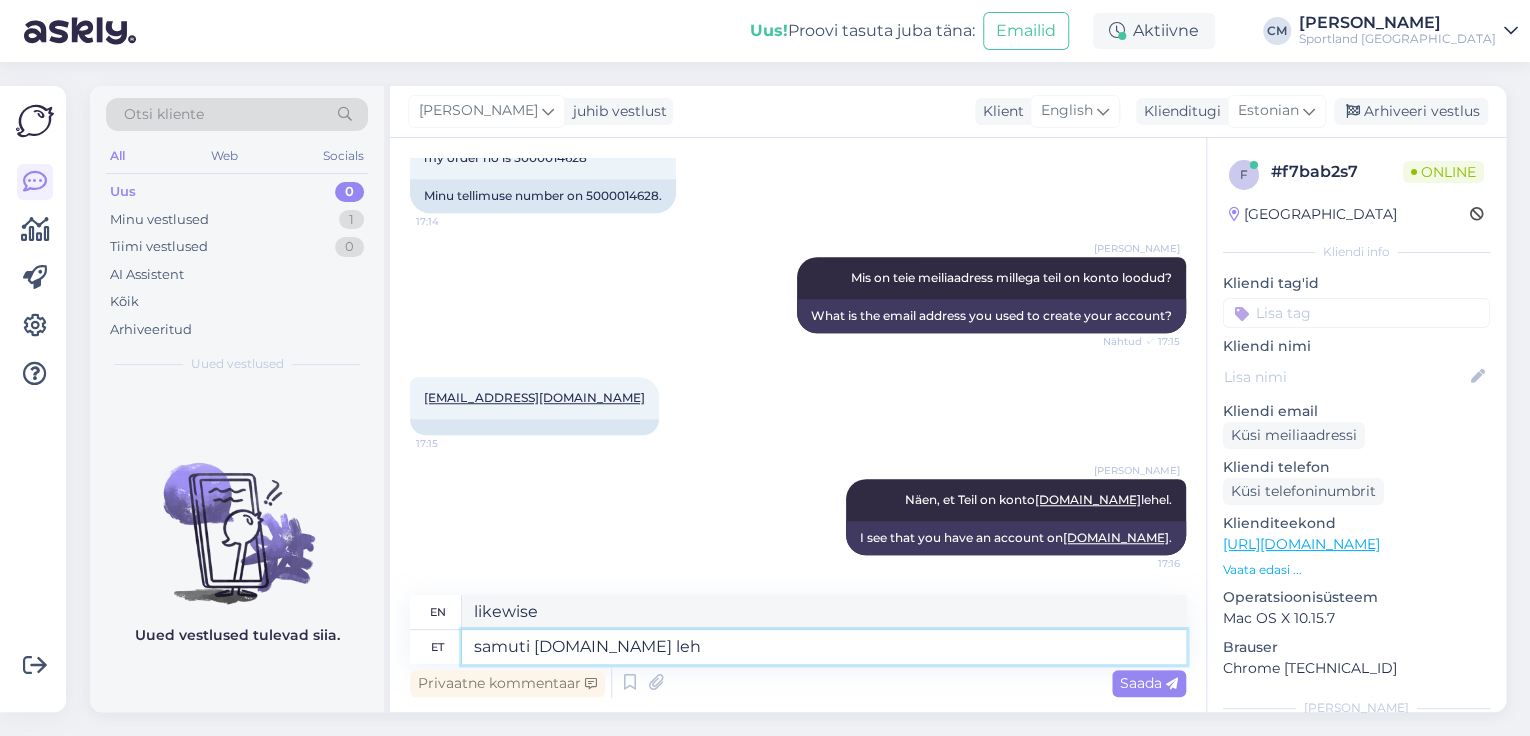 type on "also [DOMAIN_NAME]" 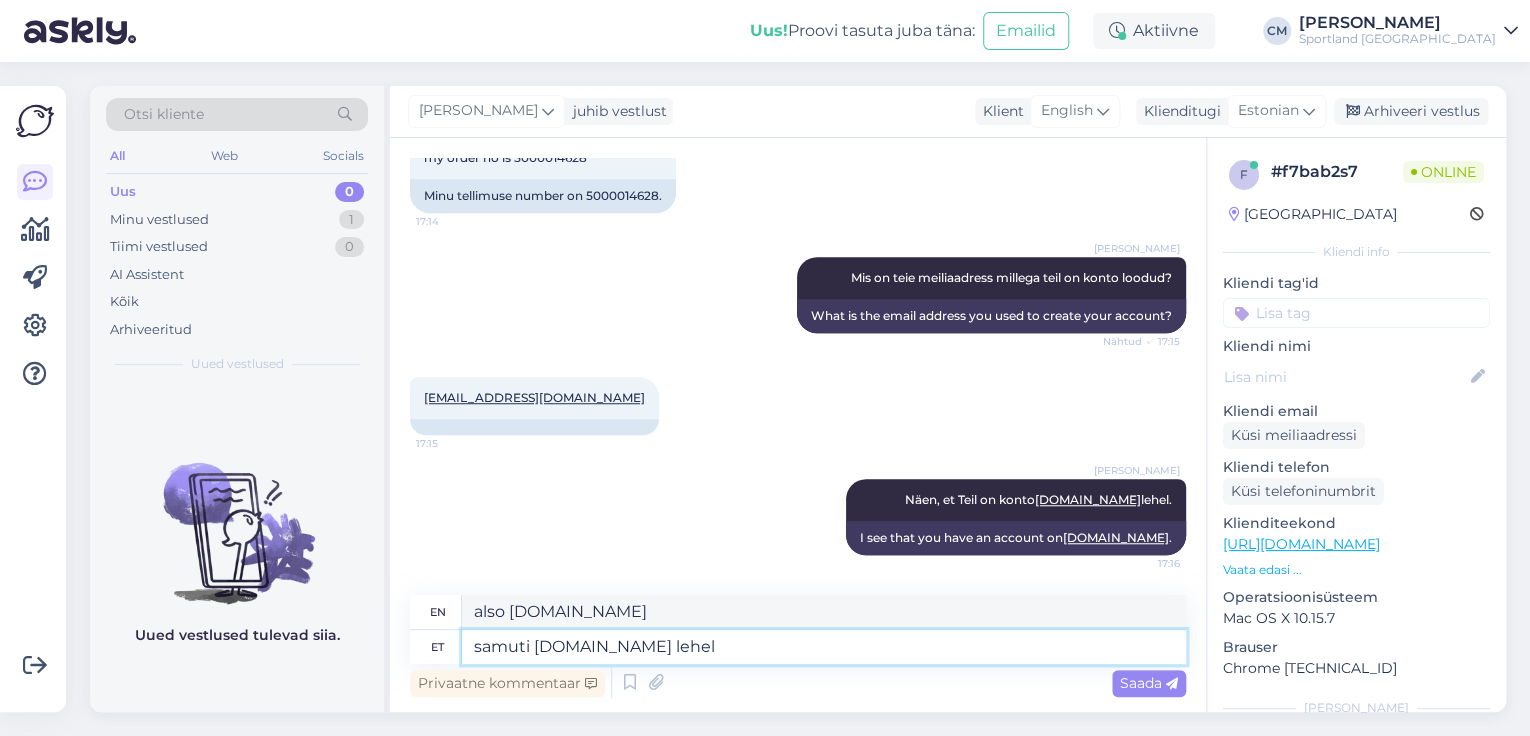 type on "samuti [DOMAIN_NAME] lehel." 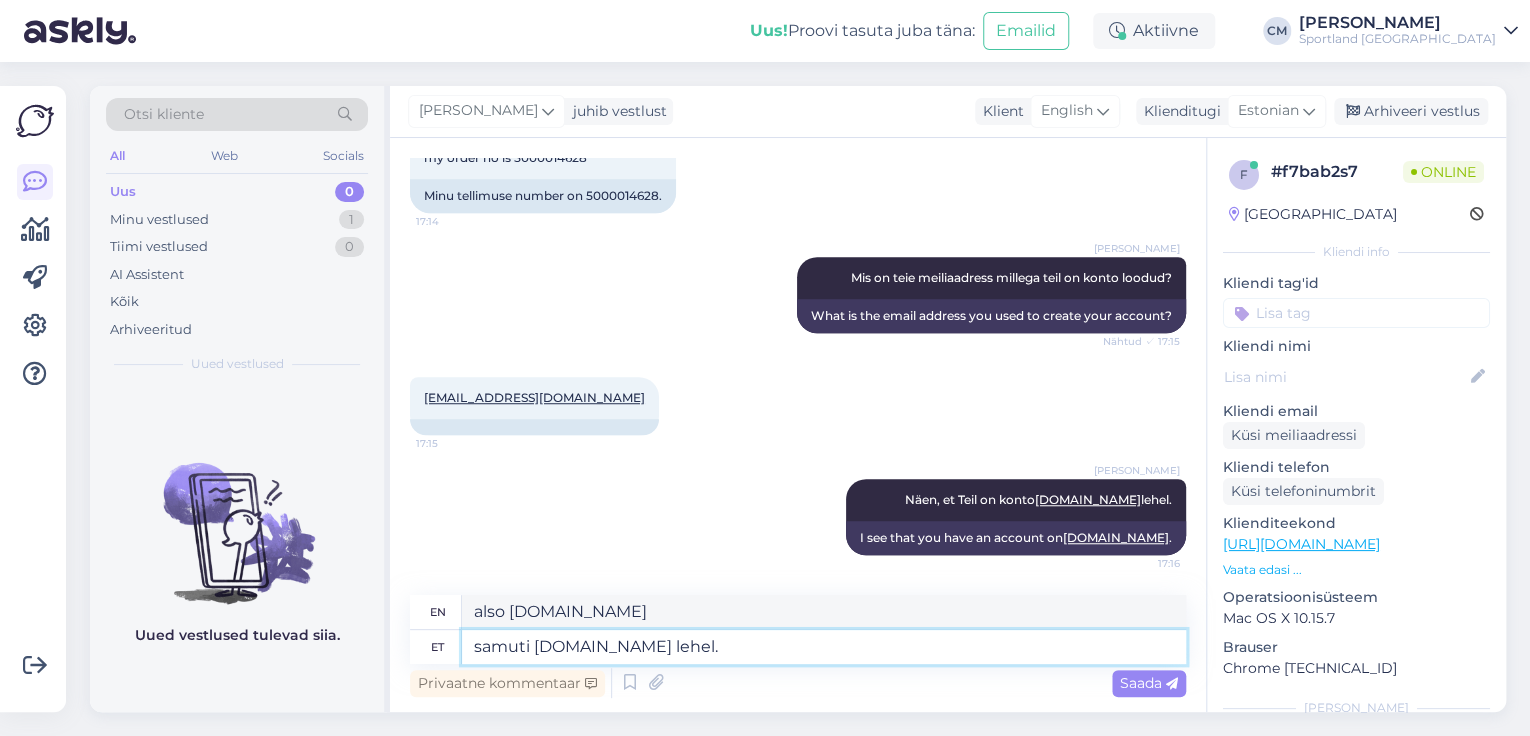 type on "also on [DOMAIN_NAME] ." 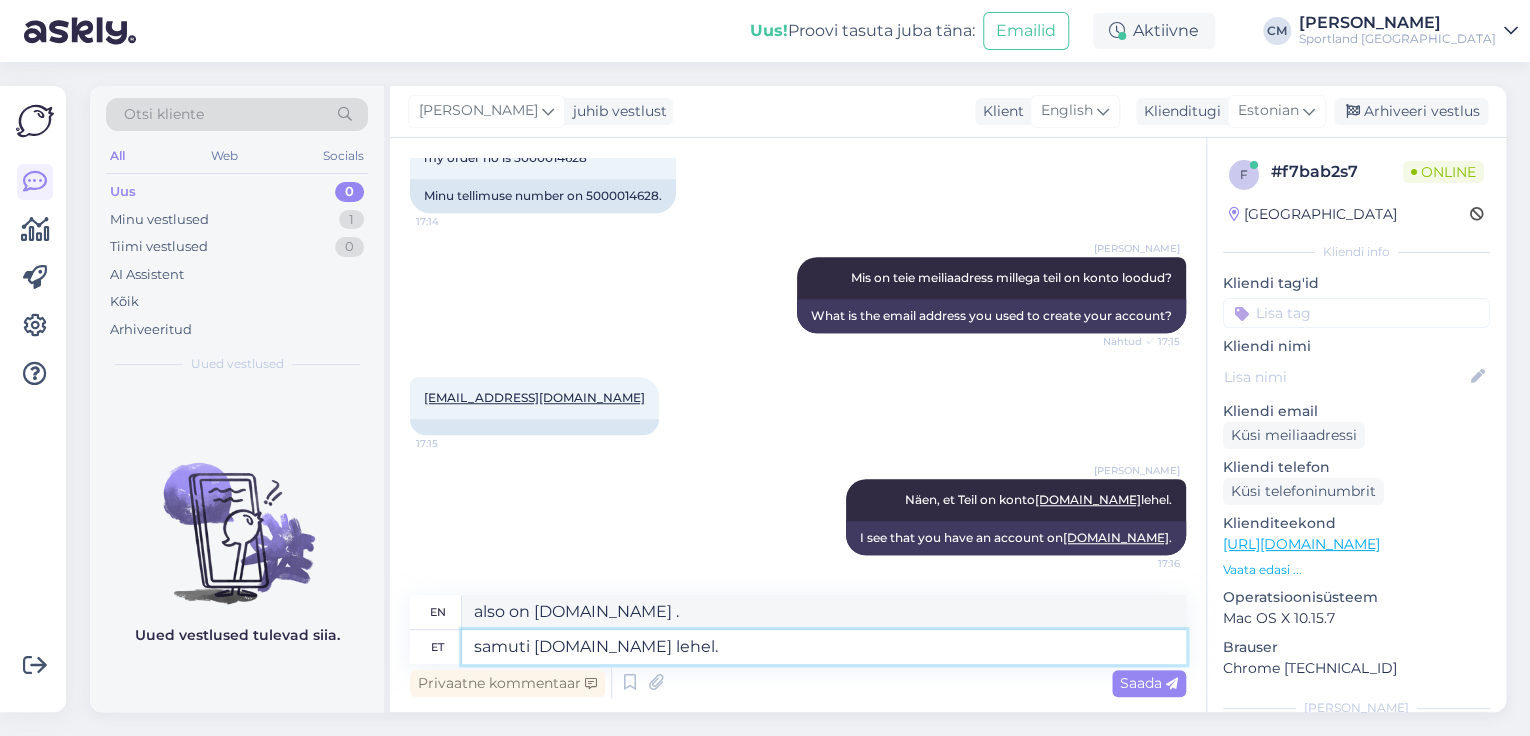 click on "samuti [DOMAIN_NAME] lehel." at bounding box center [824, 647] 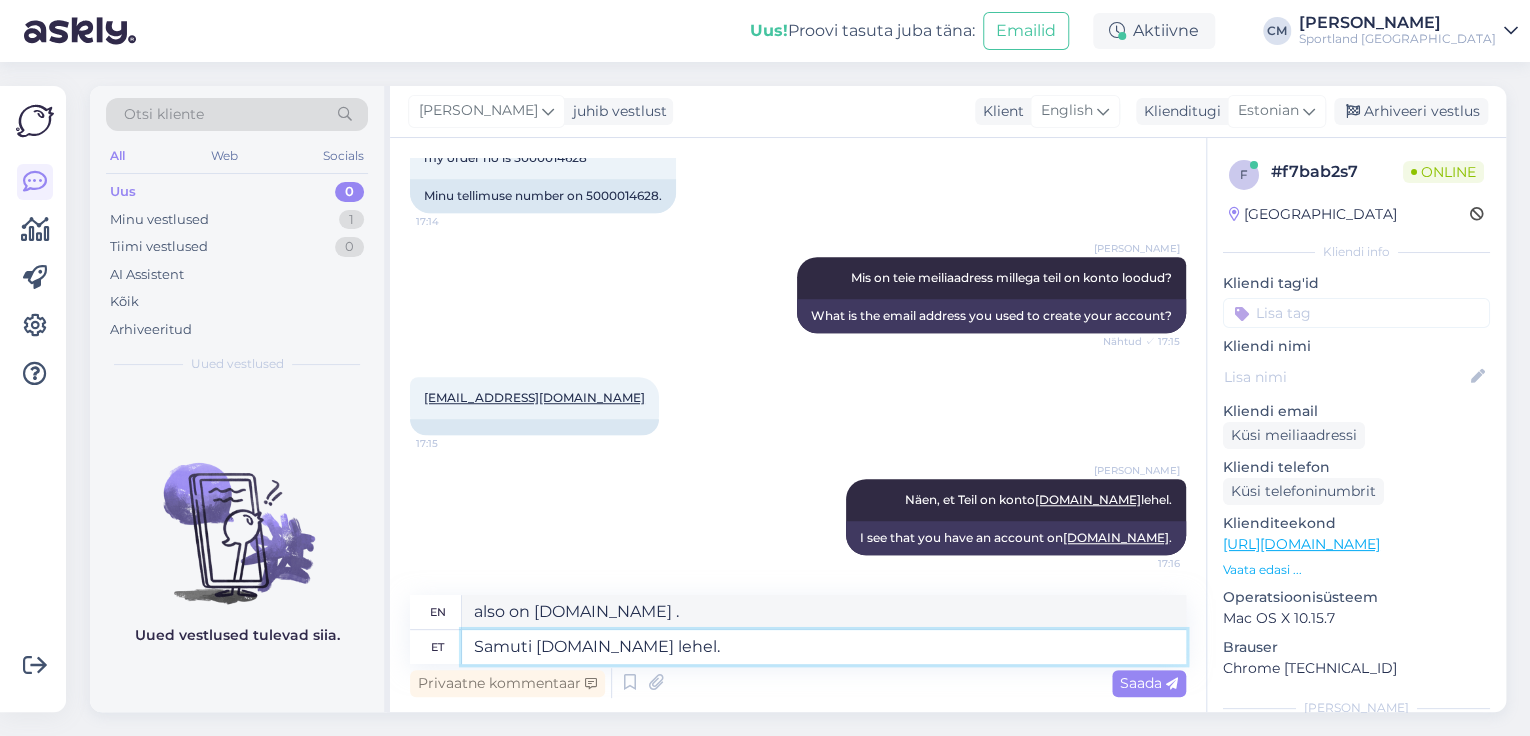 type on "Samuti [DOMAIN_NAME] lehel." 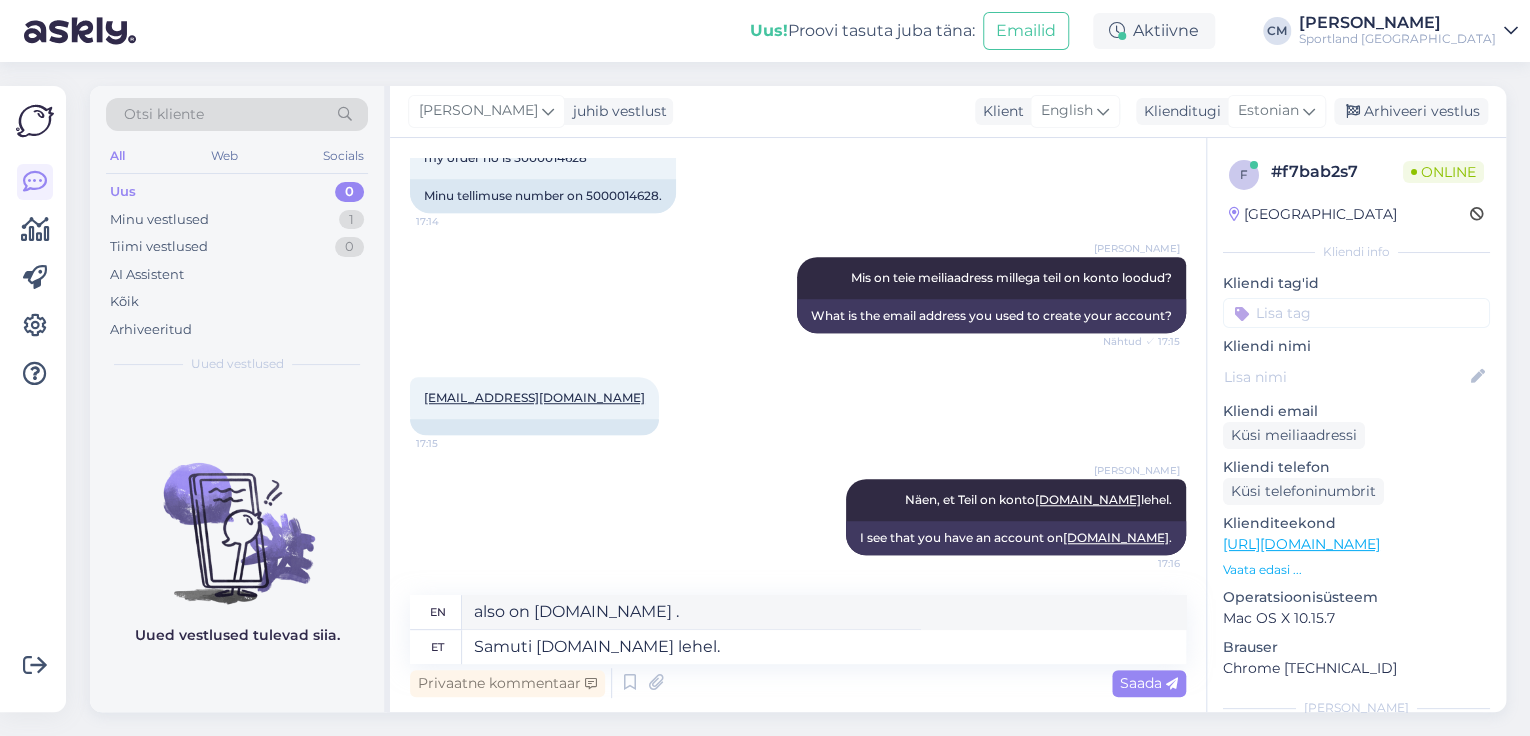 type on "Also on [DOMAIN_NAME] website." 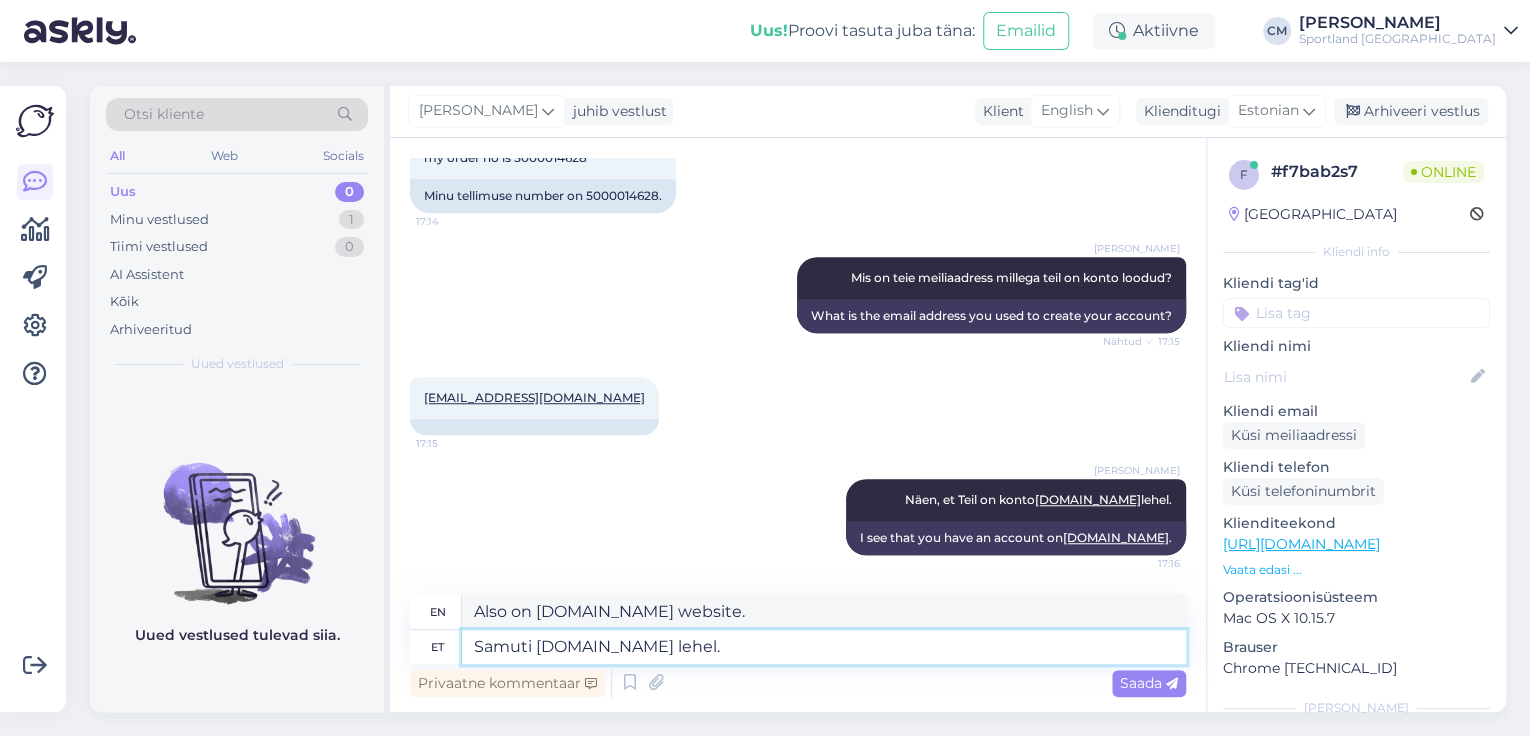 click on "Samuti [DOMAIN_NAME] lehel." at bounding box center (824, 647) 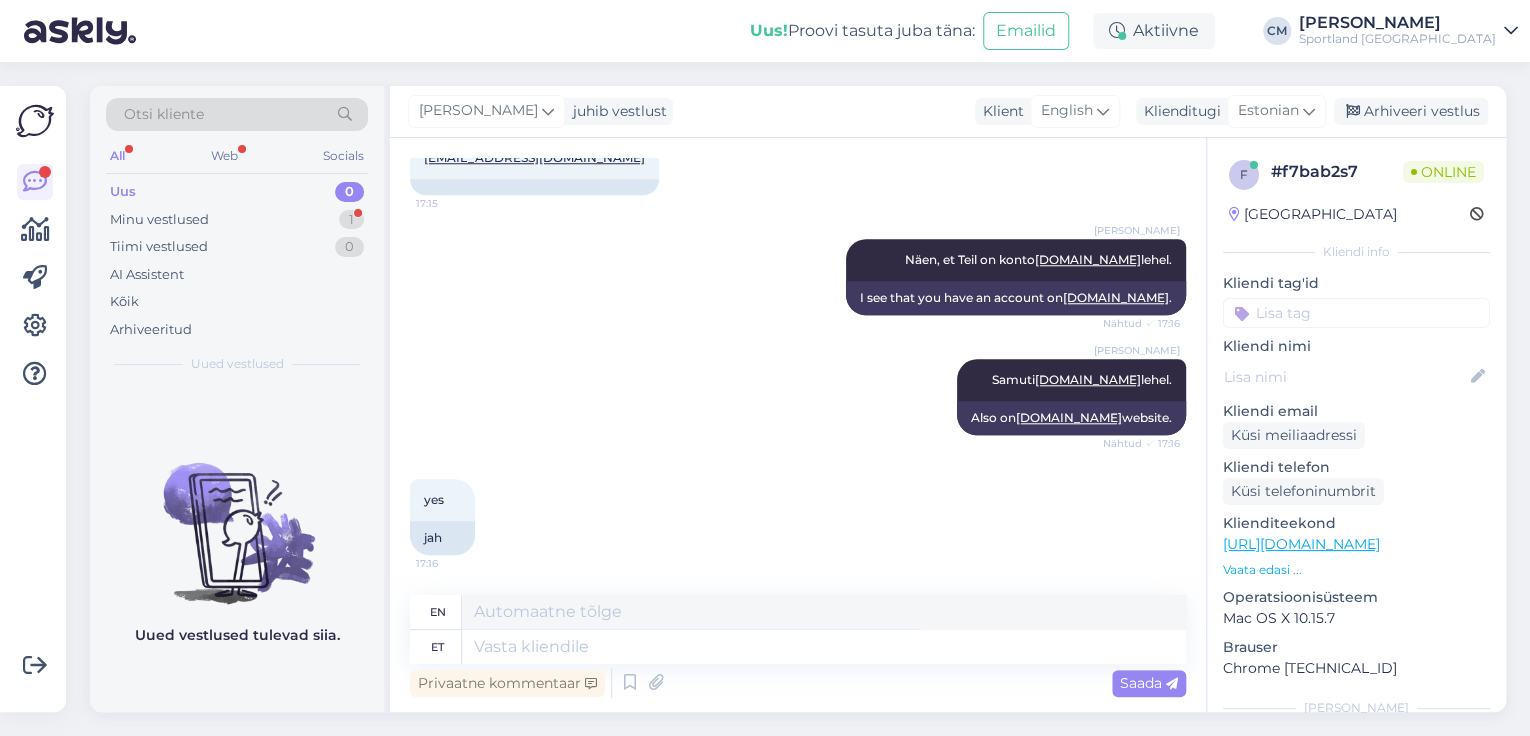 scroll, scrollTop: 918, scrollLeft: 0, axis: vertical 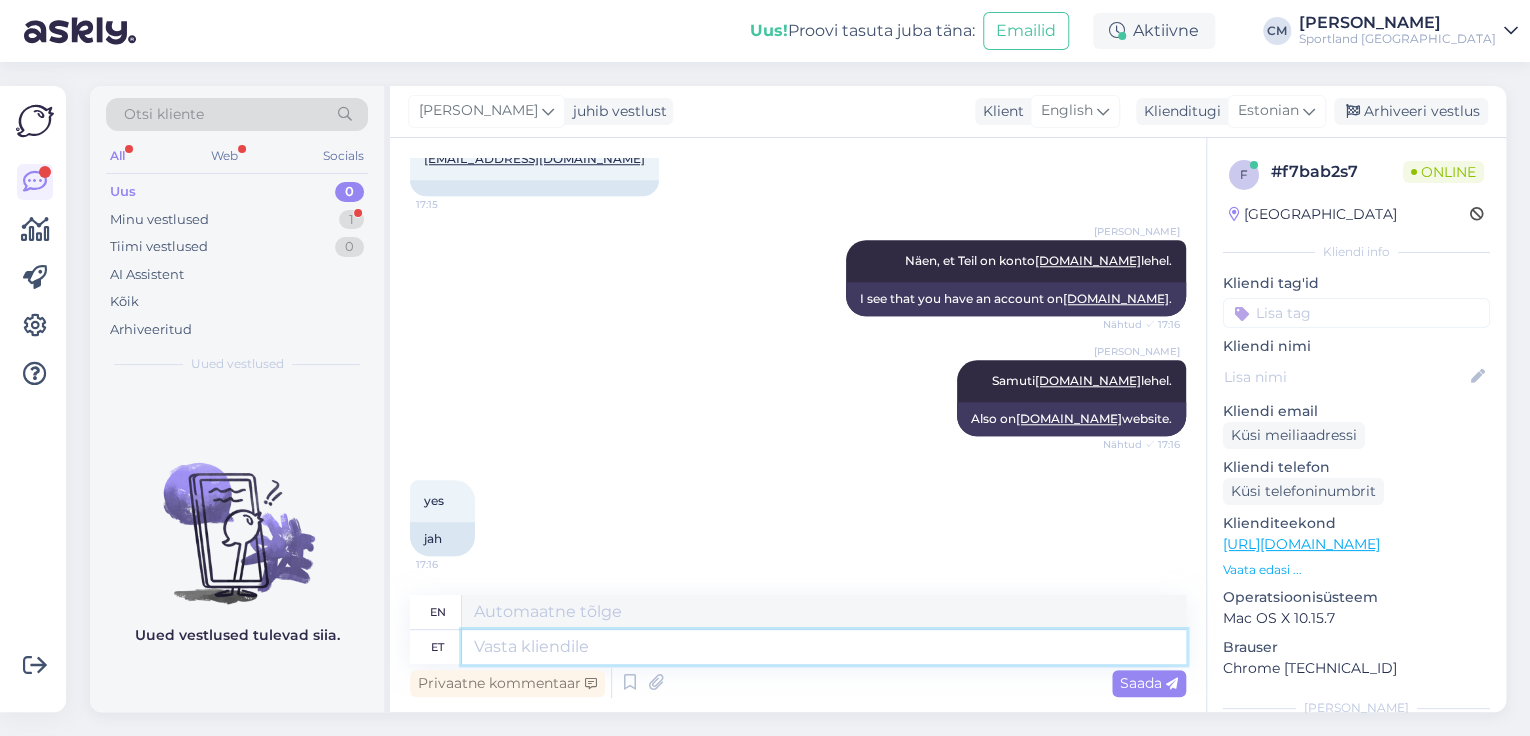 click at bounding box center (824, 647) 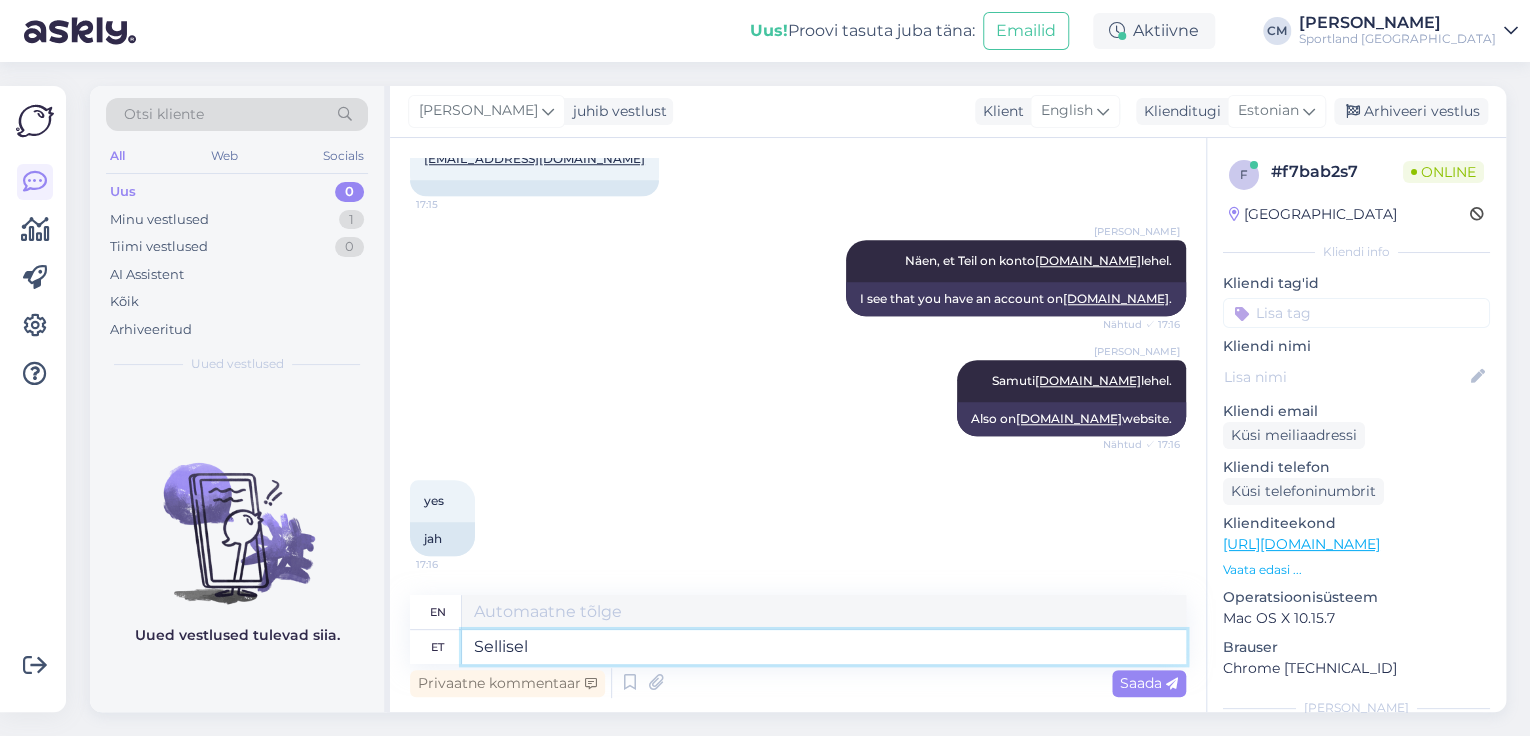 type on "Sellisel j" 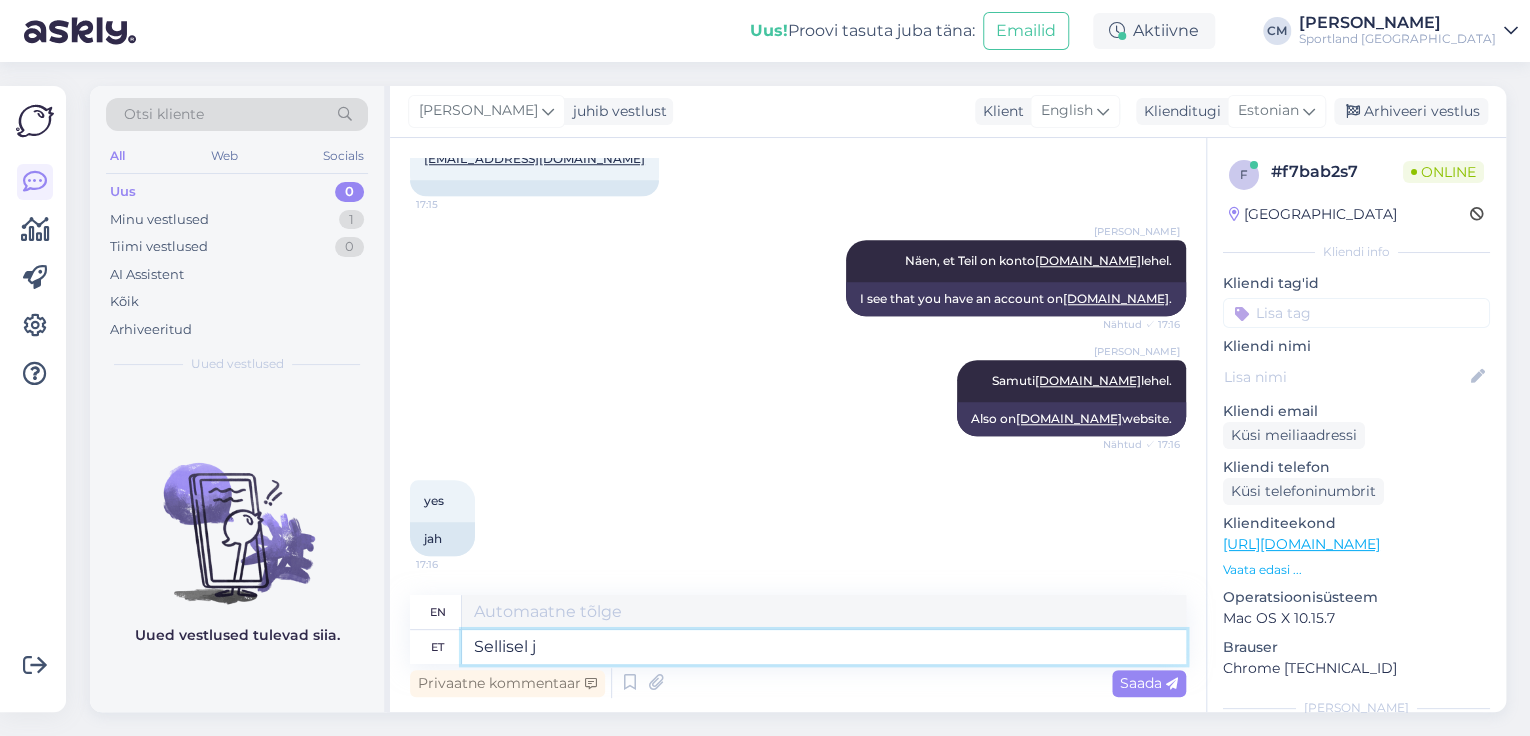 type on "Such a" 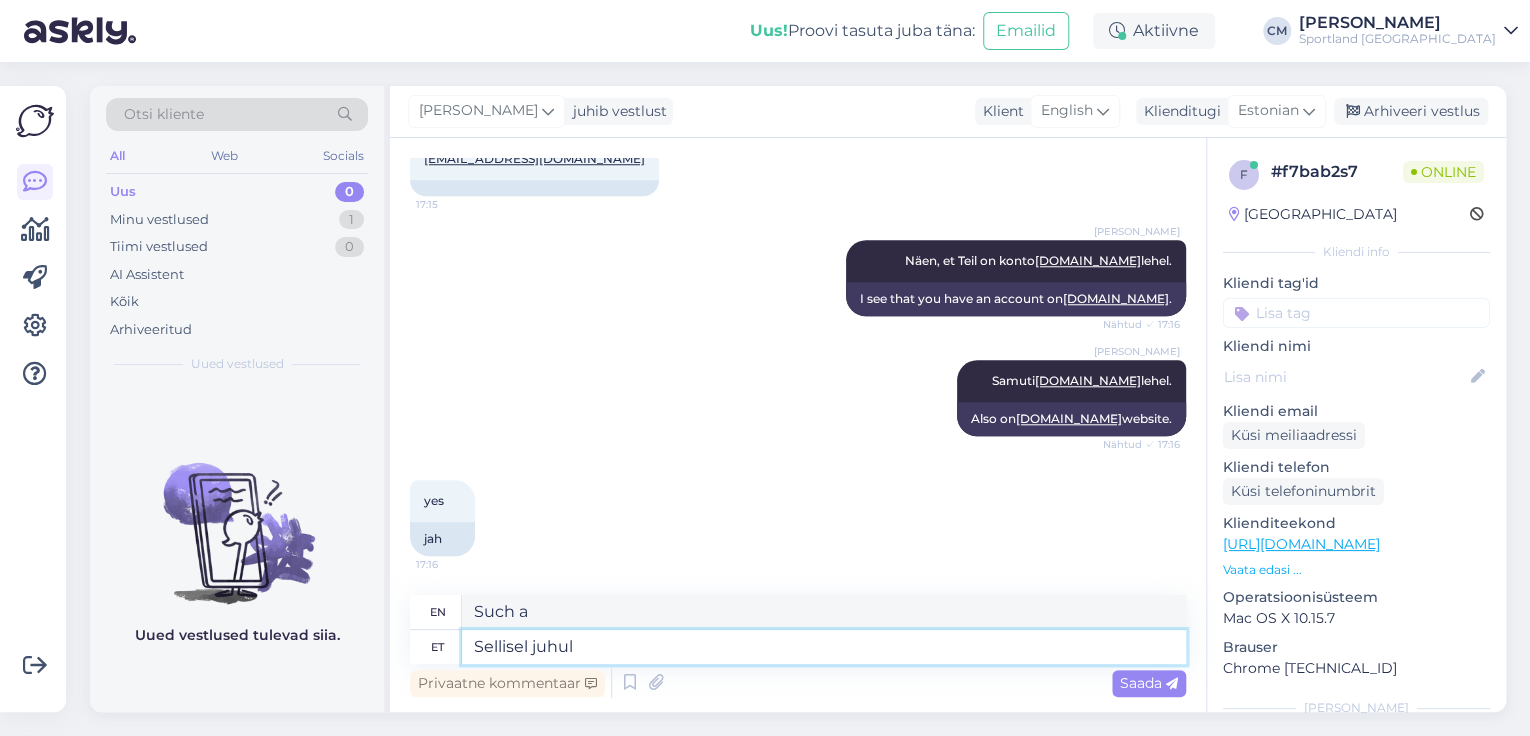 type on "Sellisel juhul p" 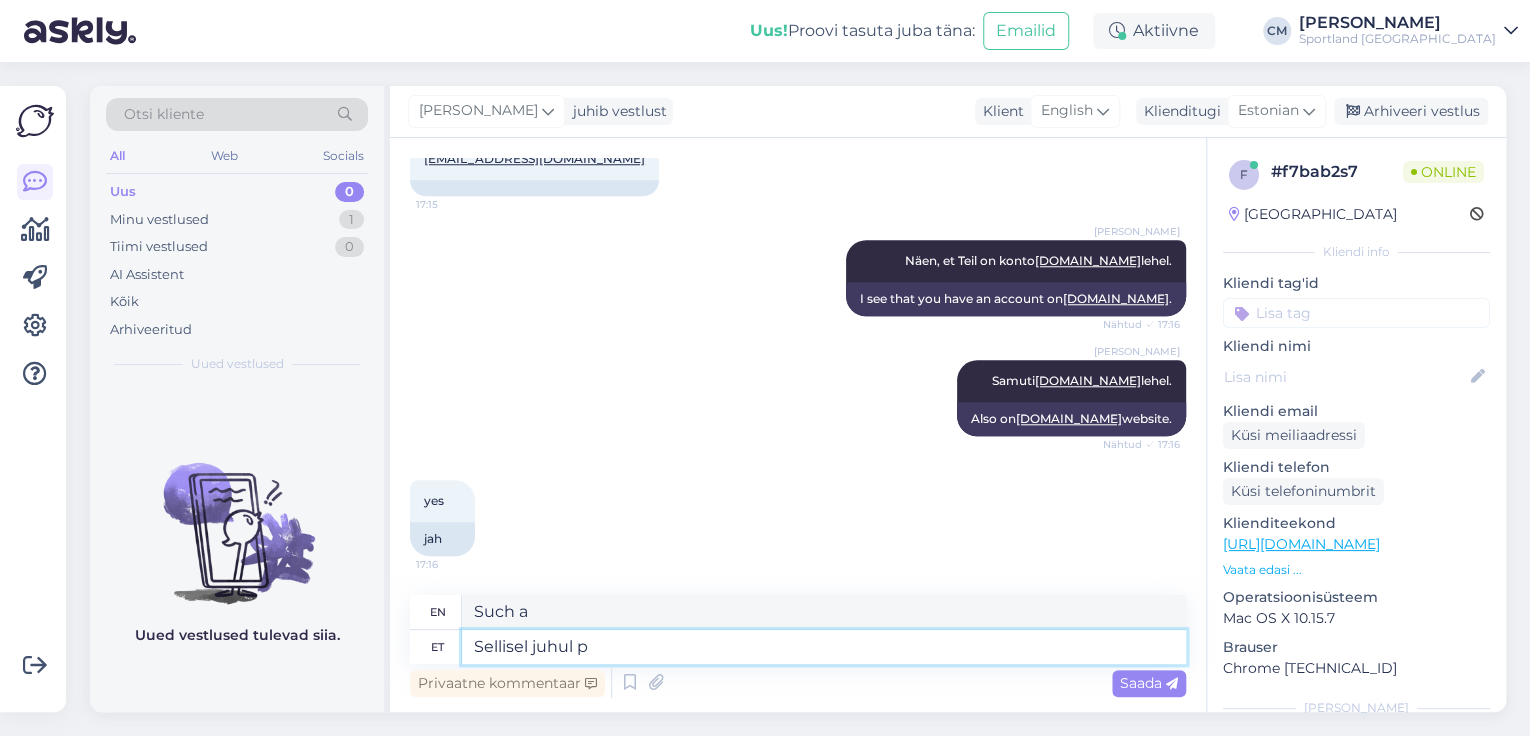 type on "In such a case." 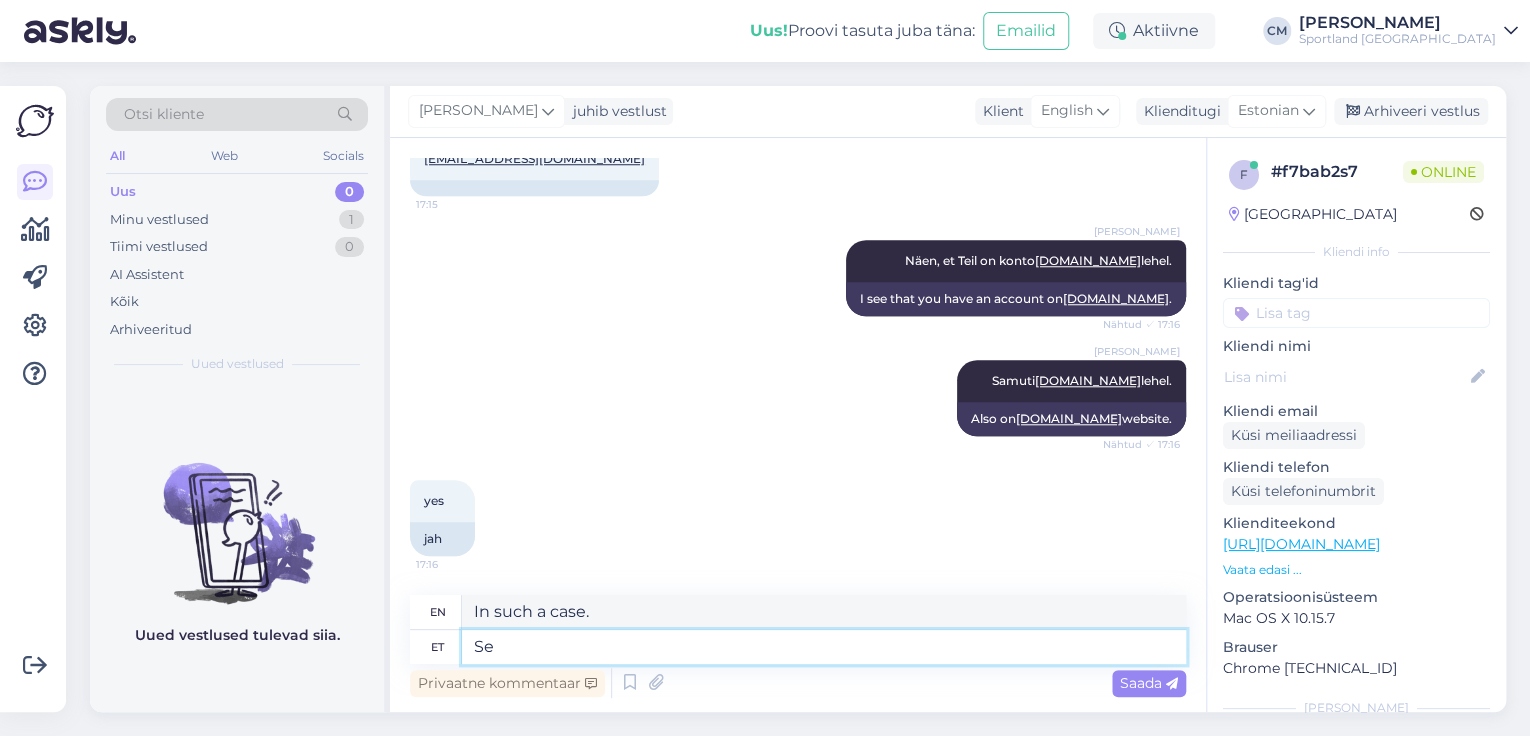 type on "S" 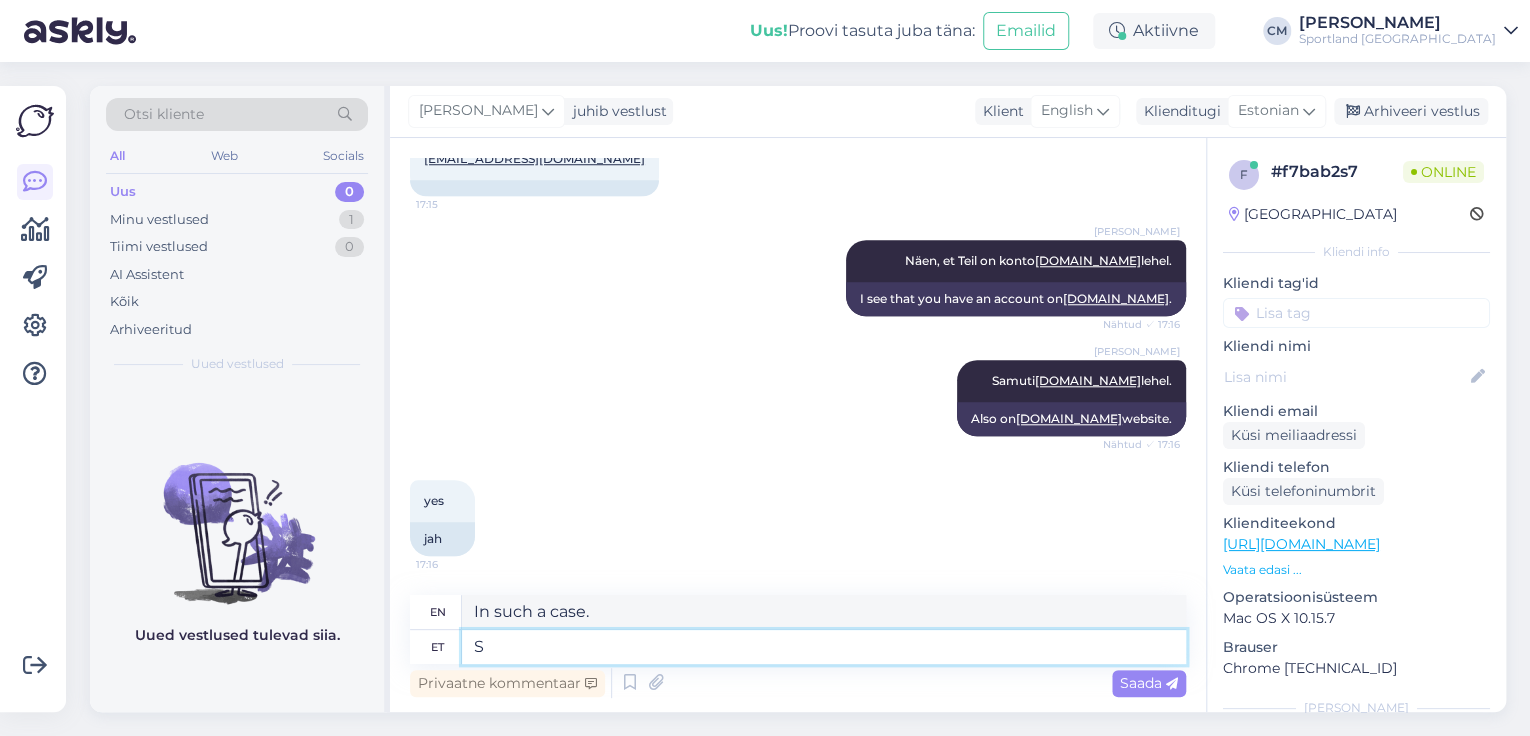 type 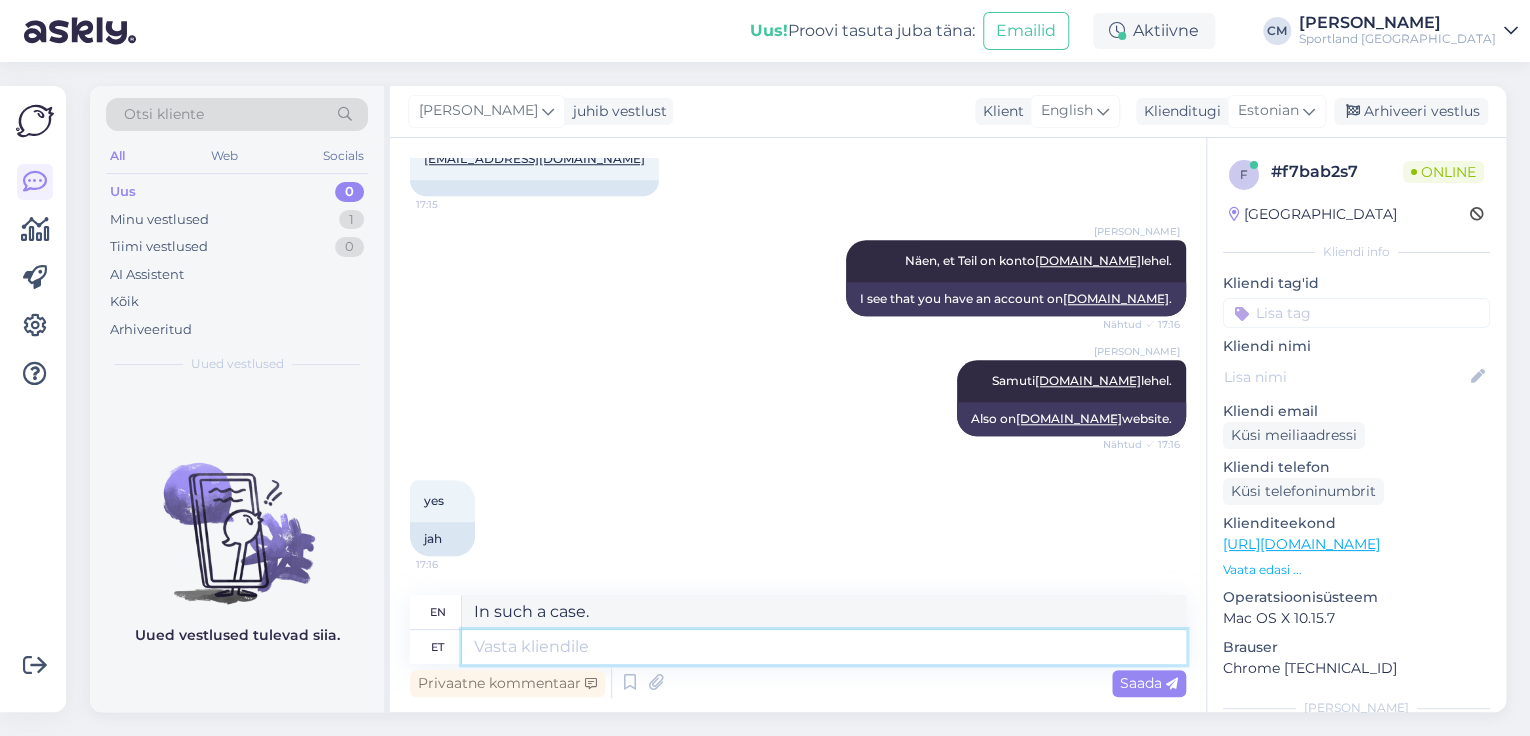 type on "Such a" 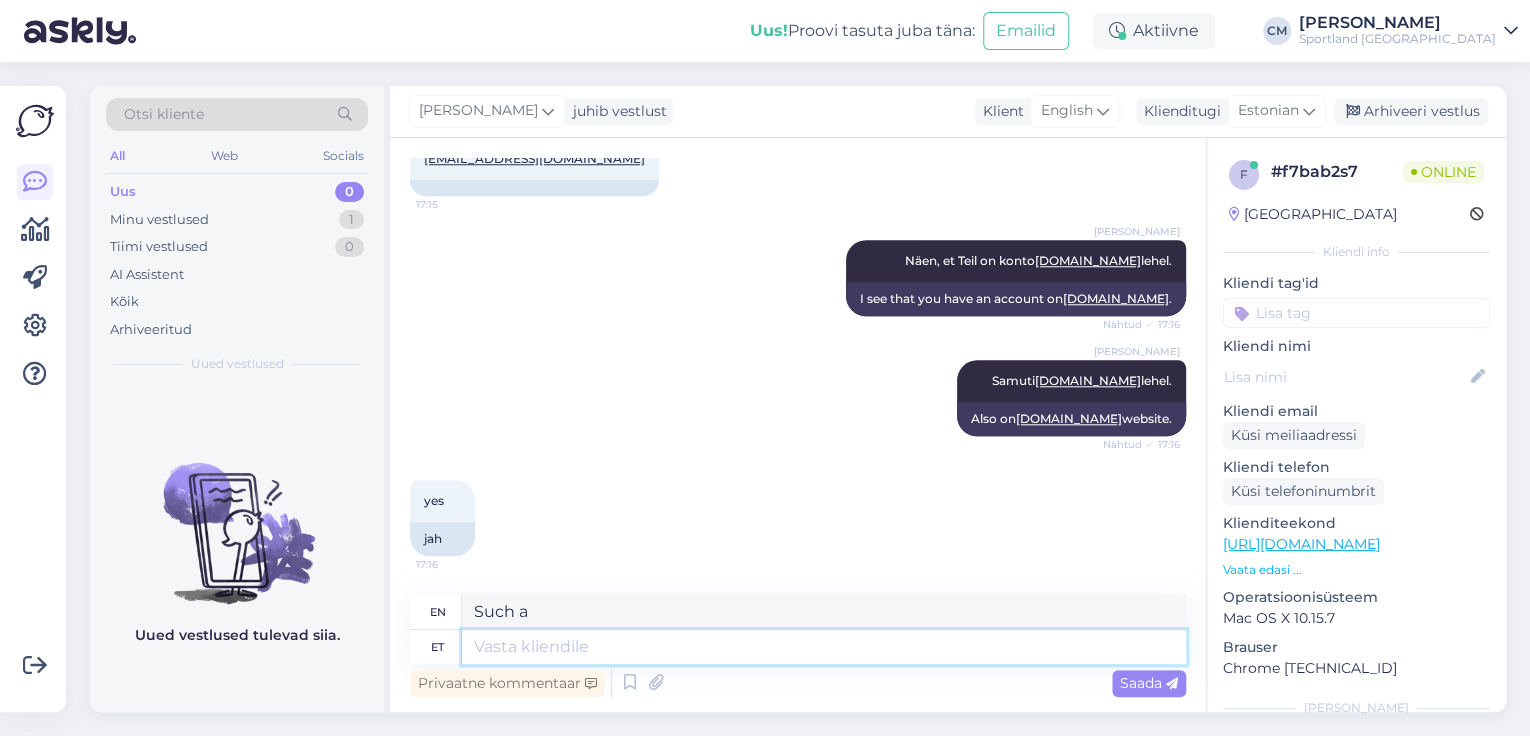 type 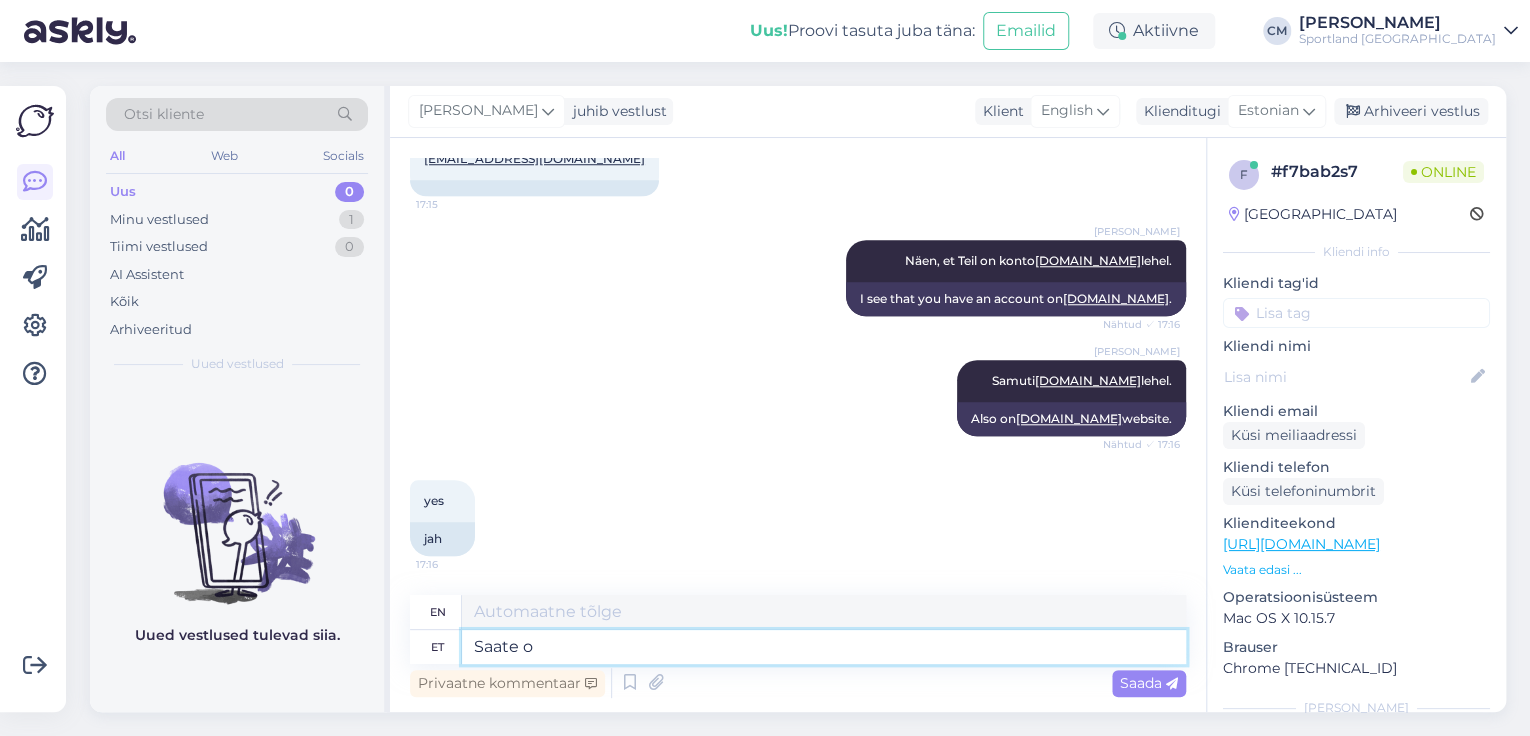 type on "Saate om" 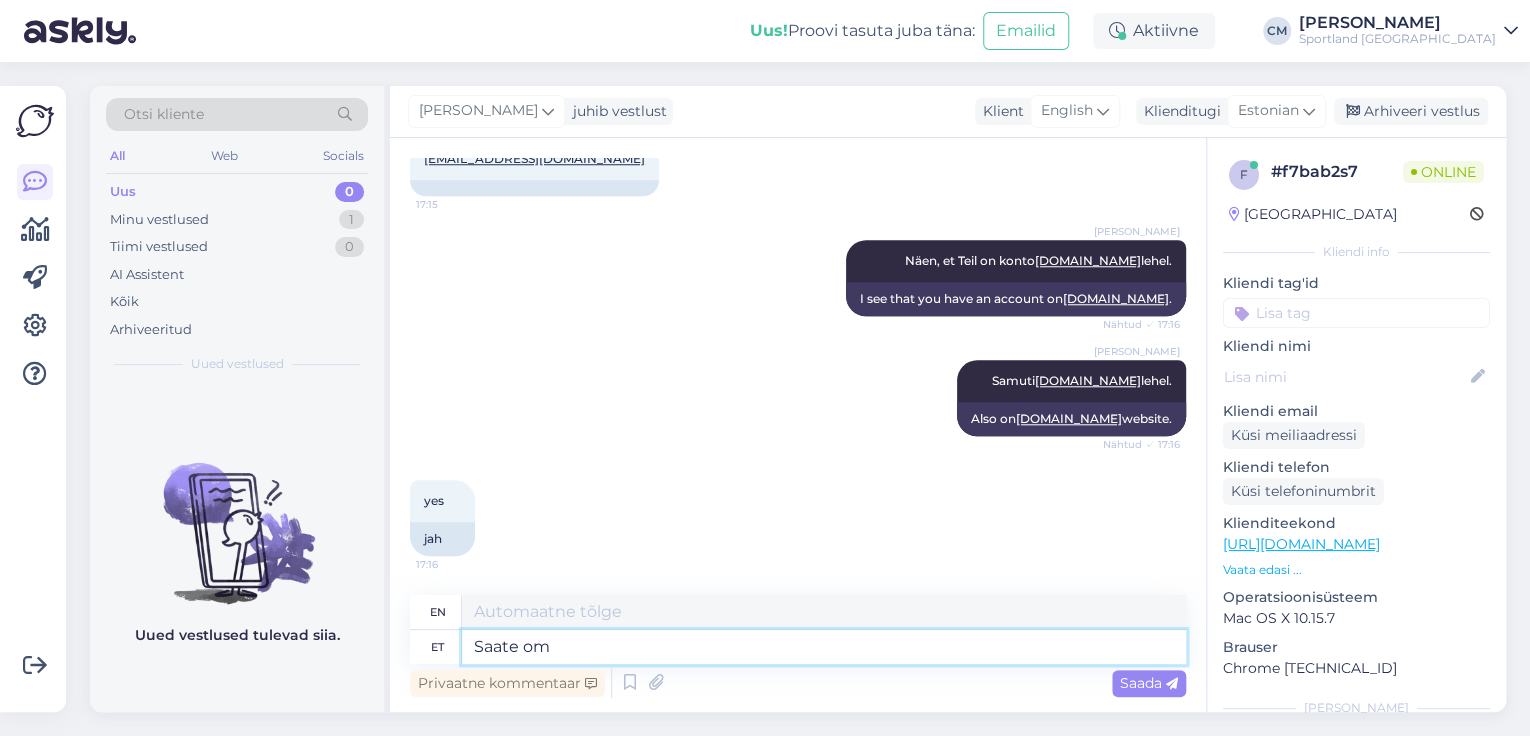 type on "You can" 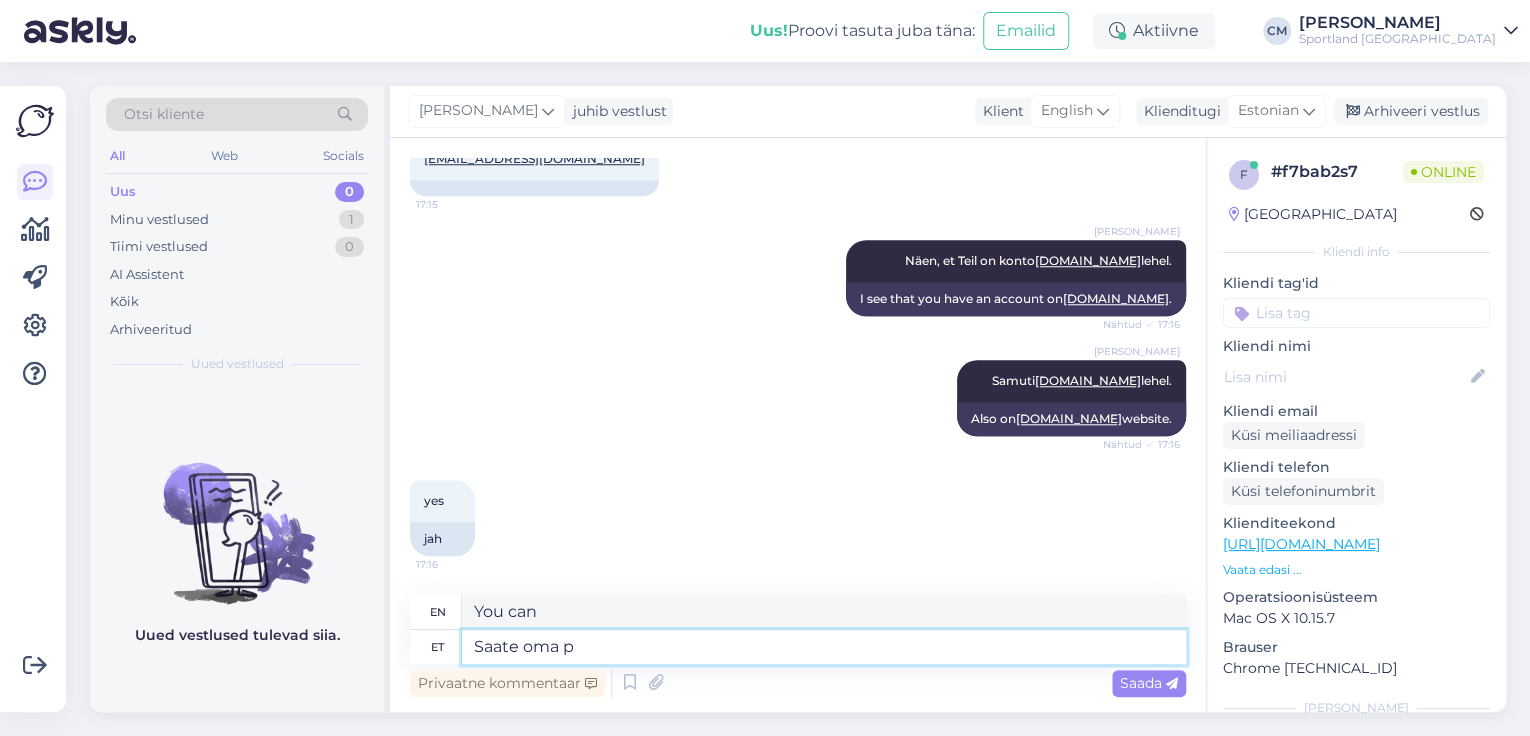 type on "Saate oma pa" 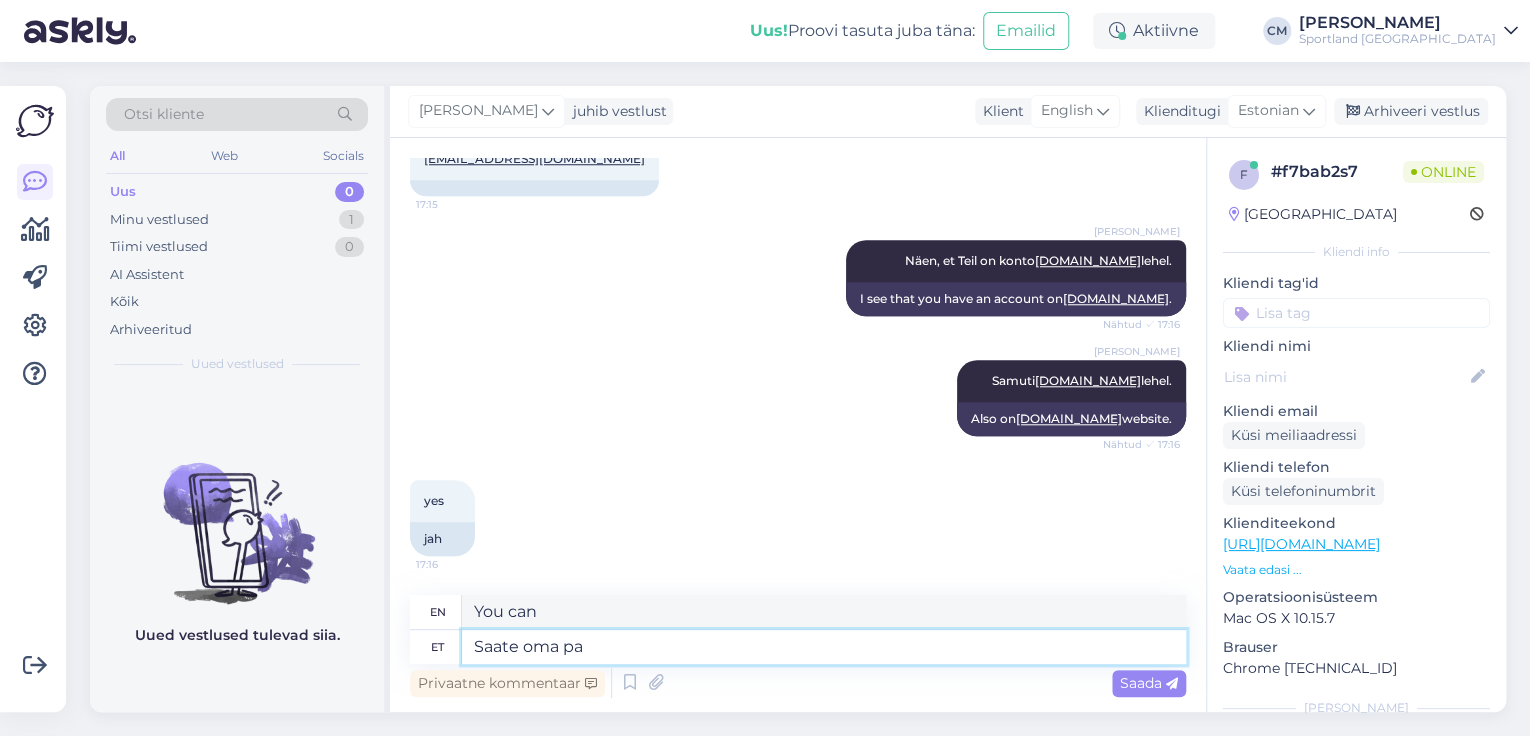 type on "You can get your" 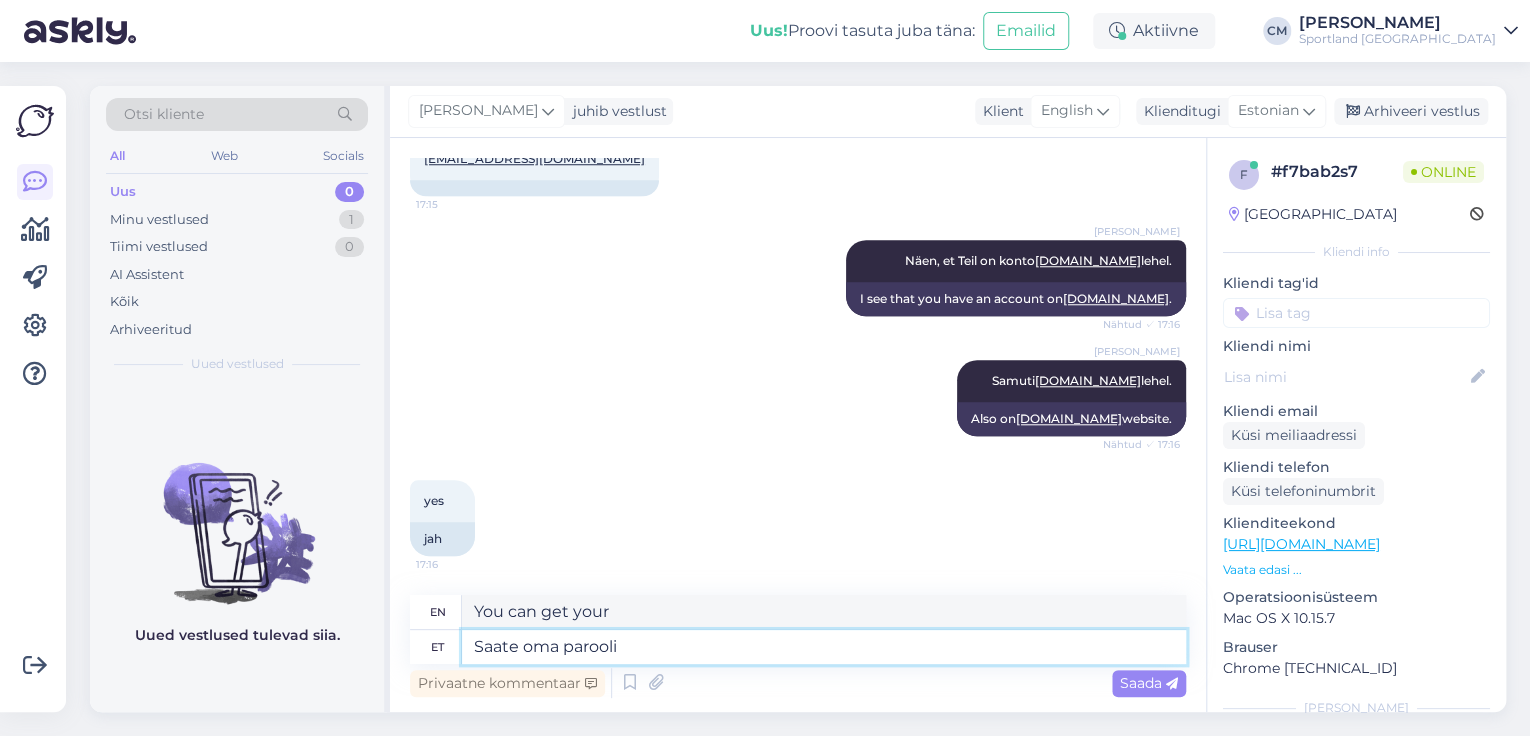 type on "Saate oma parooli t" 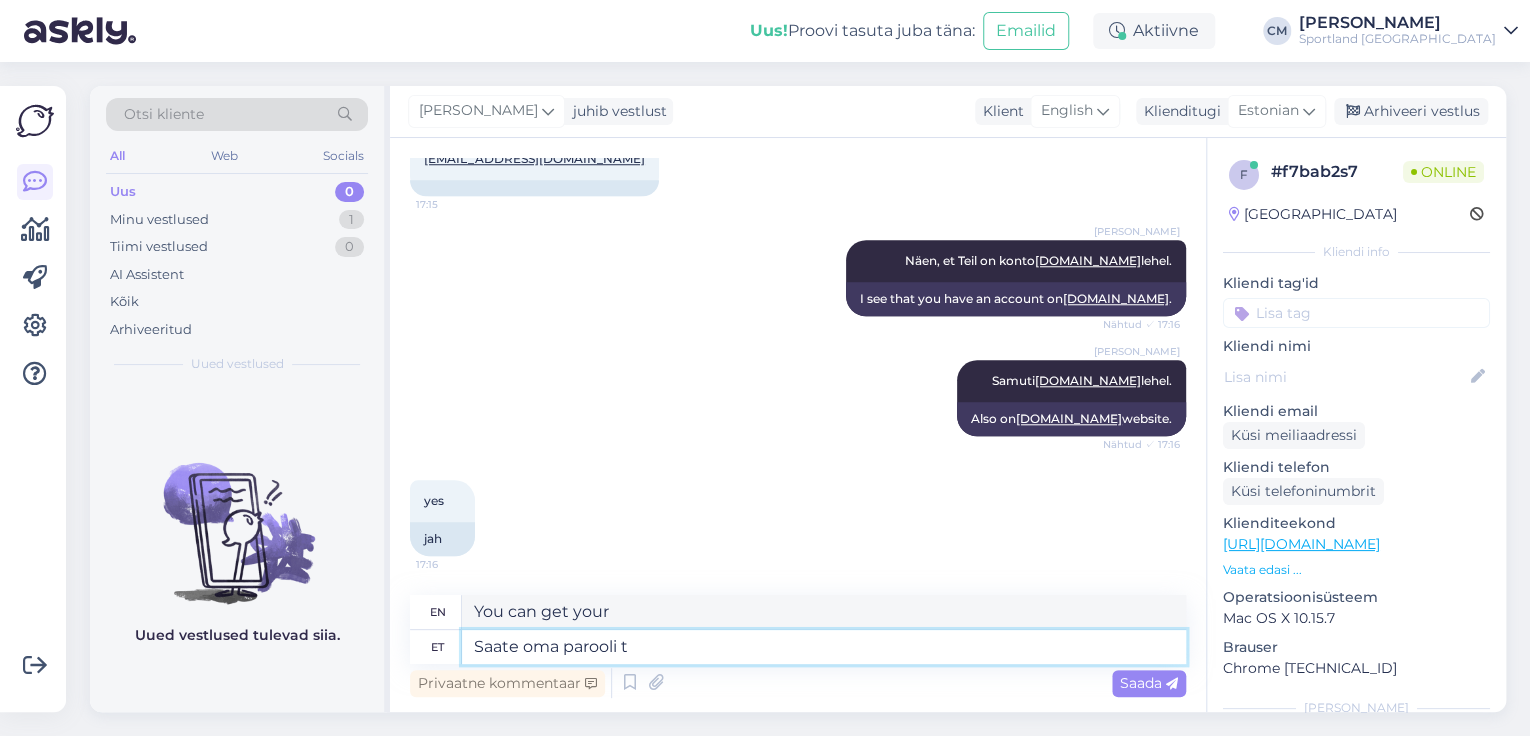 type on "You can get your password" 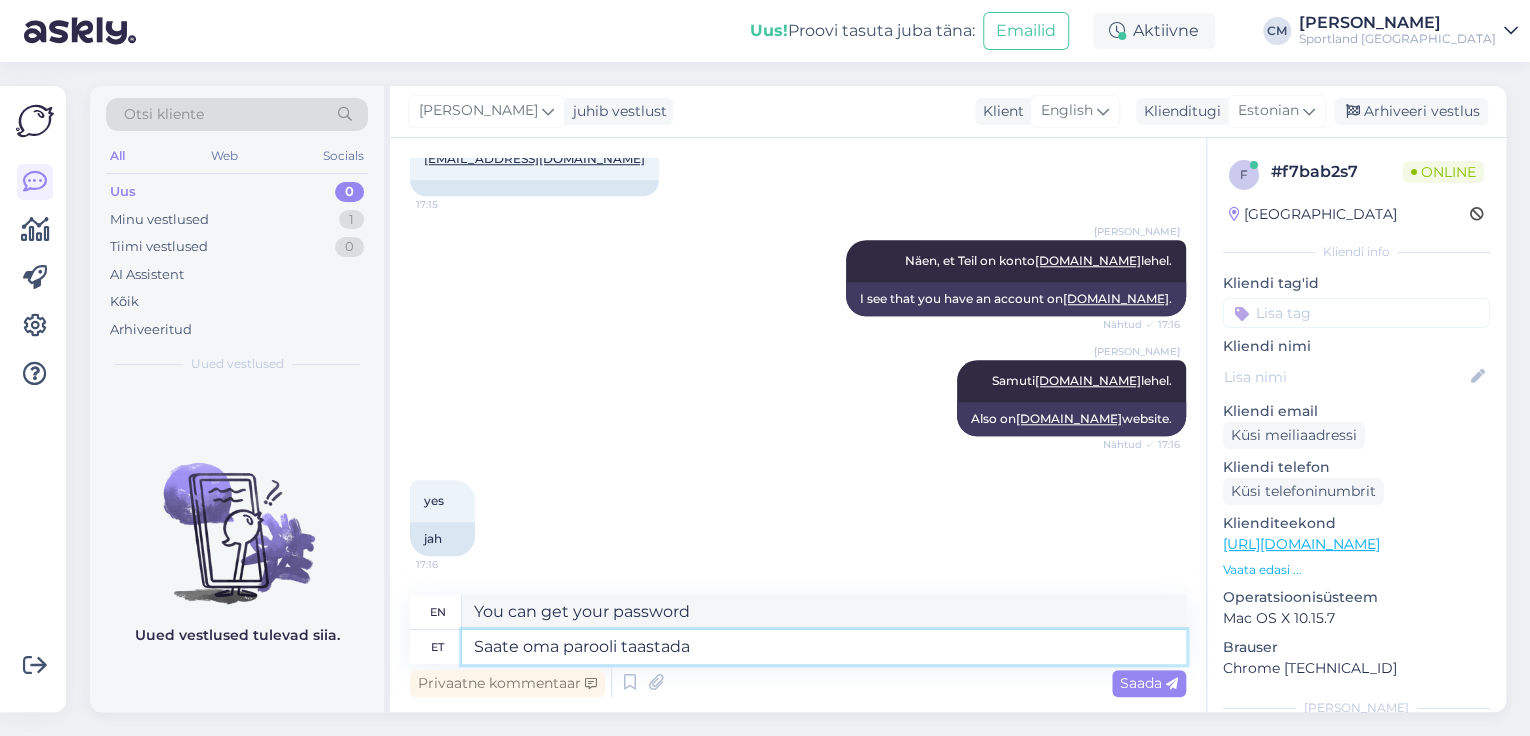 type on "Saate oma parooli taastada k" 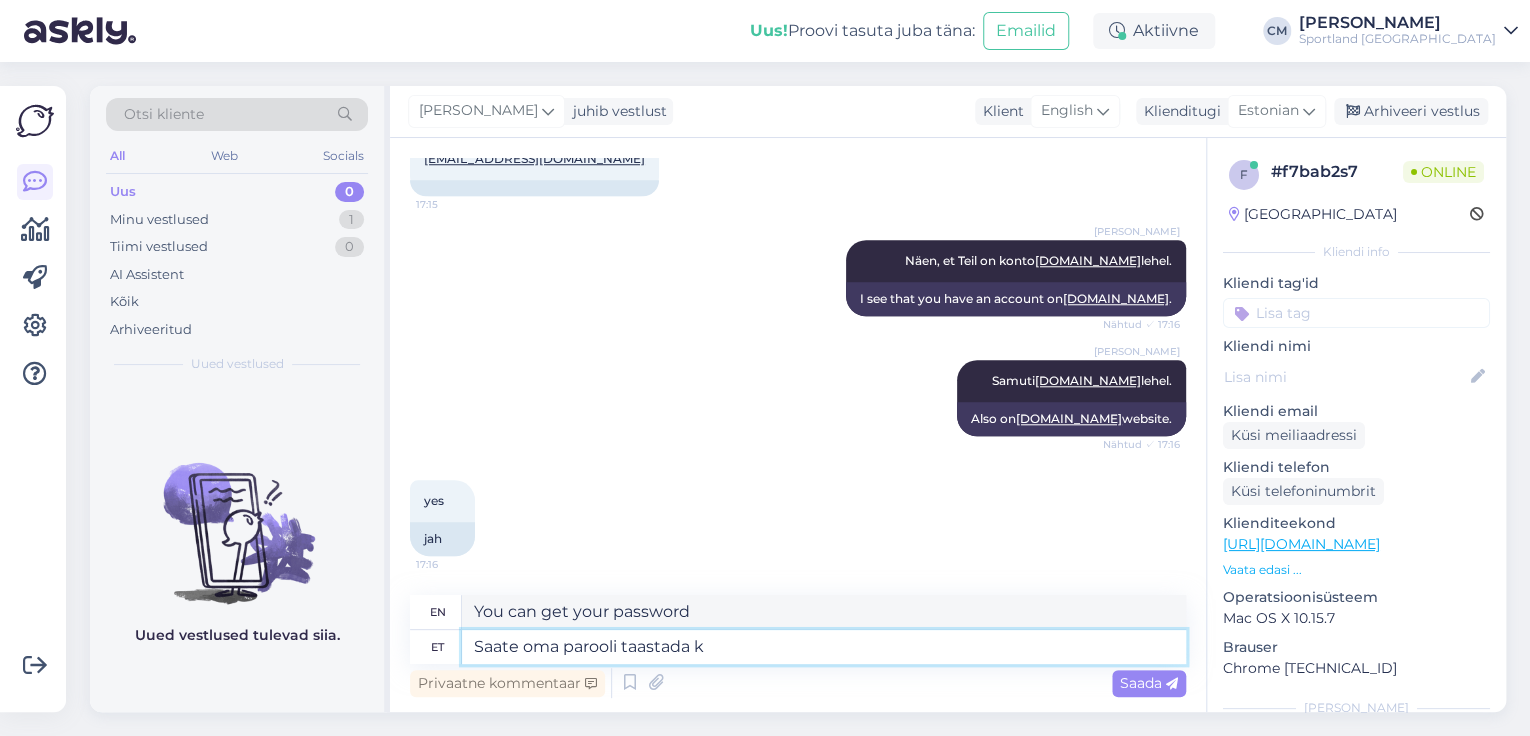 type on "You can reset your password." 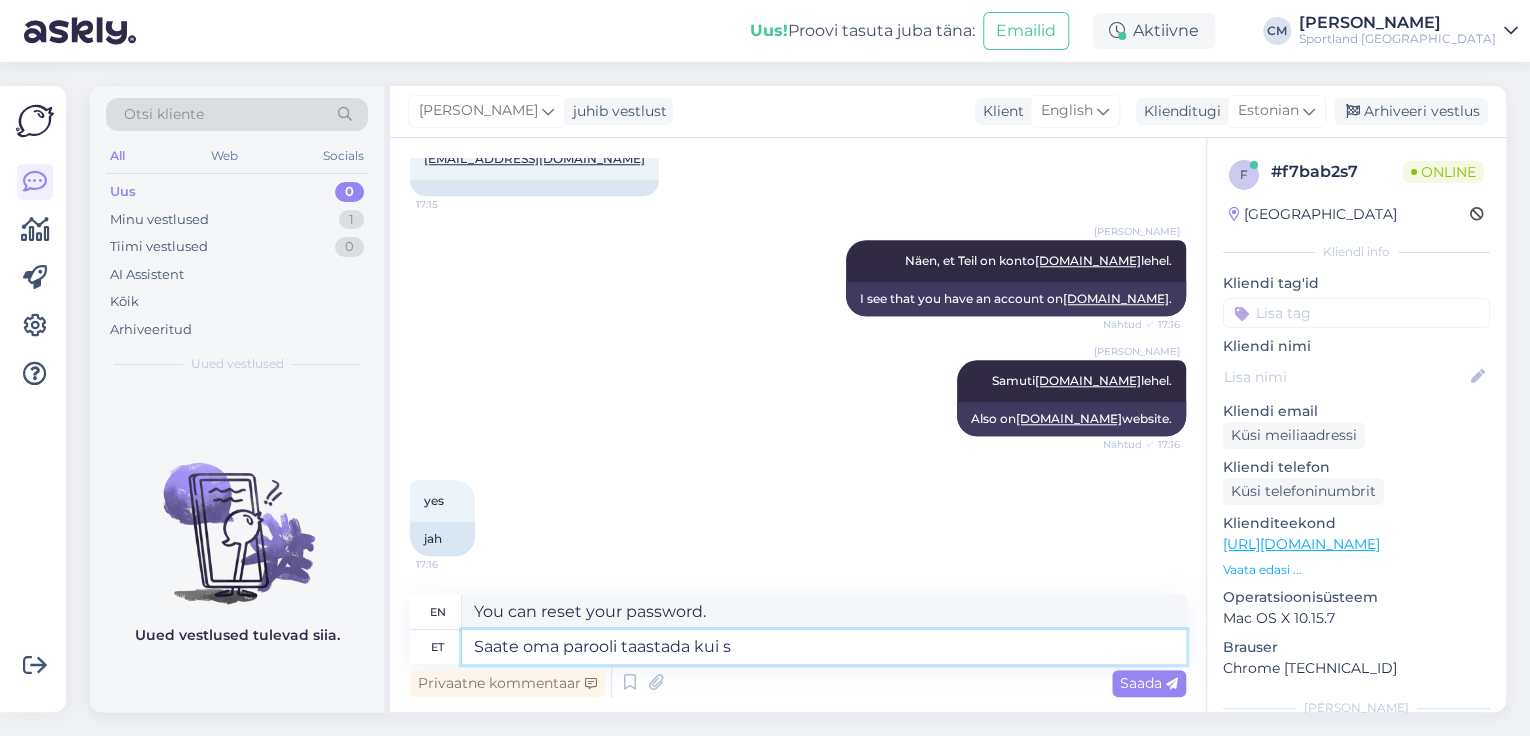 type on "Saate oma parooli taastada kui so" 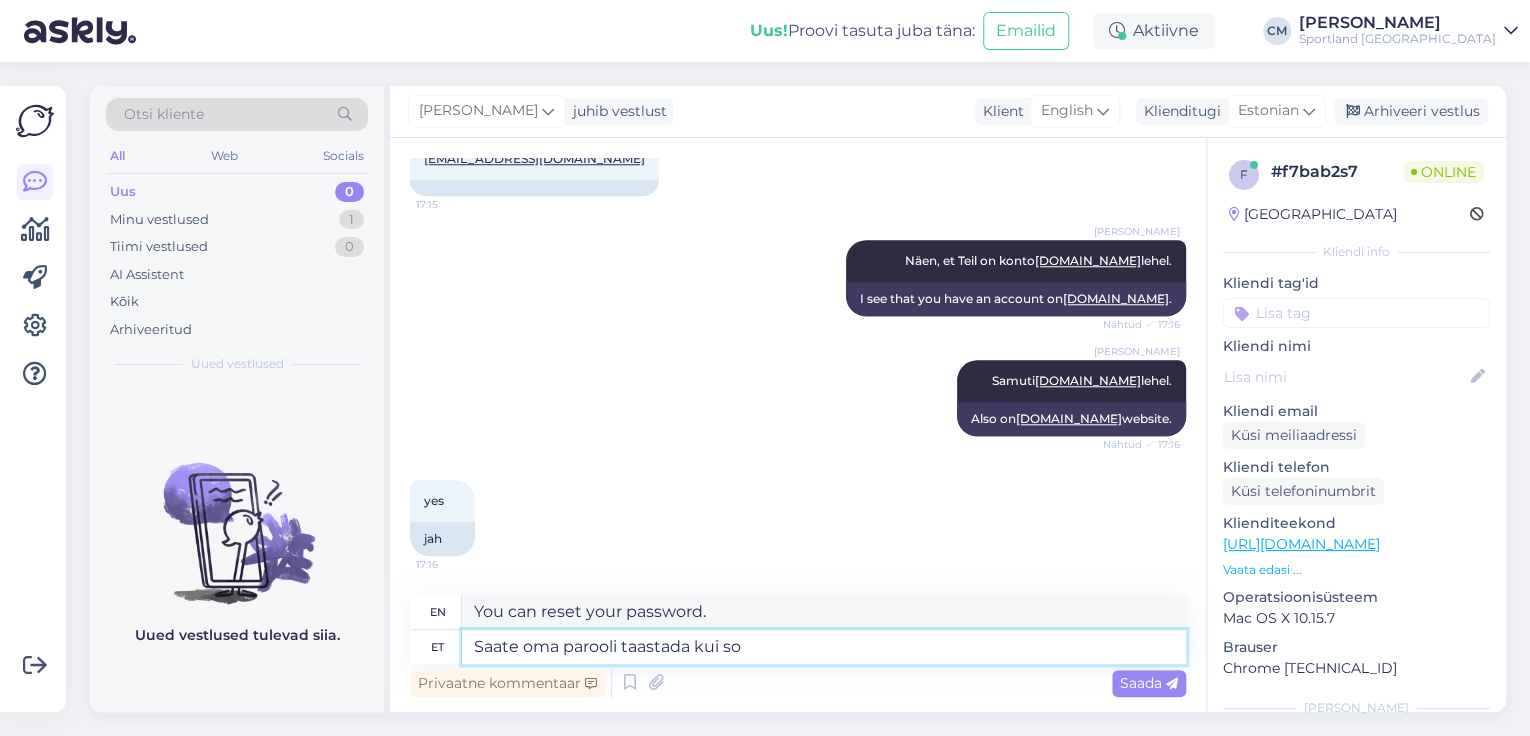 type on "You can reset your password if" 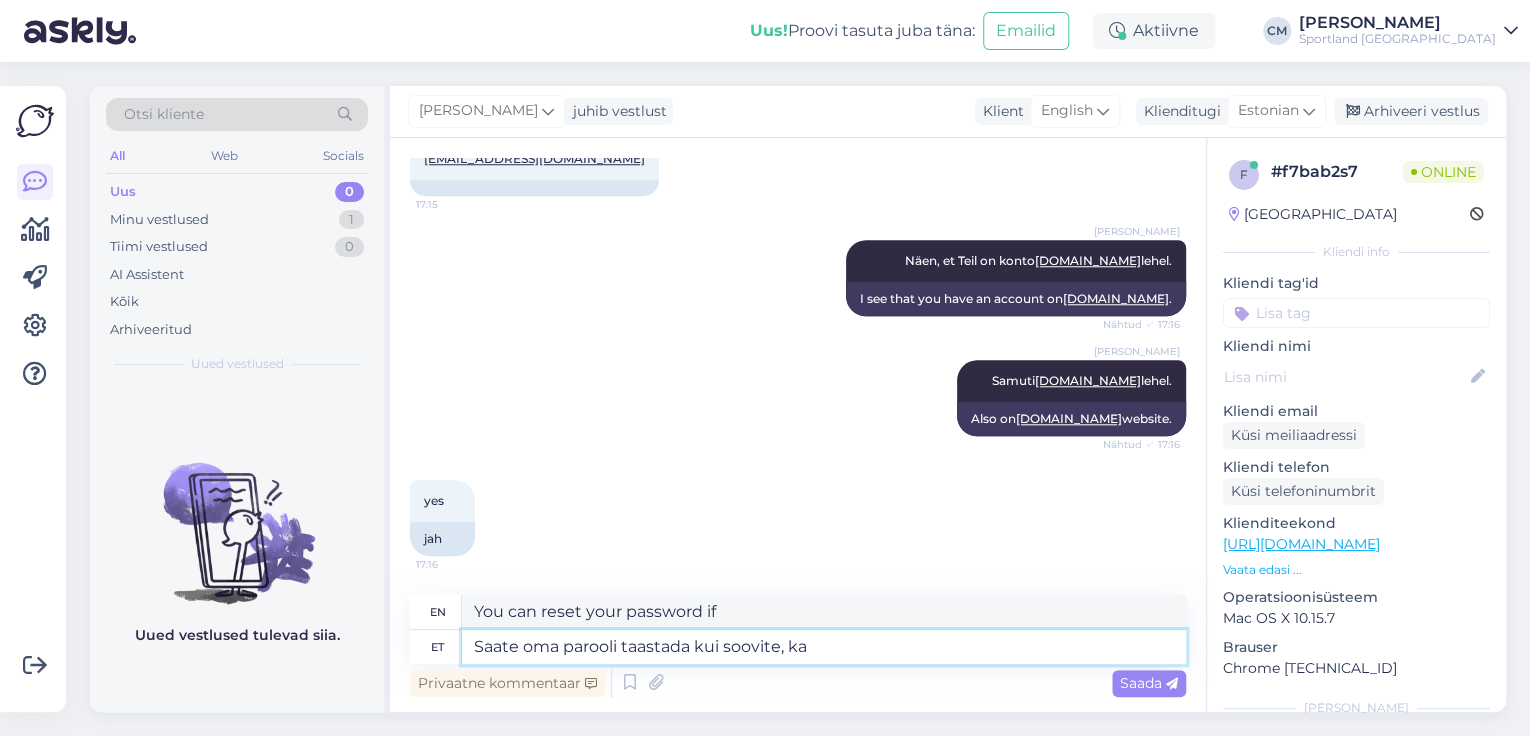 type on "Saate oma parooli taastada kui soovite, kah" 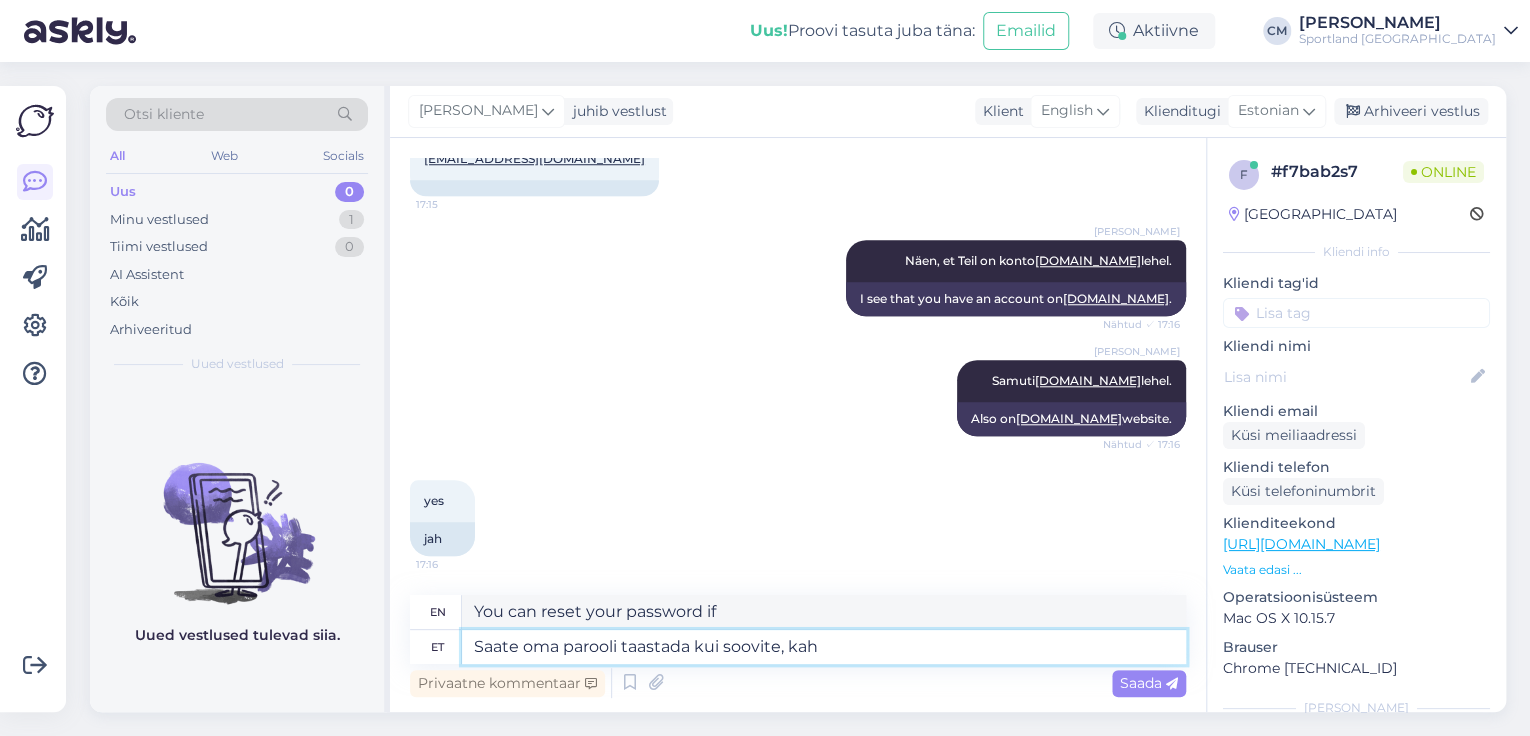 type on "You can reset your password if you wish." 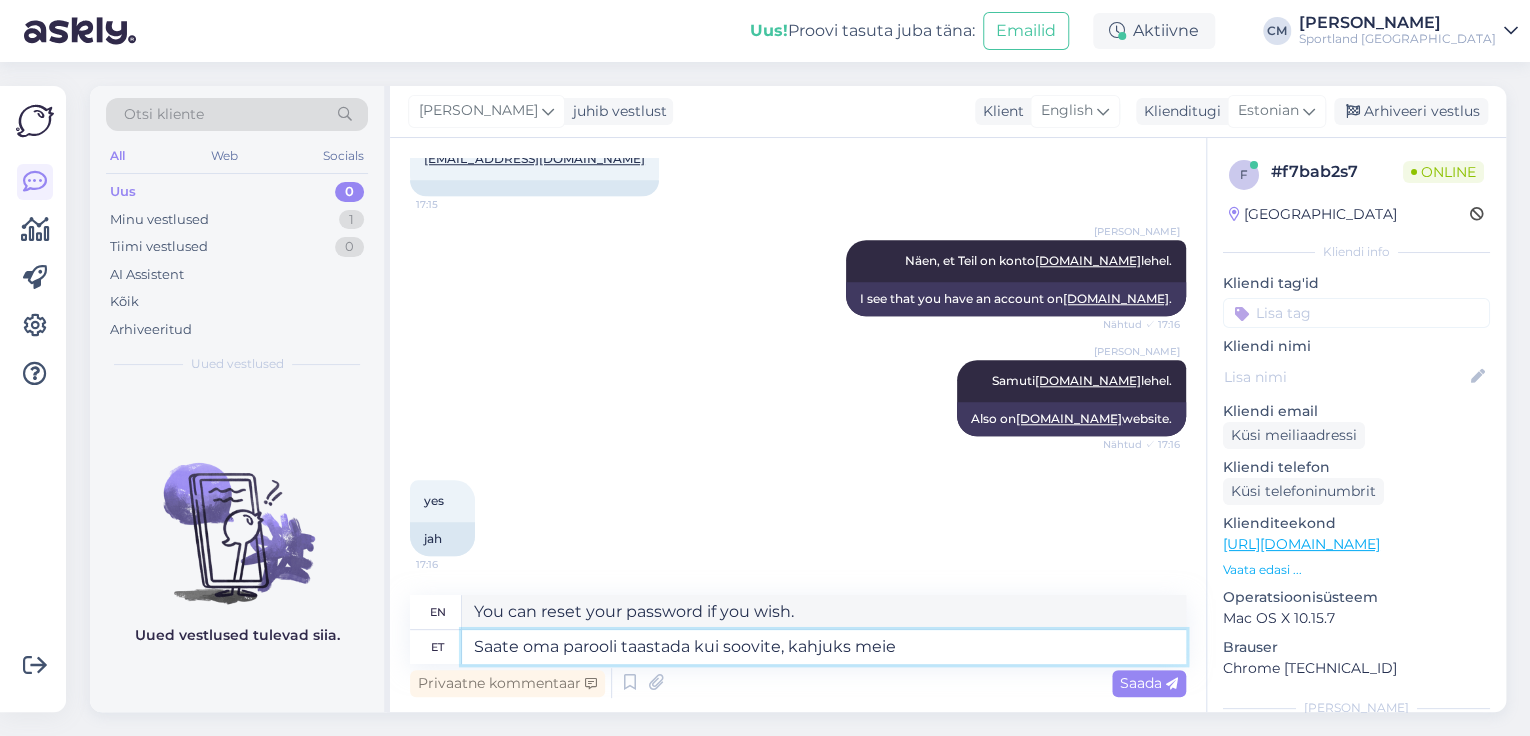 type on "Saate oma parooli taastada kui soovite, kahjuks meie" 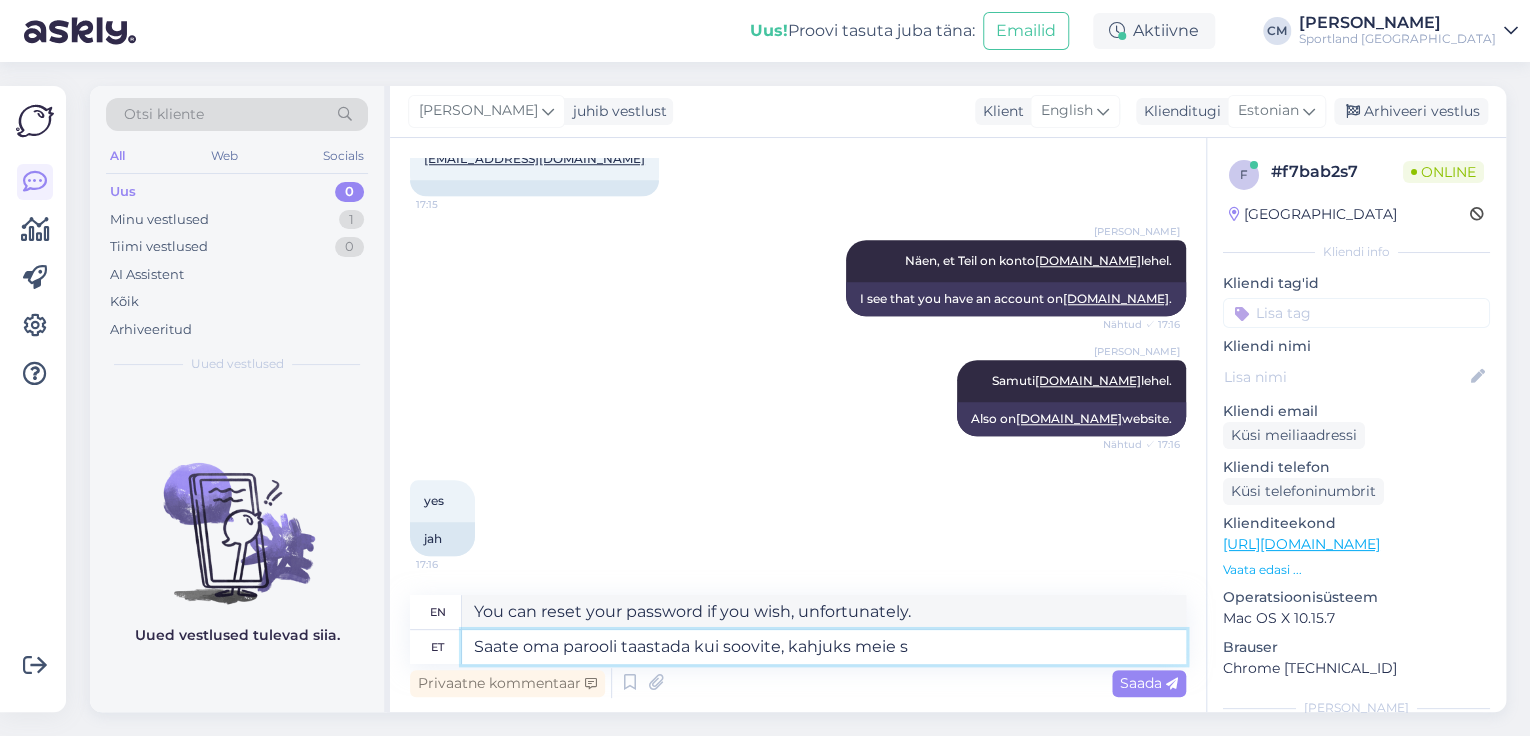 type on "Saate oma parooli taastada kui soovite, kahjuks meie se" 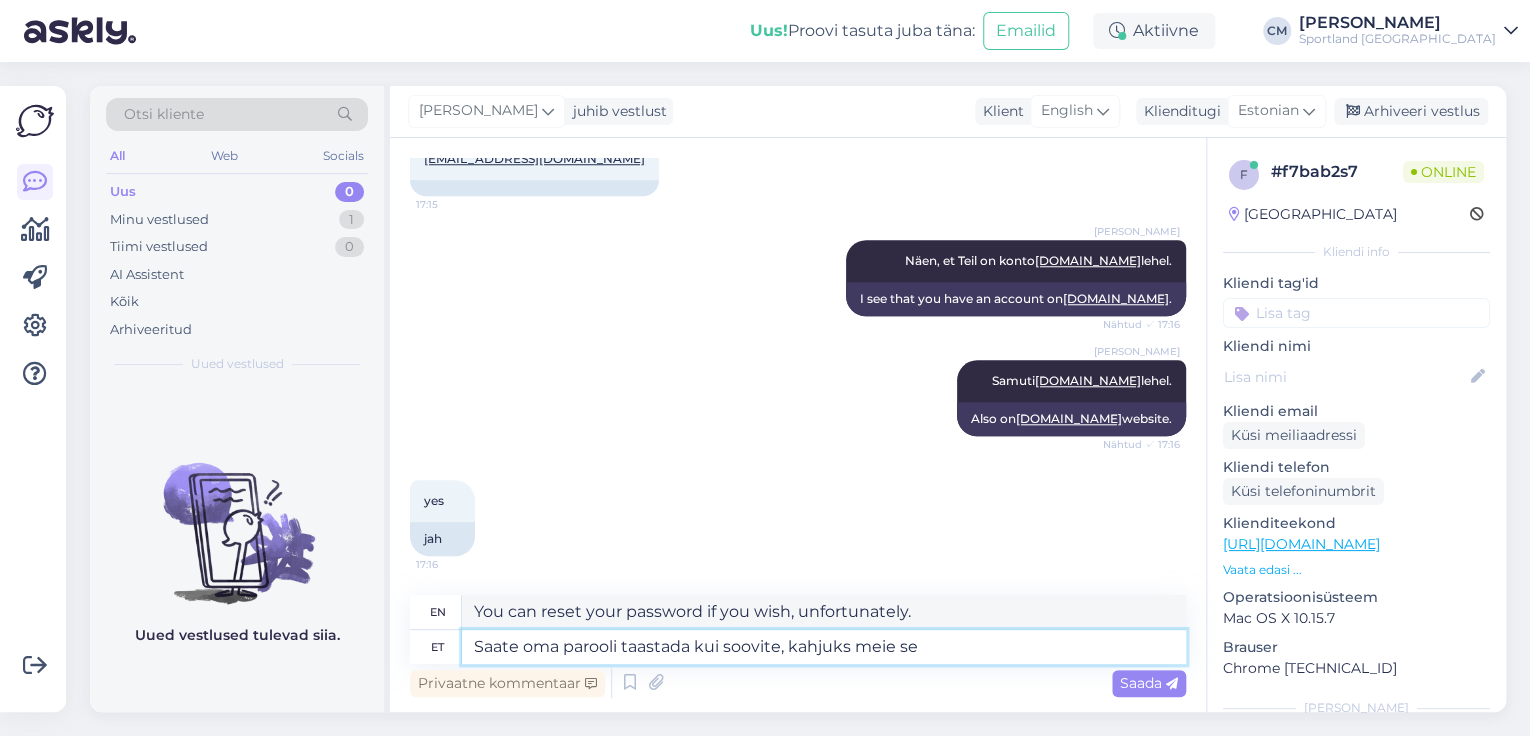 type on "You can reset your password if you wish, unfortunately our" 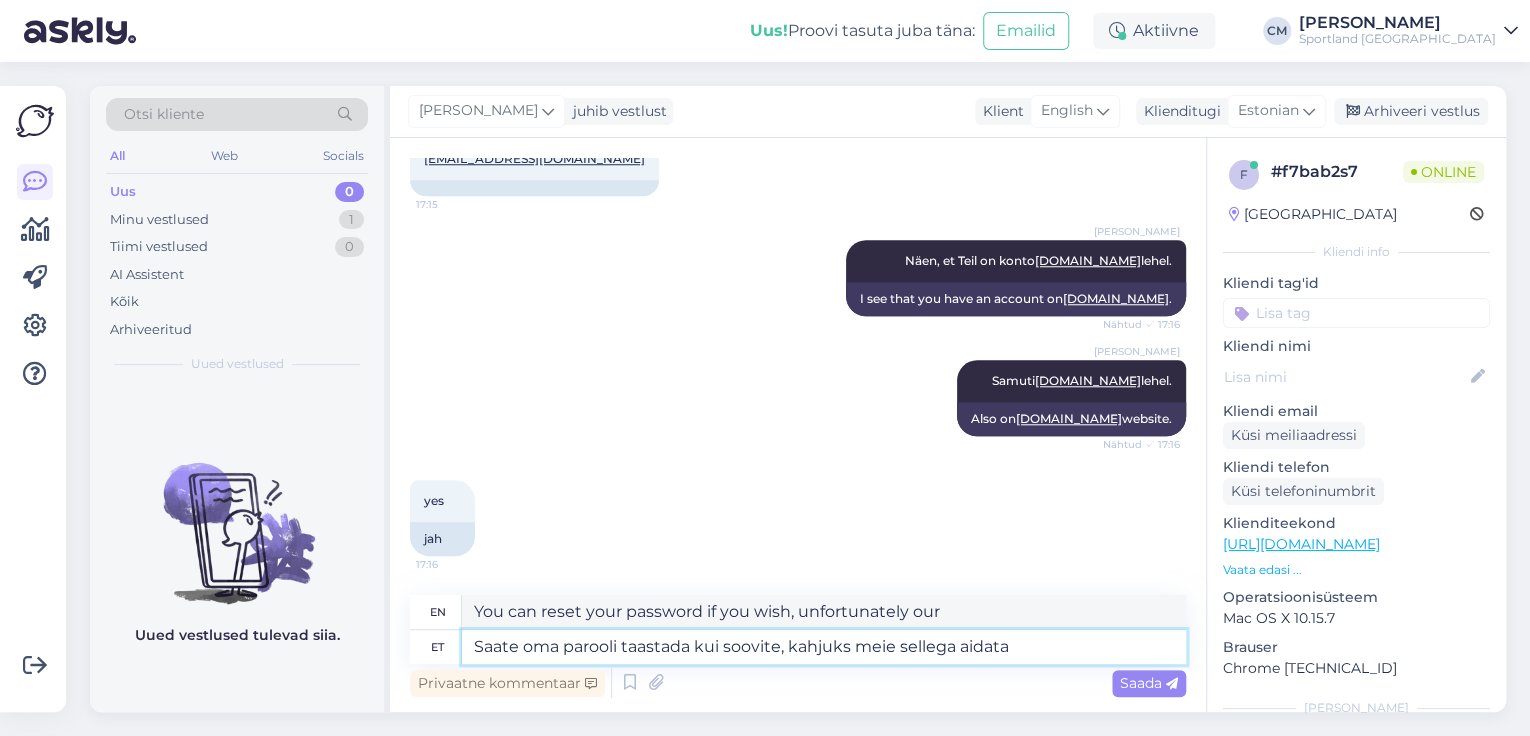 type on "Saate oma parooli taastada kui soovite, kahjuks meie sellega aidata" 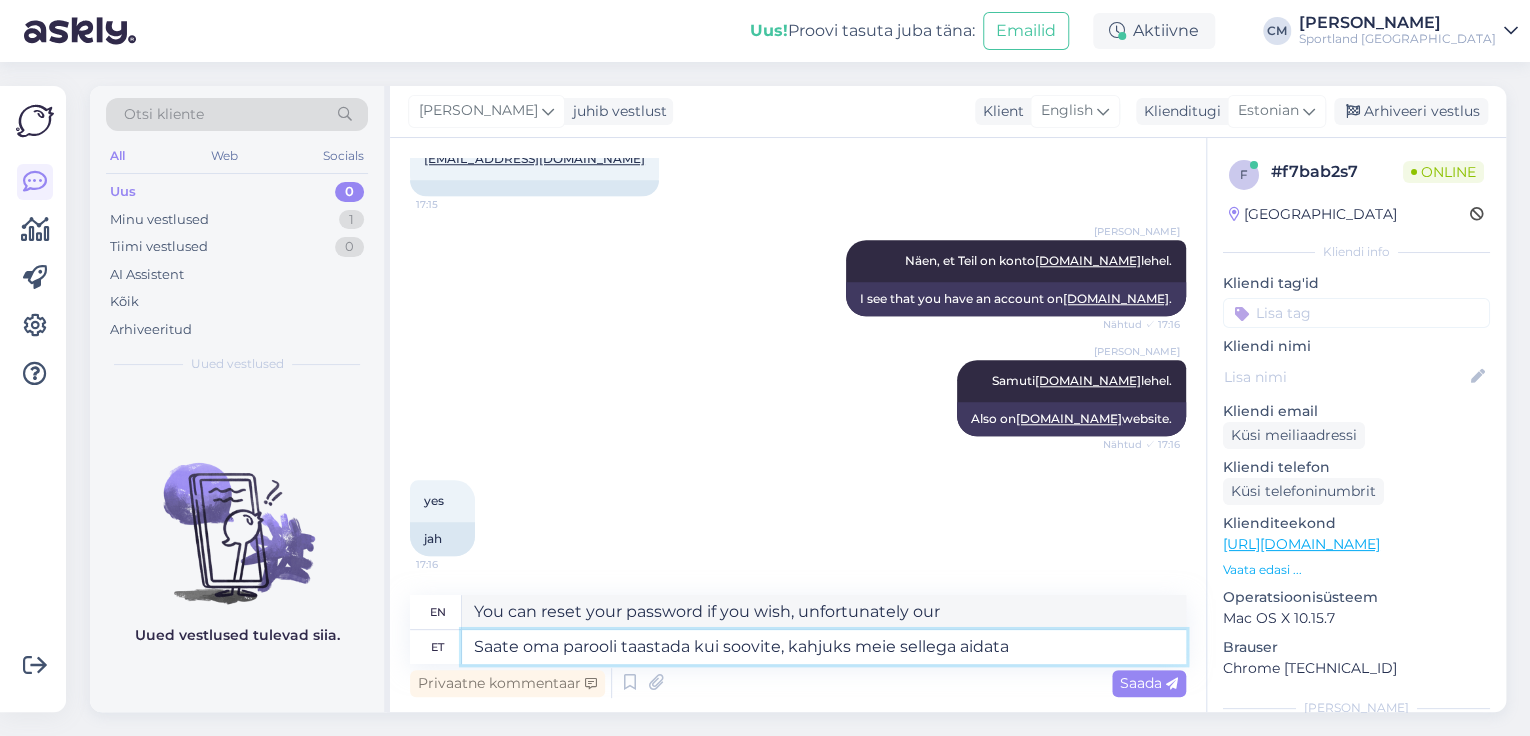 type on "You can reset your password if you wish, unfortunately we can't do it for you." 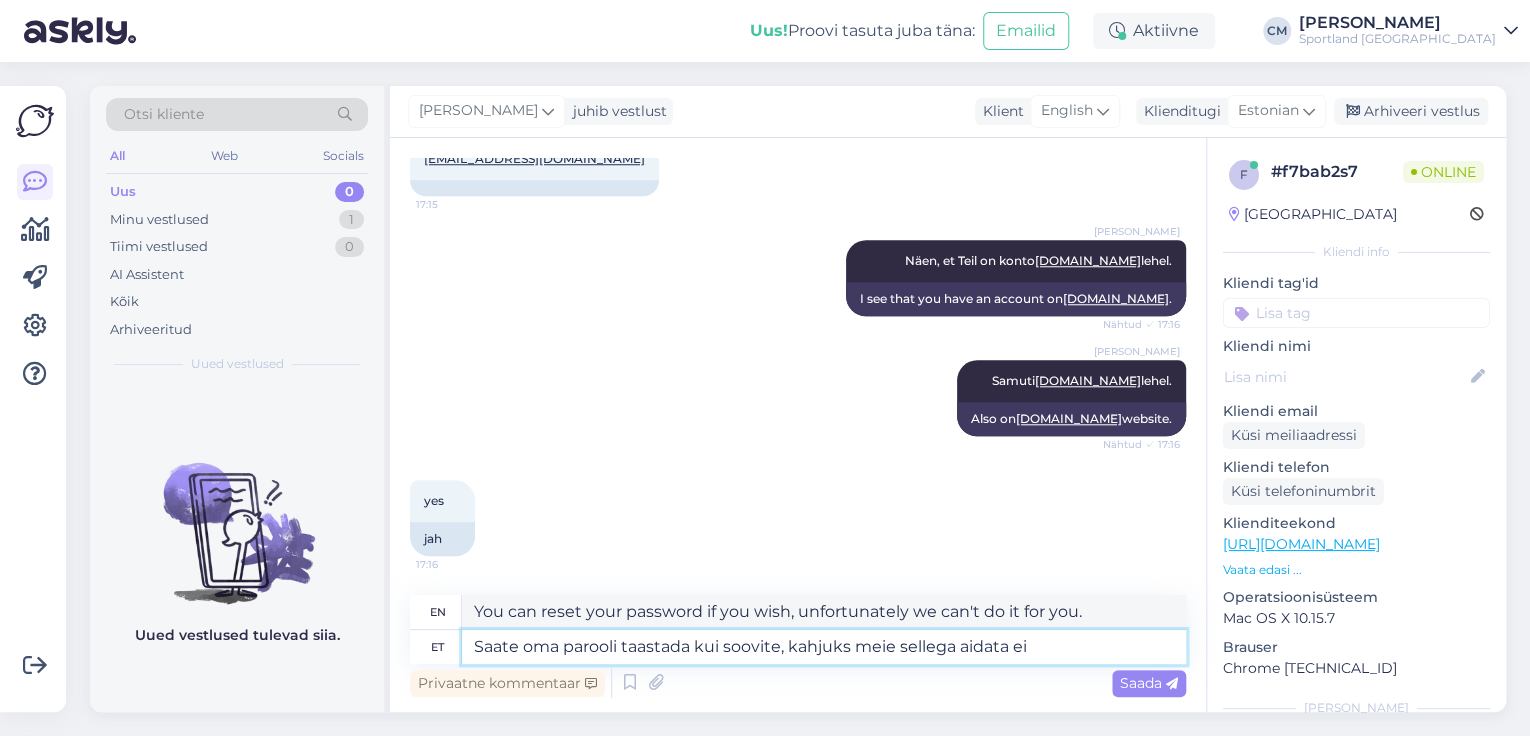 type on "Saate oma parooli taastada kui soovite, kahjuks meie sellega aidata ei s" 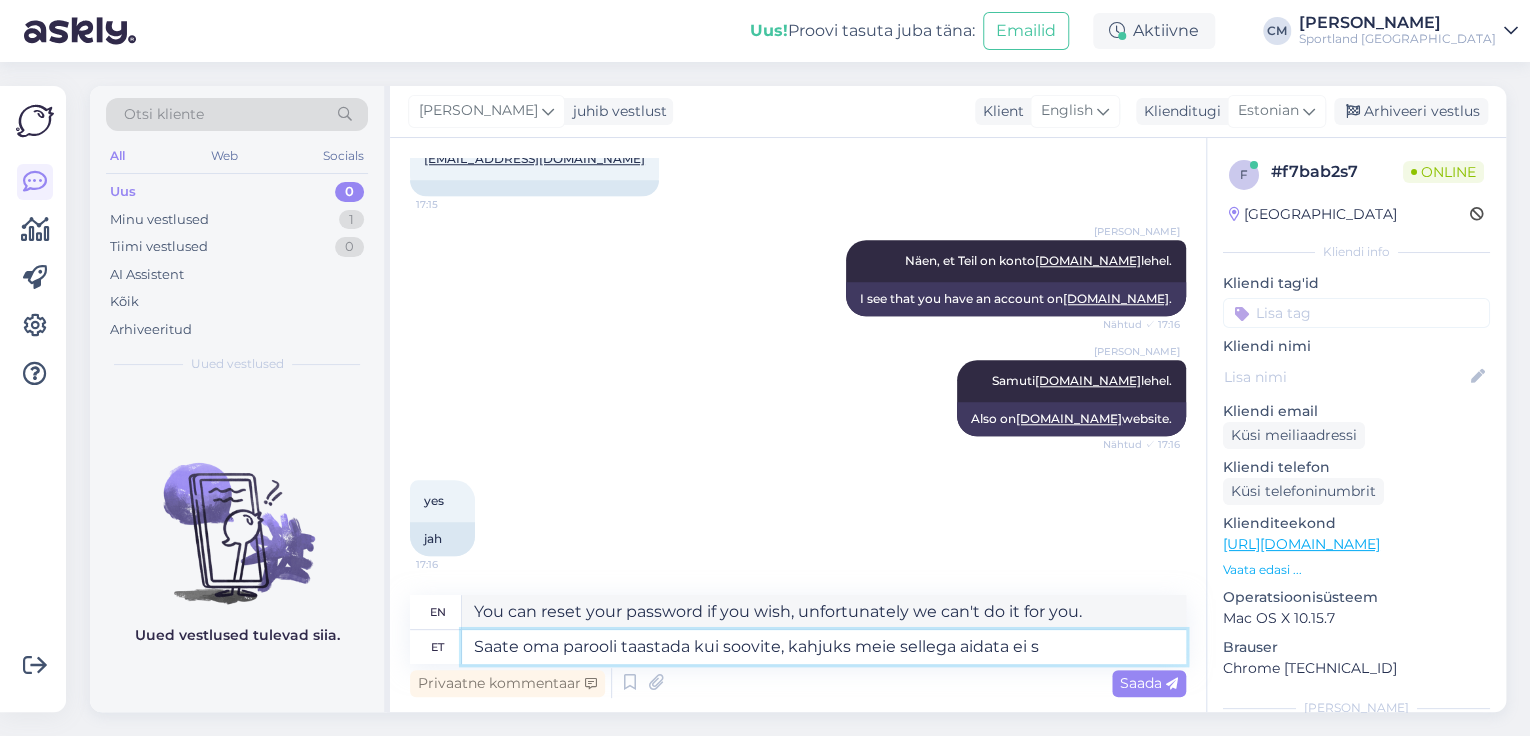 type on "You can reset your password if you wish, unfortunately we cannot help you with that." 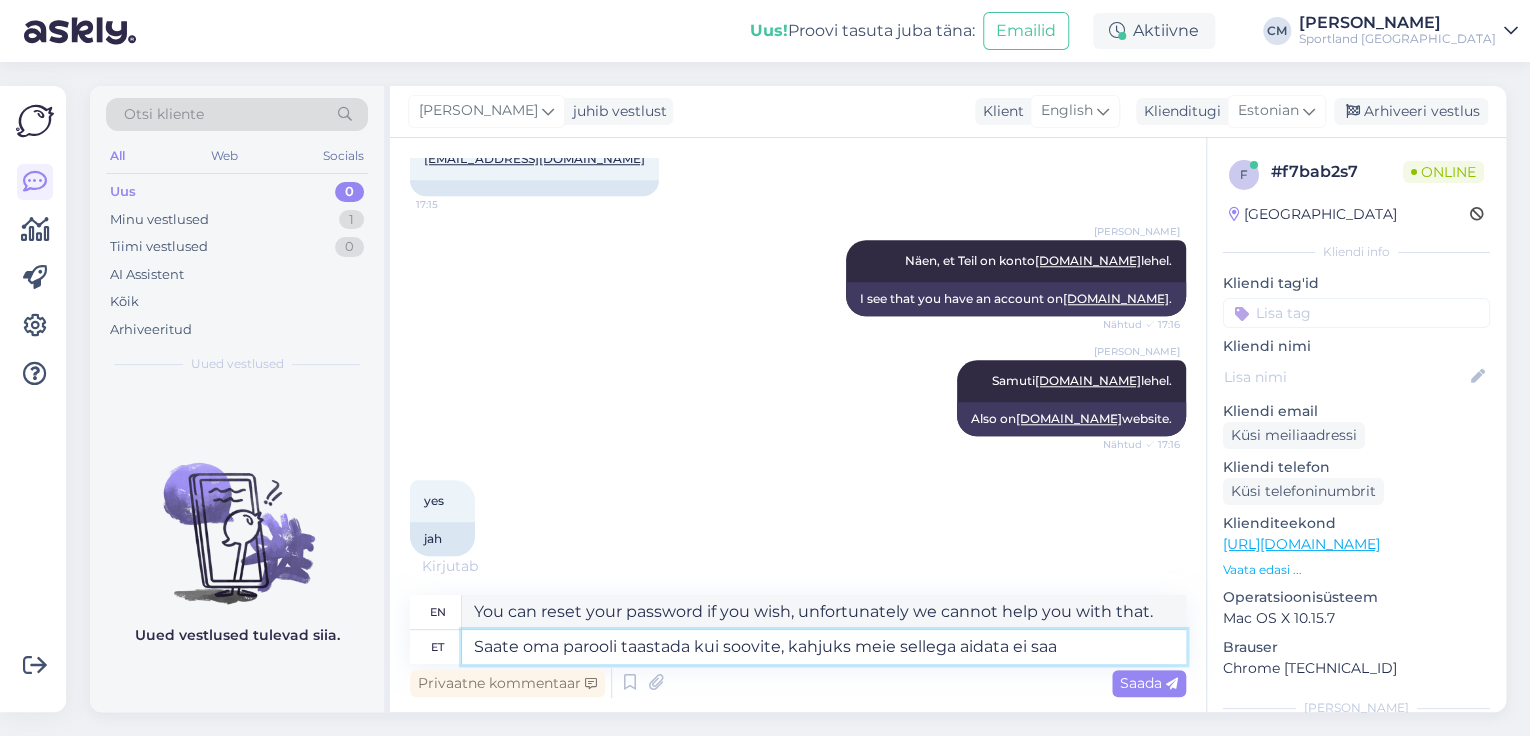 type on "Saate oma parooli taastada kui soovite, kahjuks meie sellega aidata ei saa." 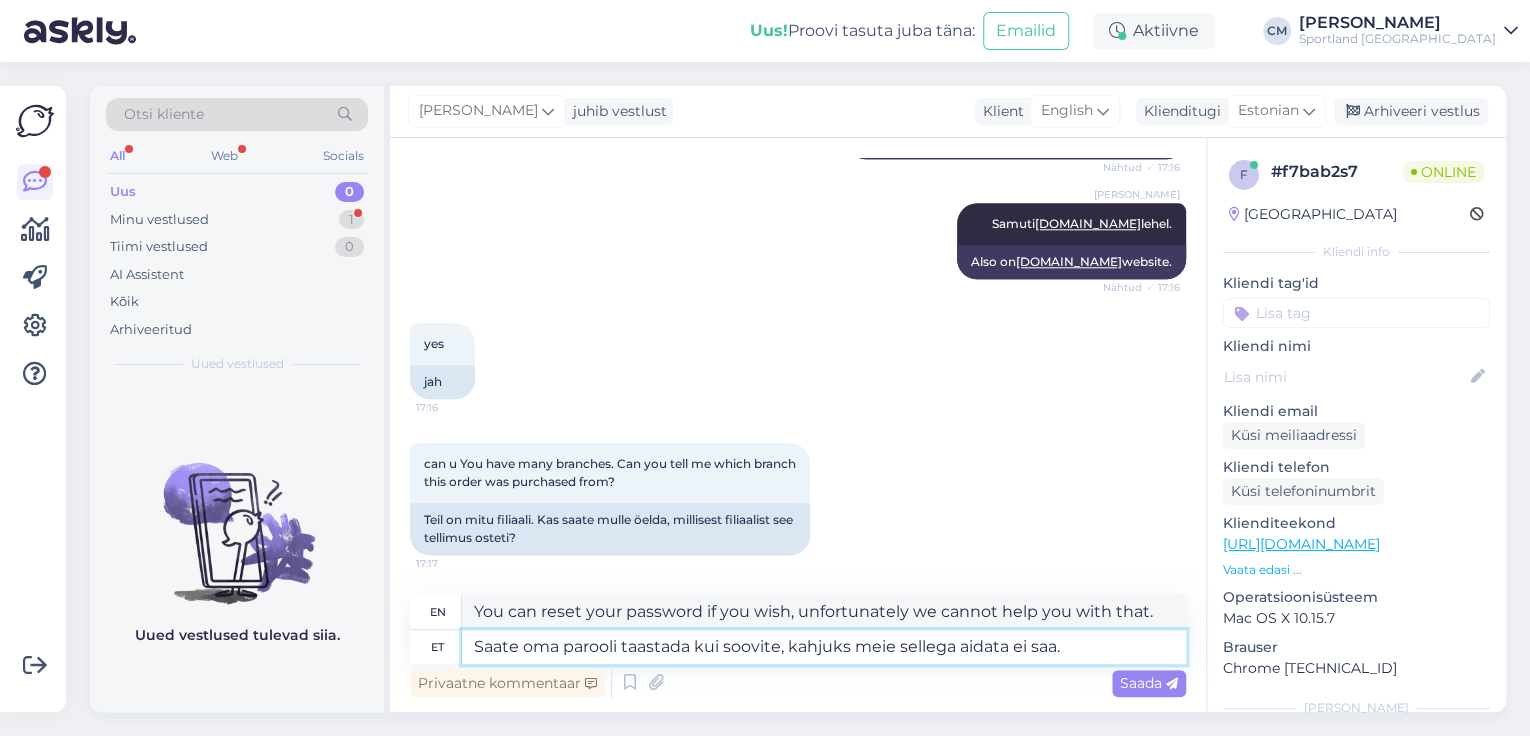 type on "You can reset your password if you wish, but unfortunately we cannot help you with that." 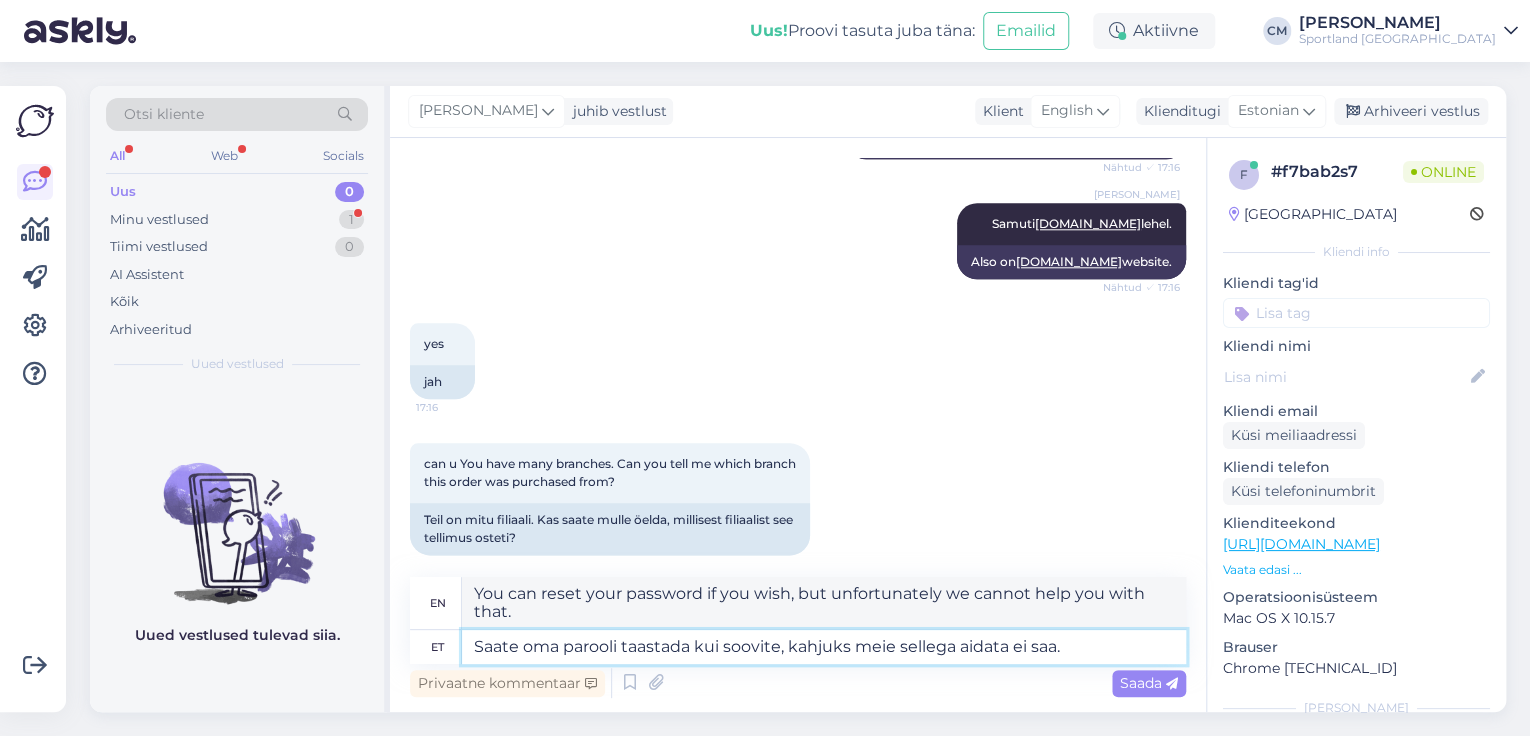 scroll, scrollTop: 1092, scrollLeft: 0, axis: vertical 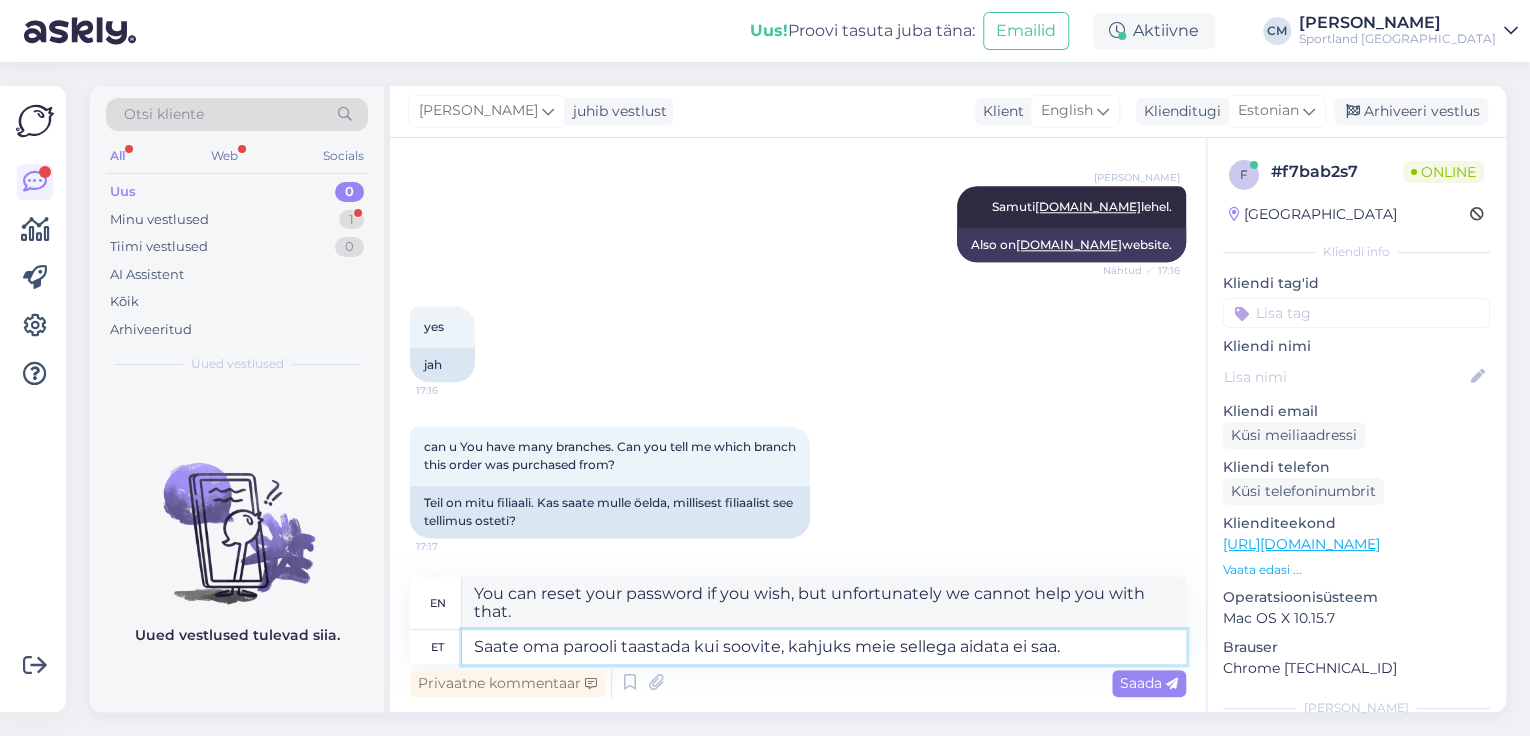 drag, startPoint x: 1084, startPoint y: 651, endPoint x: 433, endPoint y: 632, distance: 651.2772 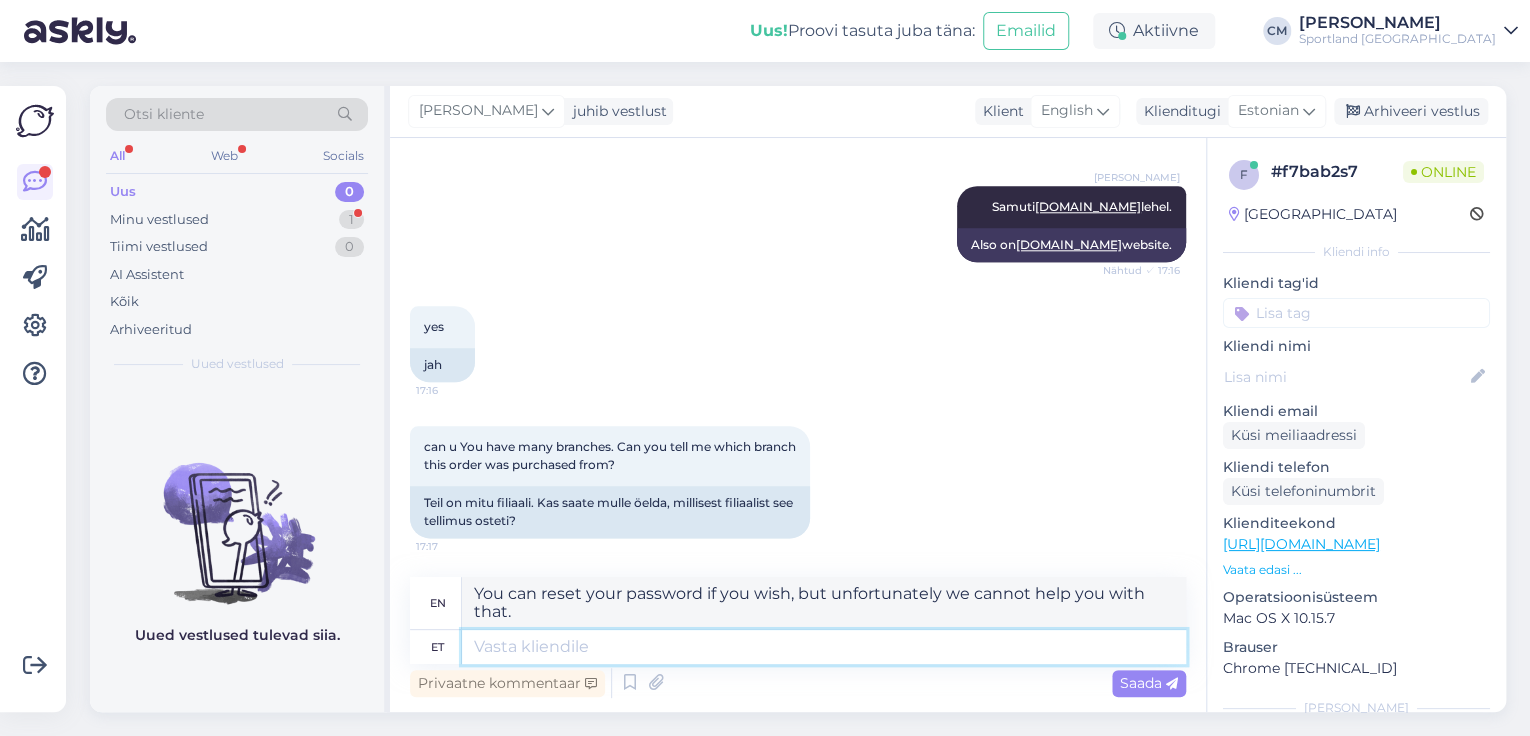 type 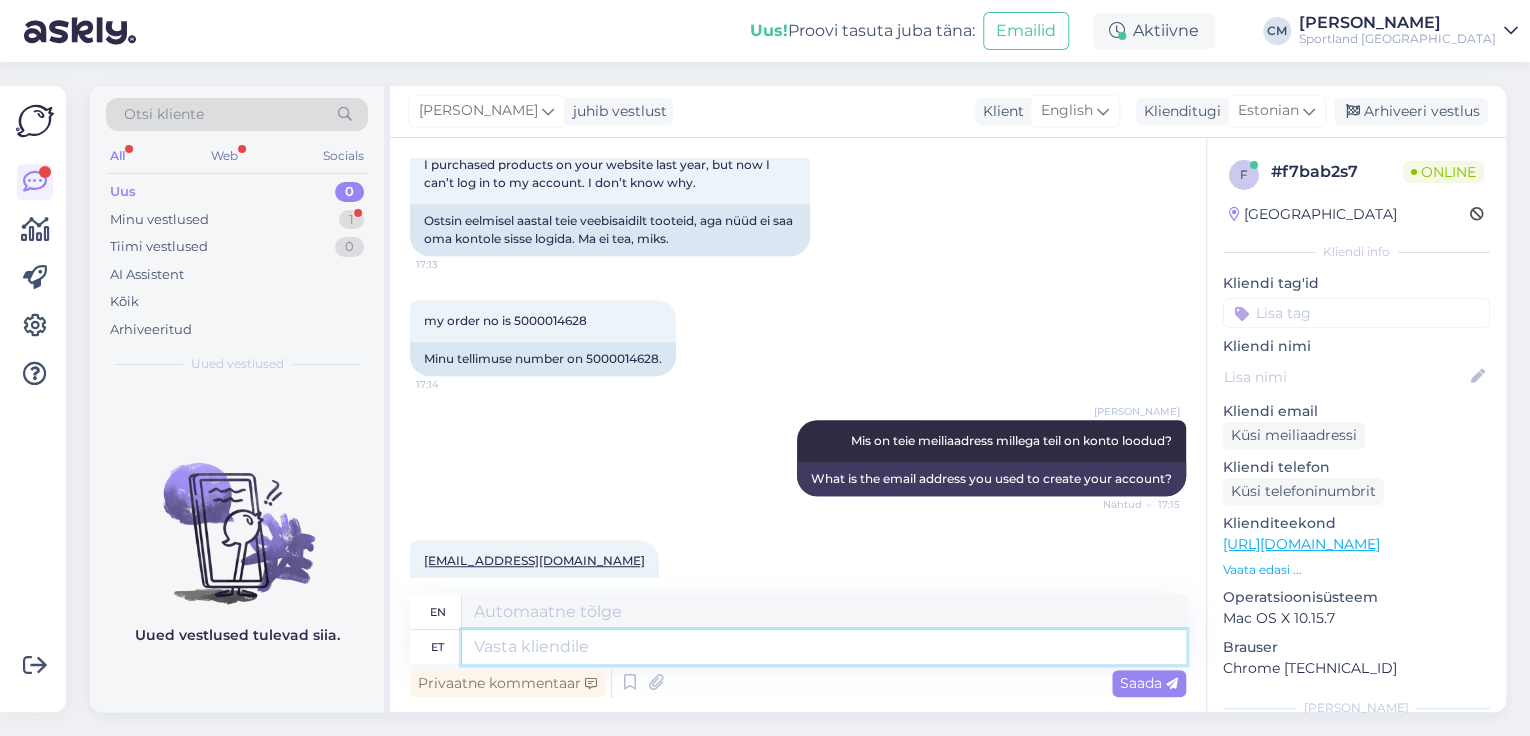 scroll, scrollTop: 515, scrollLeft: 0, axis: vertical 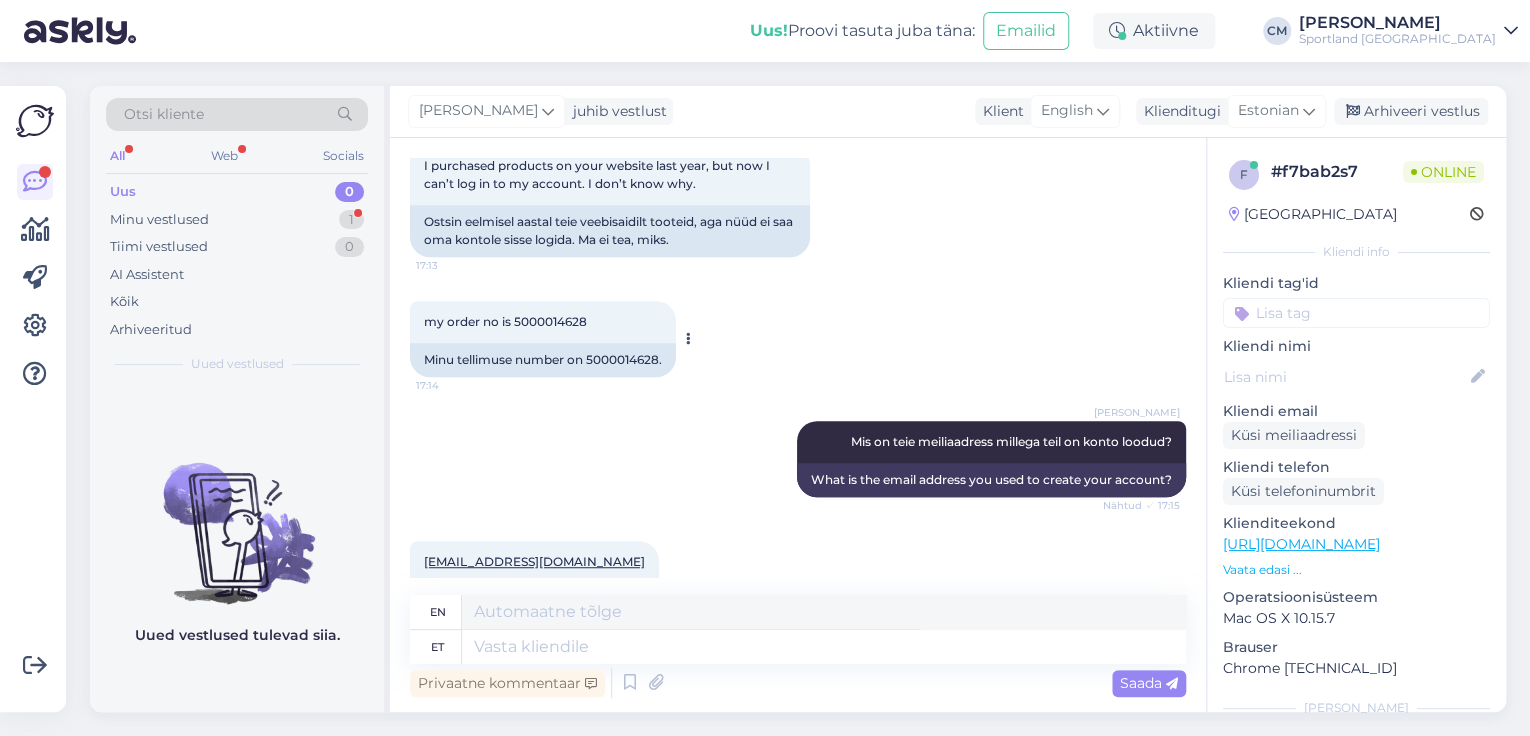 click on "Minu tellimuse number on 5000014628." at bounding box center (543, 360) 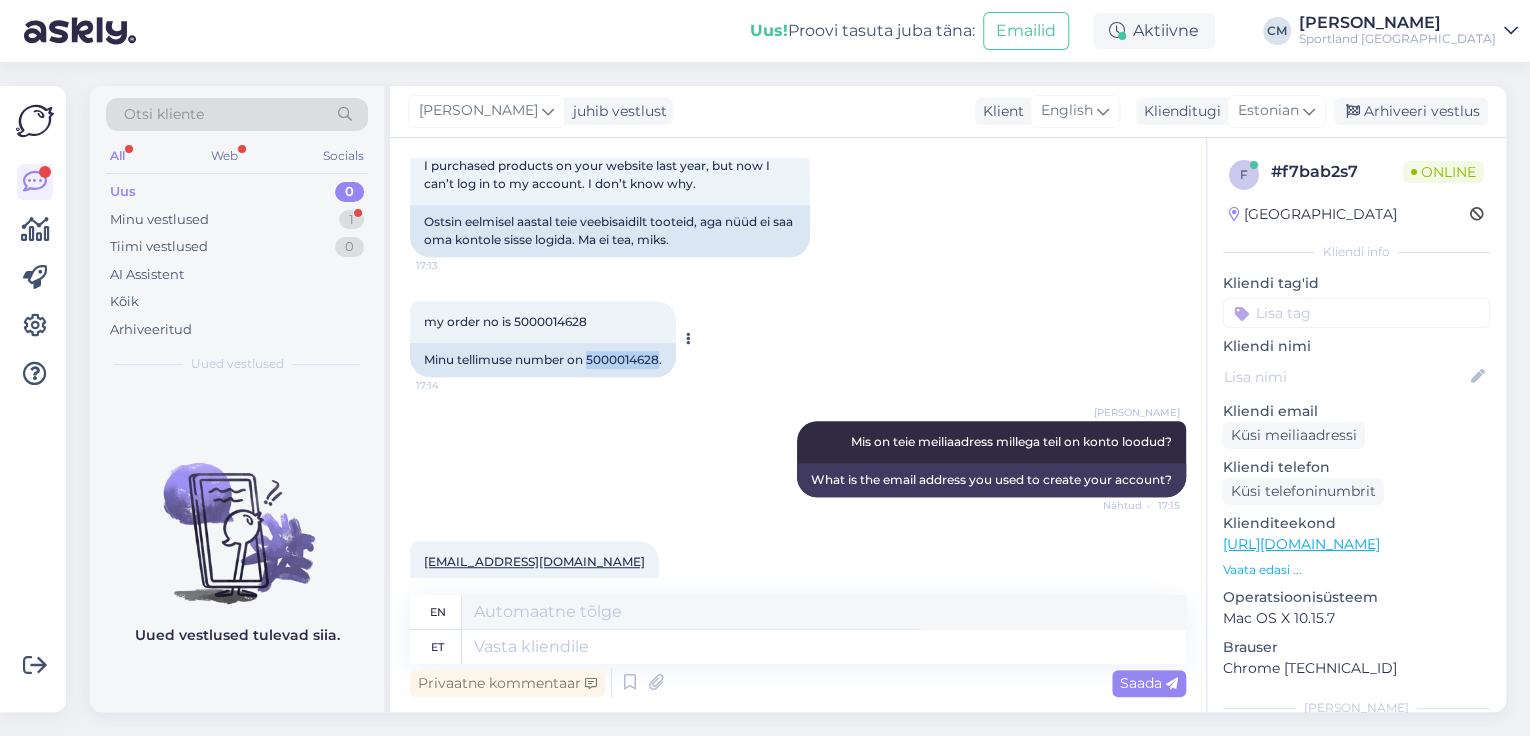 click on "Minu tellimuse number on 5000014628." at bounding box center (543, 360) 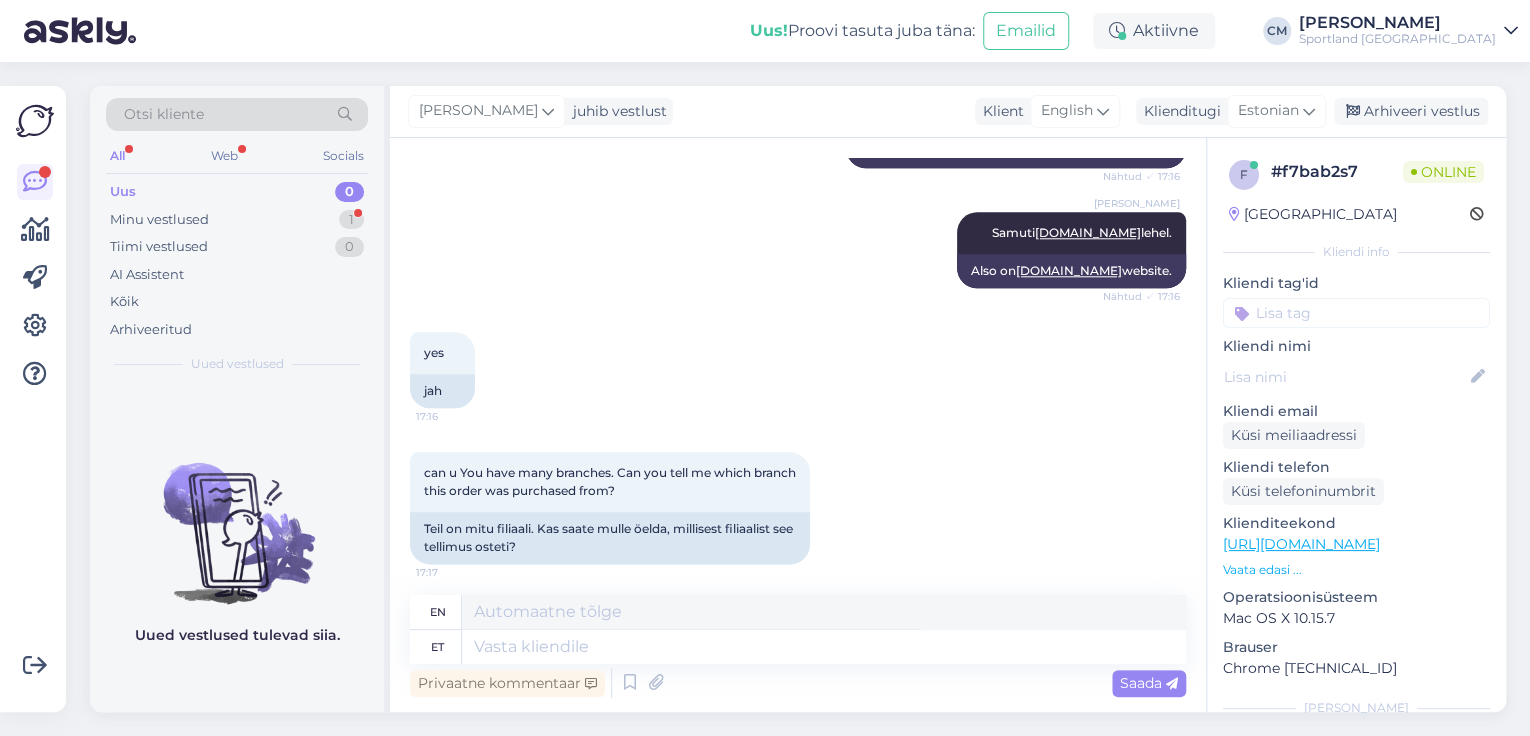 scroll, scrollTop: 1074, scrollLeft: 0, axis: vertical 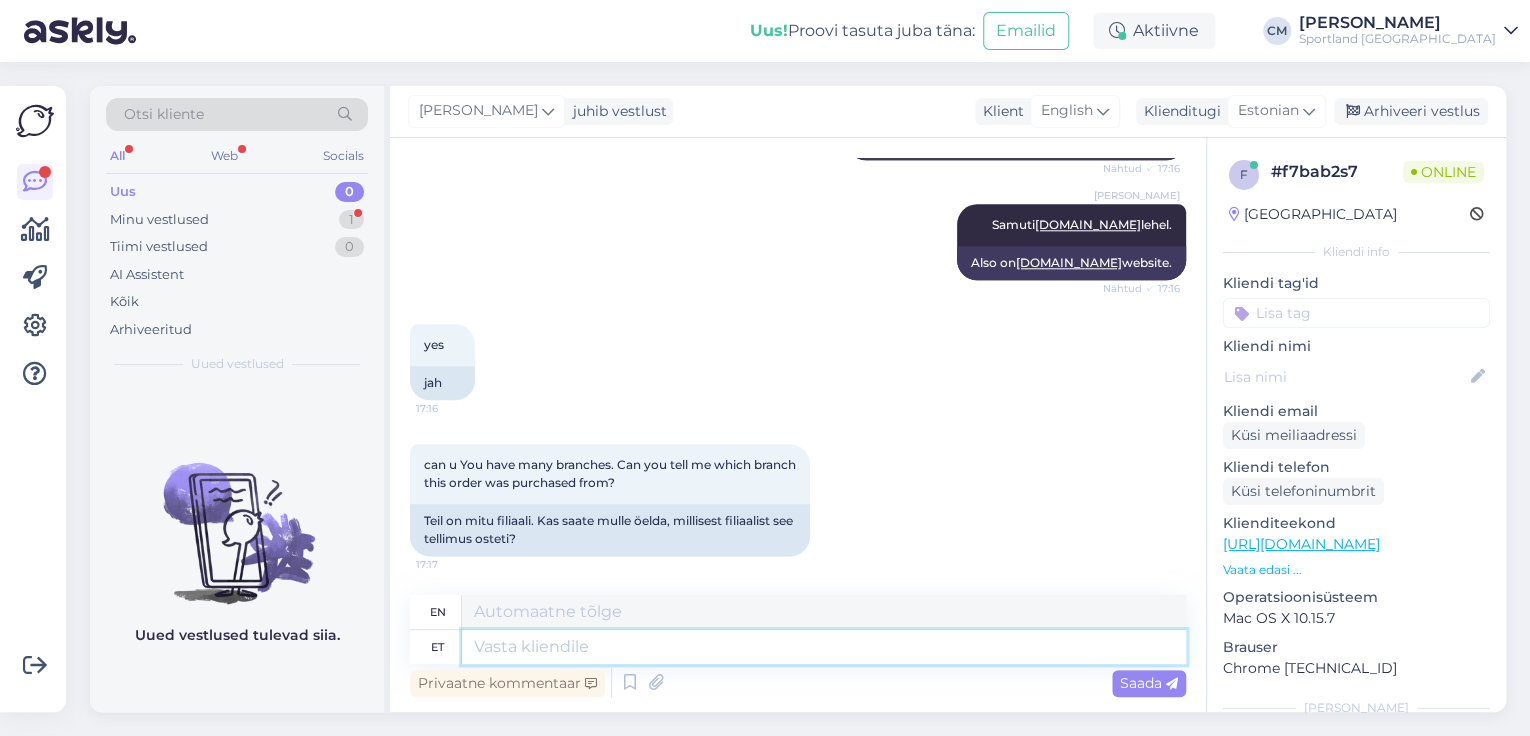 click at bounding box center [824, 647] 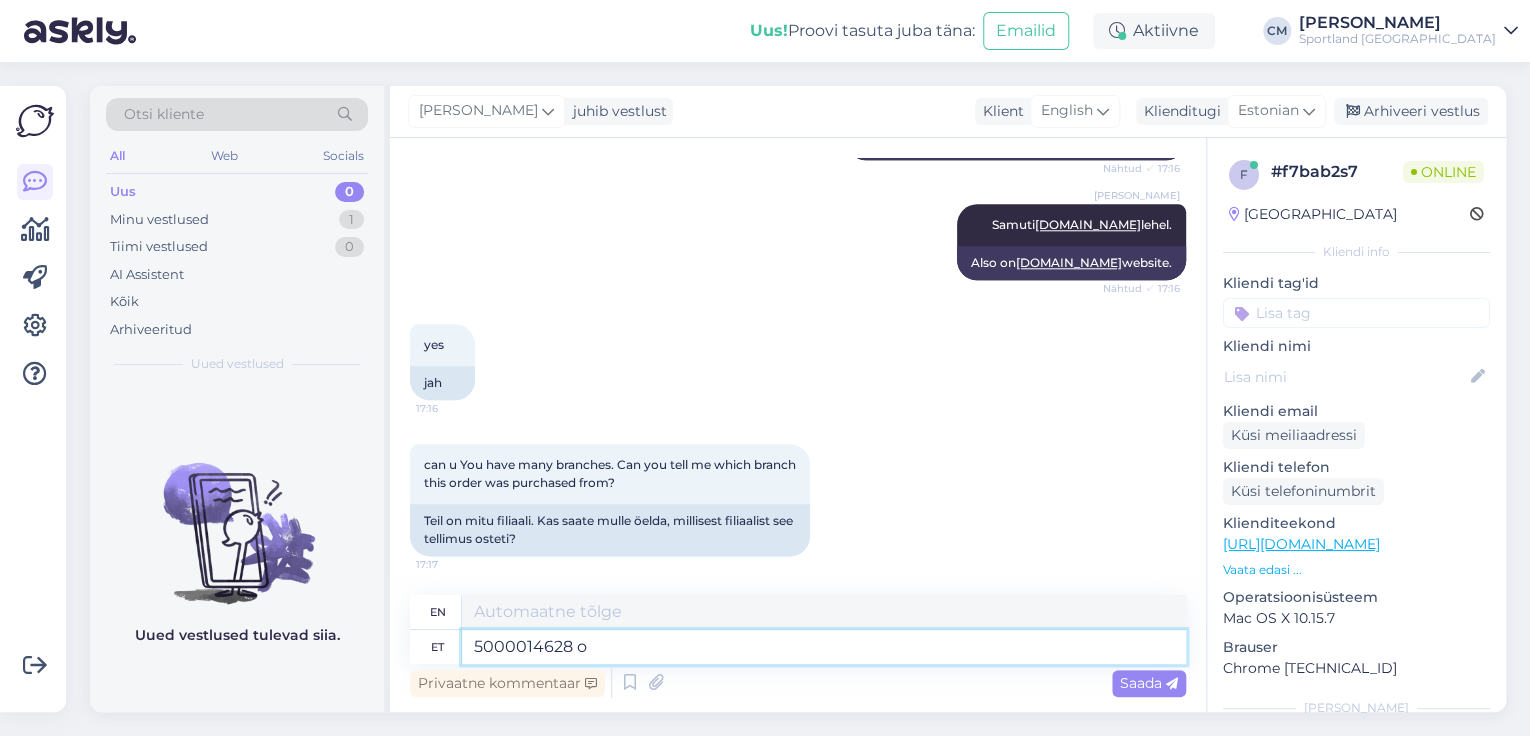 type on "5000014628 on" 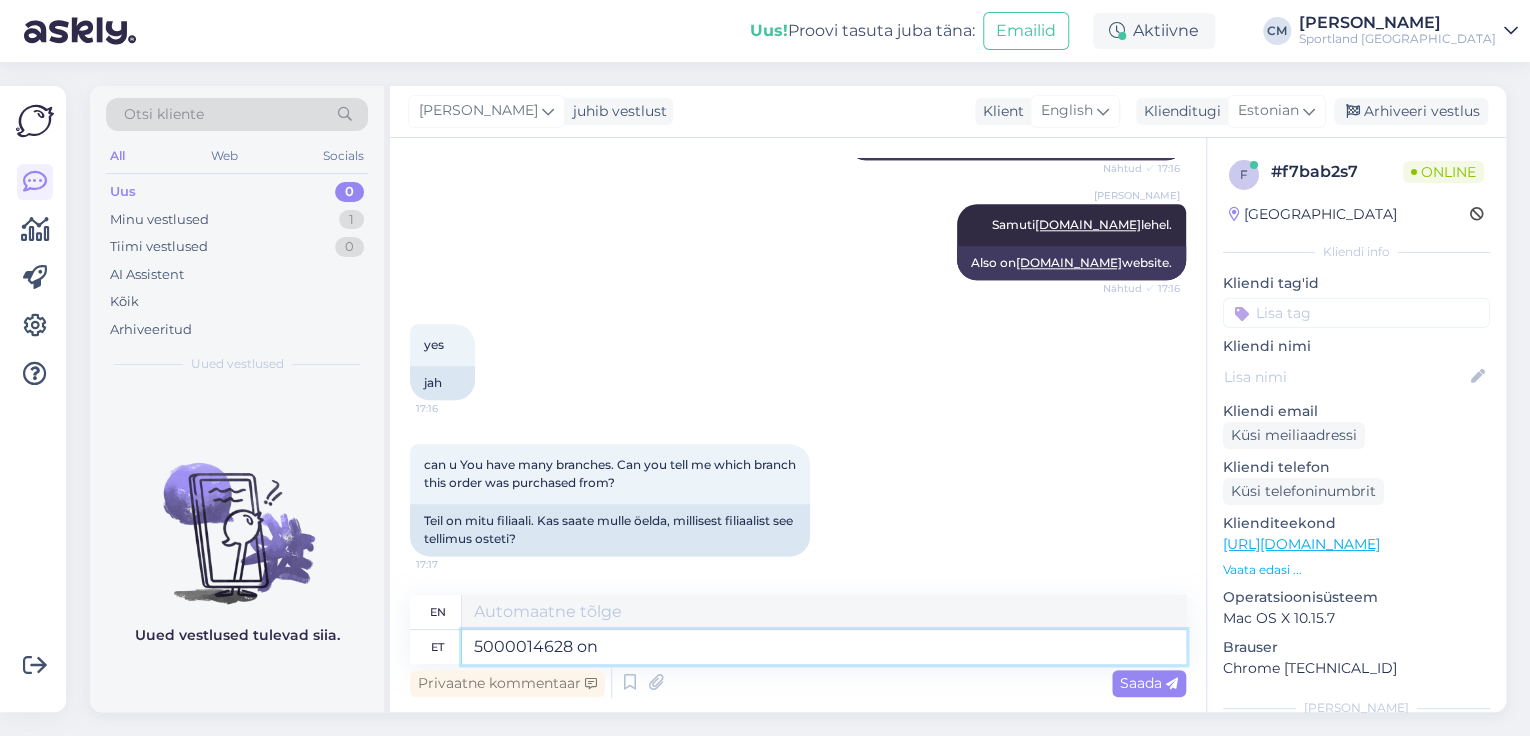 type on "5000014628" 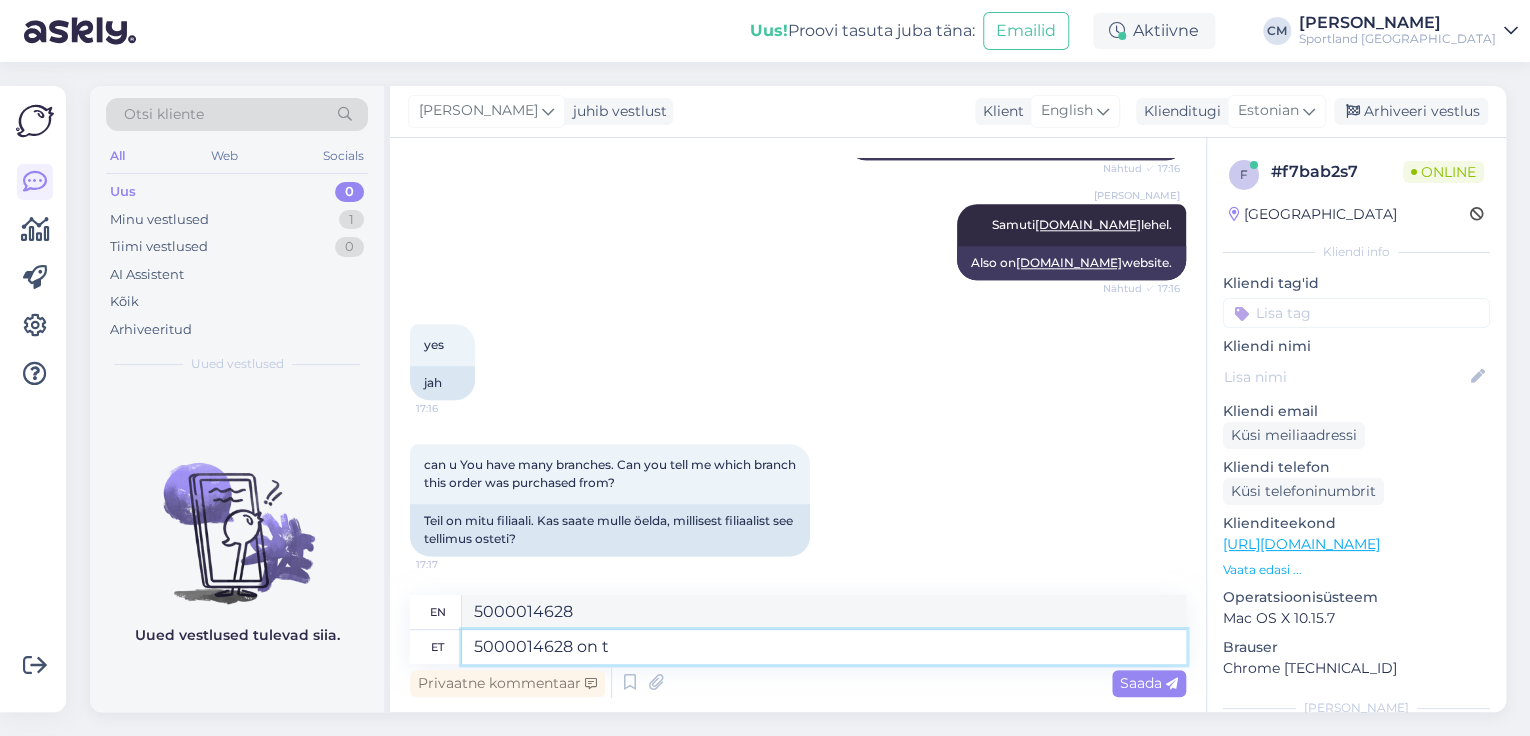 type on "5000014628 on te" 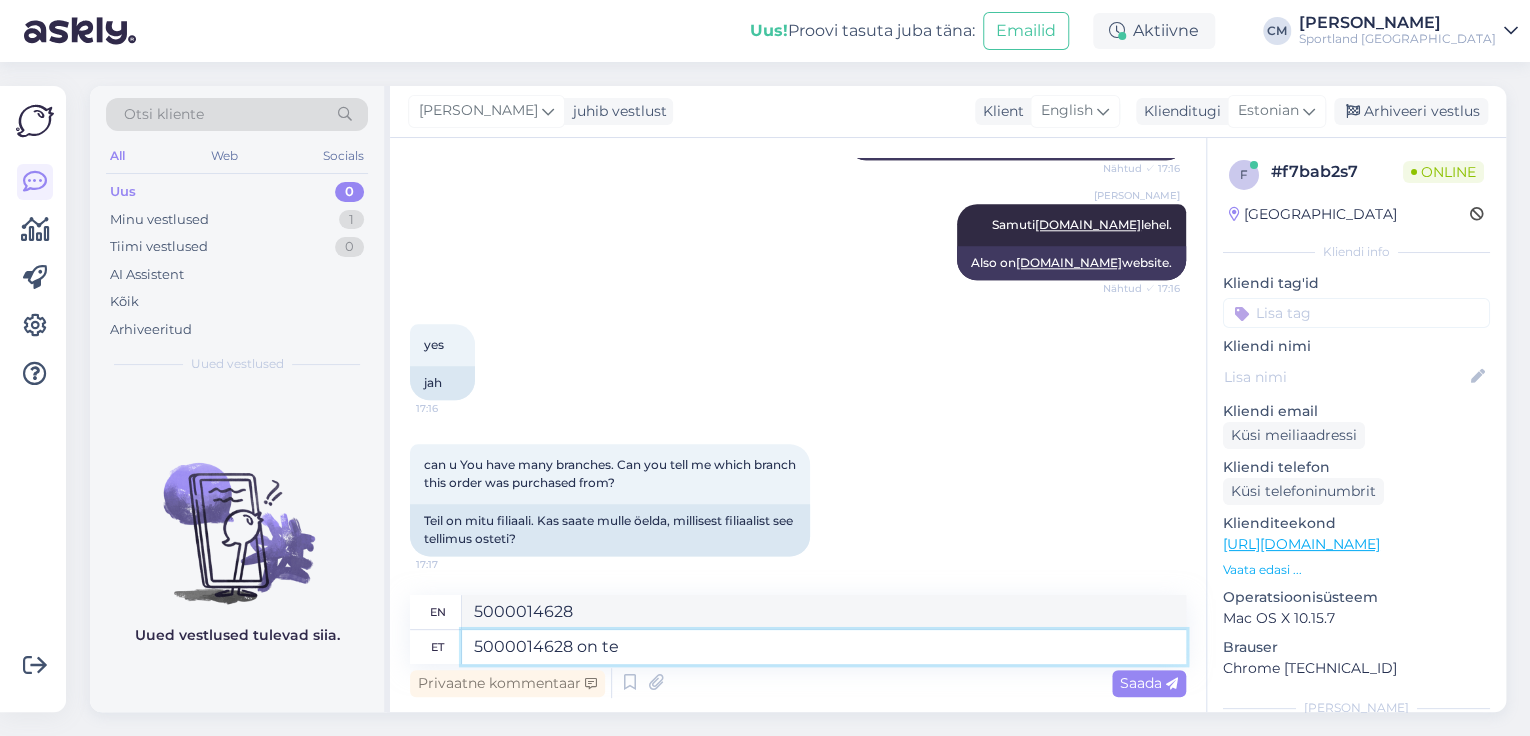 type on "5000014628 on" 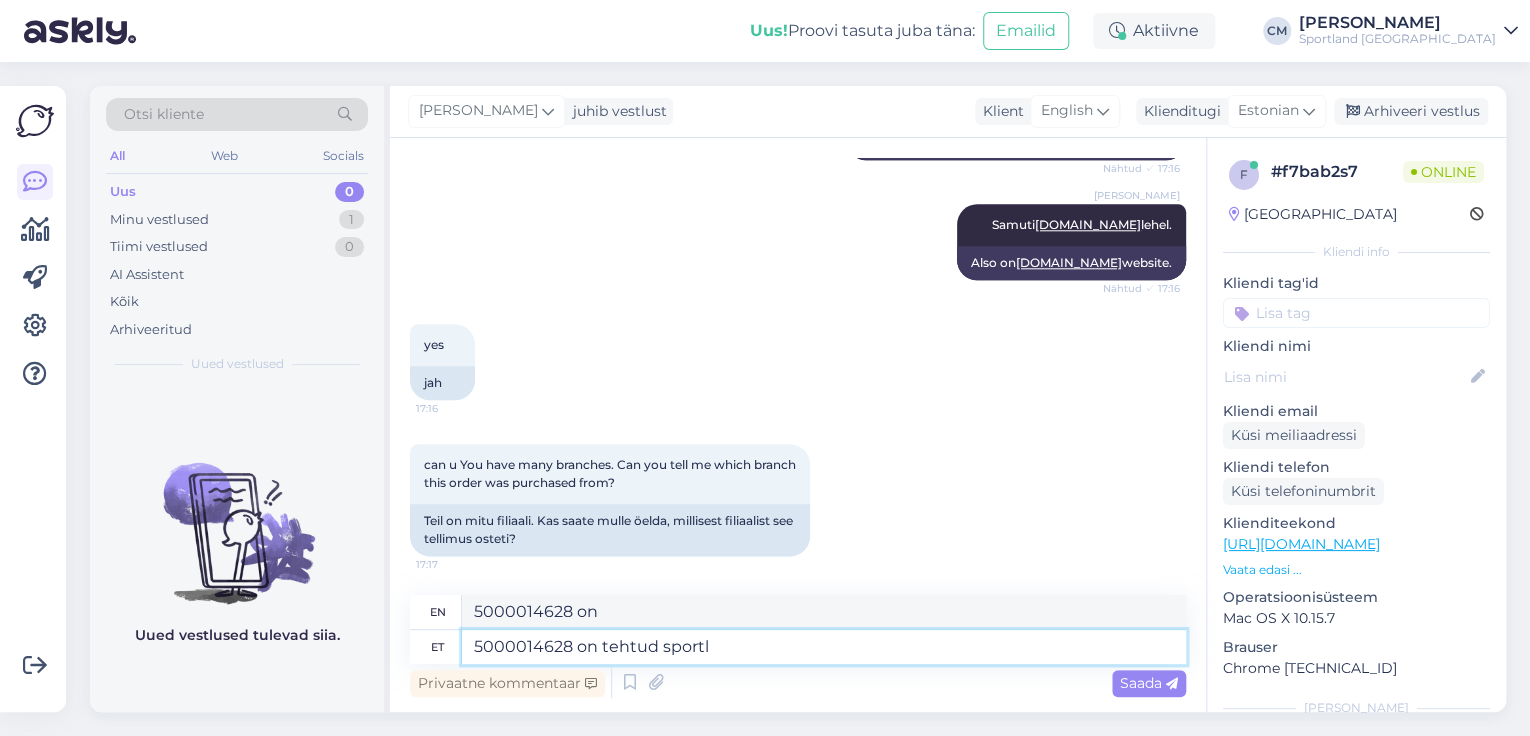 type on "5000014628 on tehtud sportla" 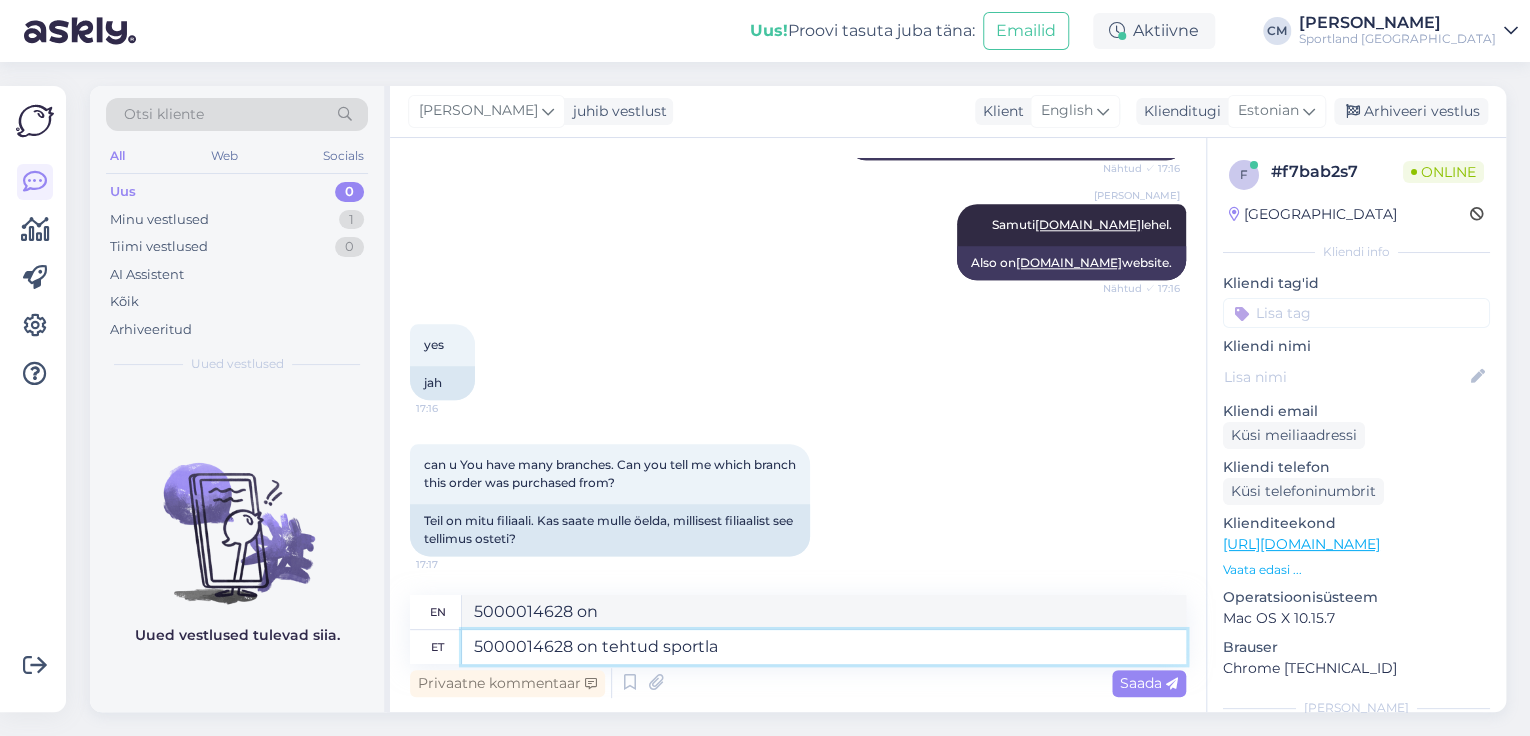 type on "5000014628 has been done." 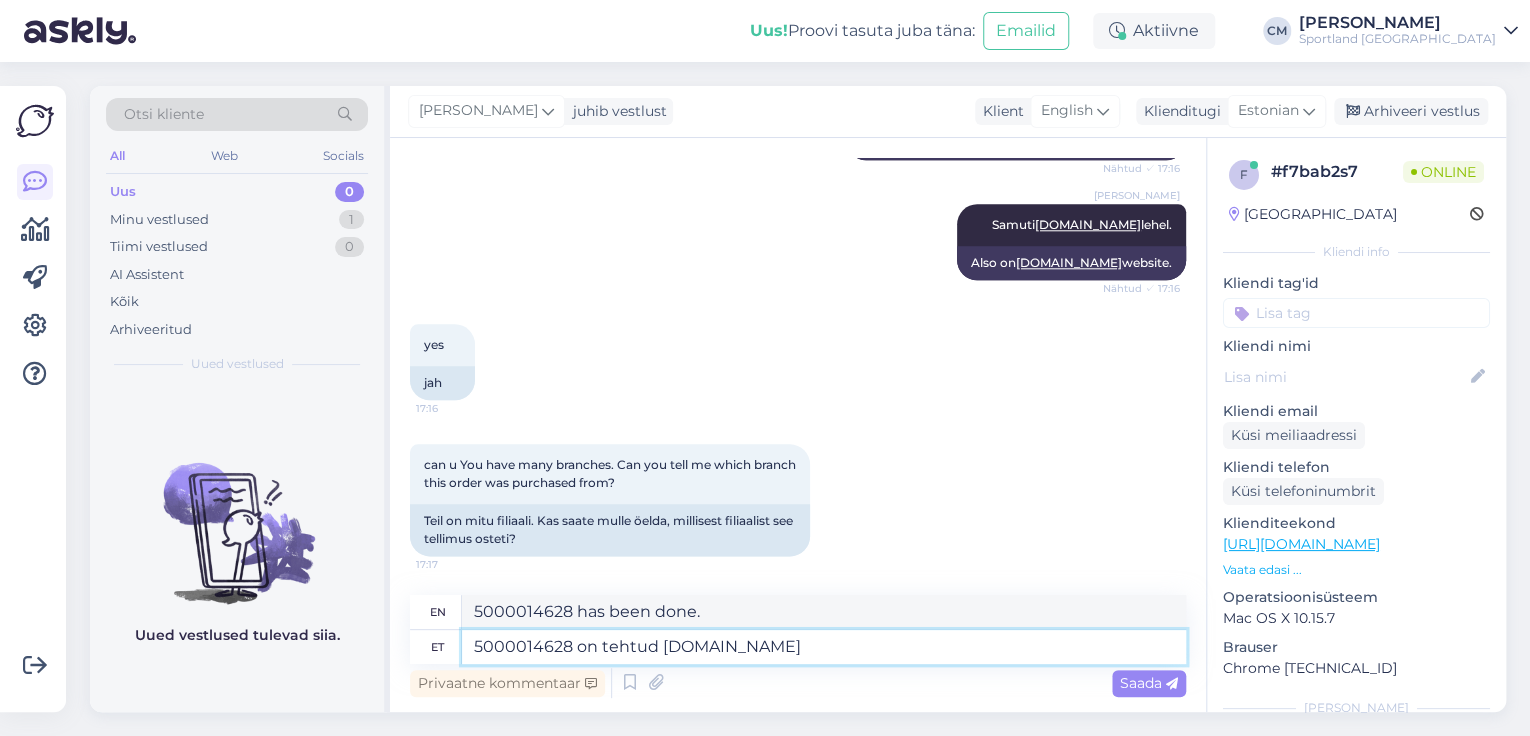 type on "5000014628 on tehtud [DOMAIN_NAME] l" 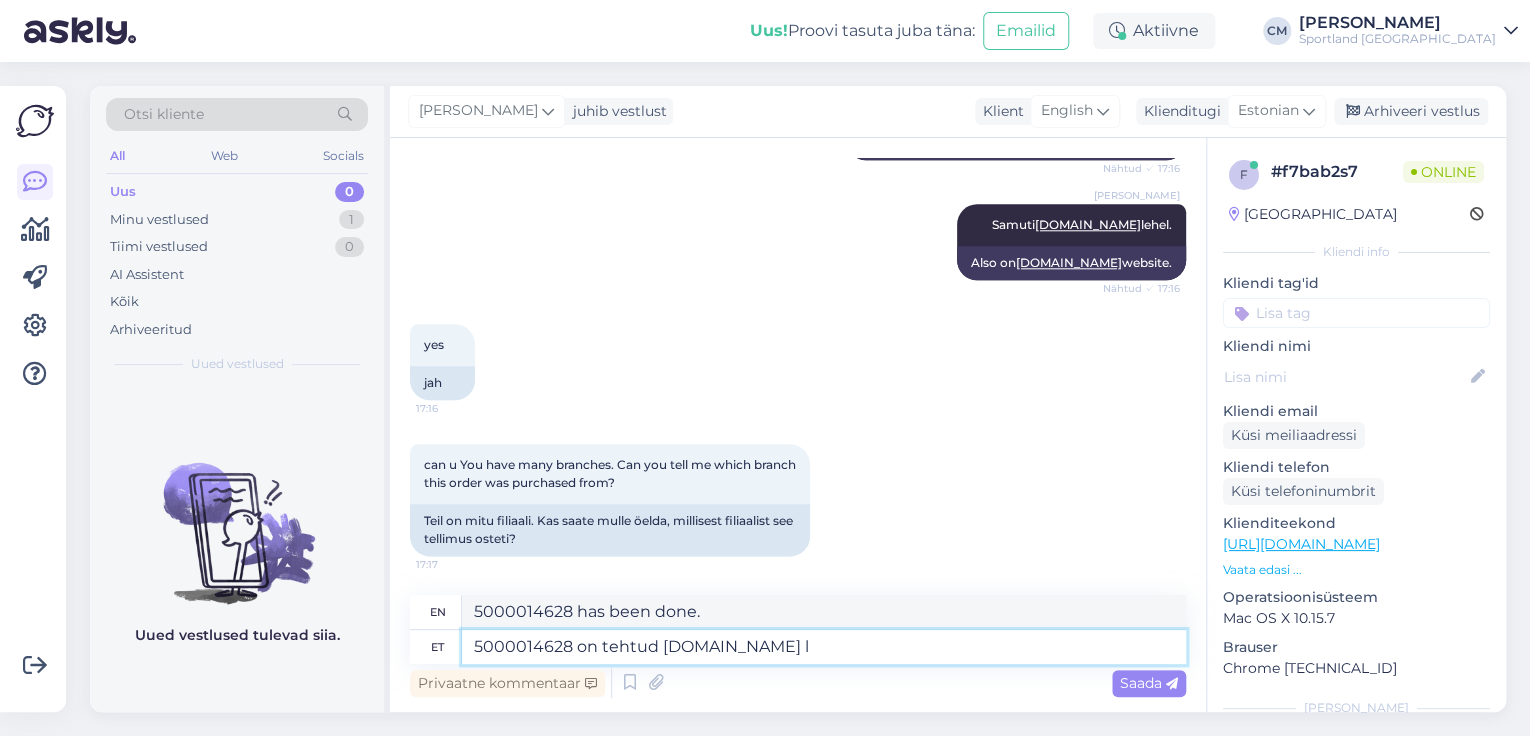 type on "5000014628 was made on [DOMAIN_NAME]" 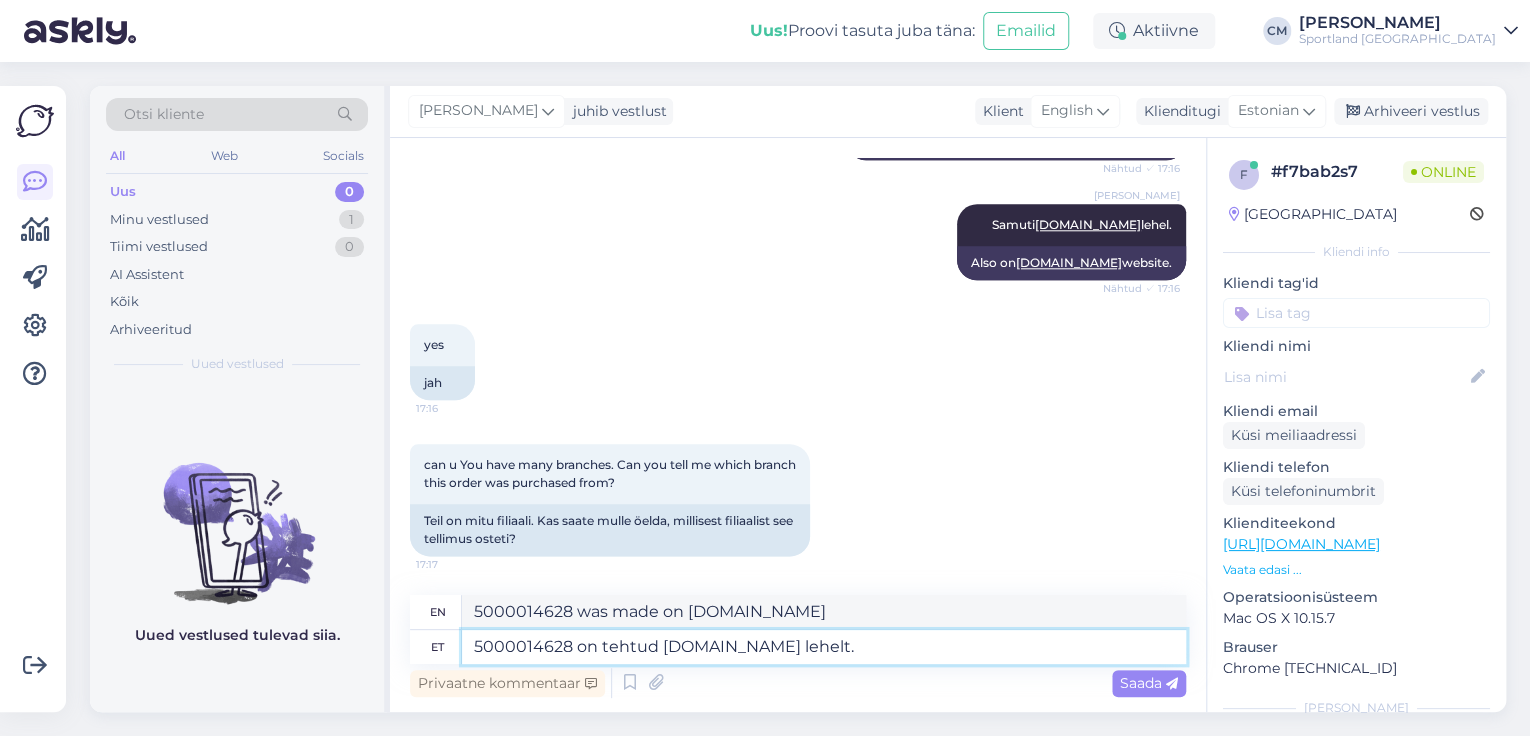 type on "5000014628 on tehtud [DOMAIN_NAME] lehelt." 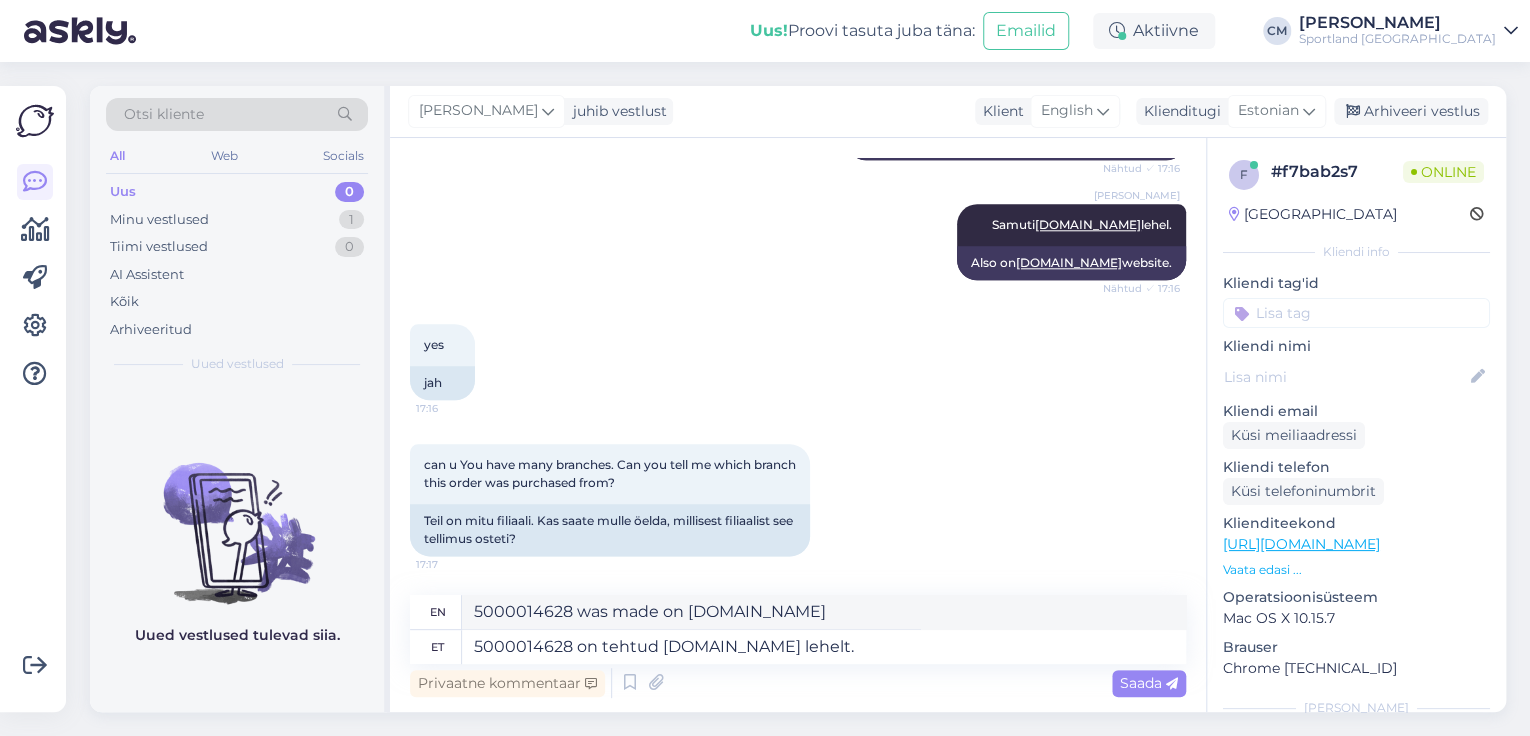 type on "5000014628 was ordered from [DOMAIN_NAME] ." 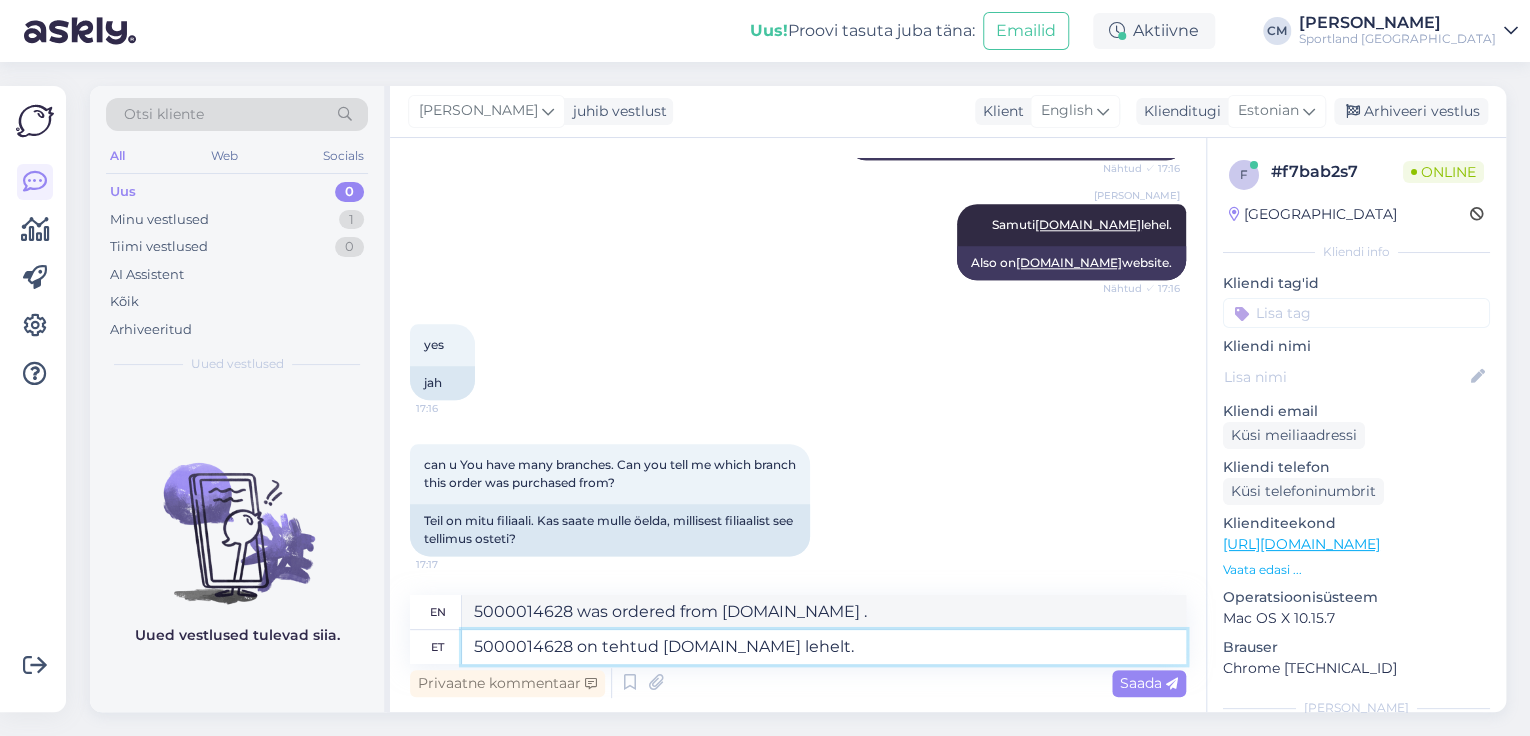 click on "5000014628 on tehtud [DOMAIN_NAME] lehelt." at bounding box center (824, 647) 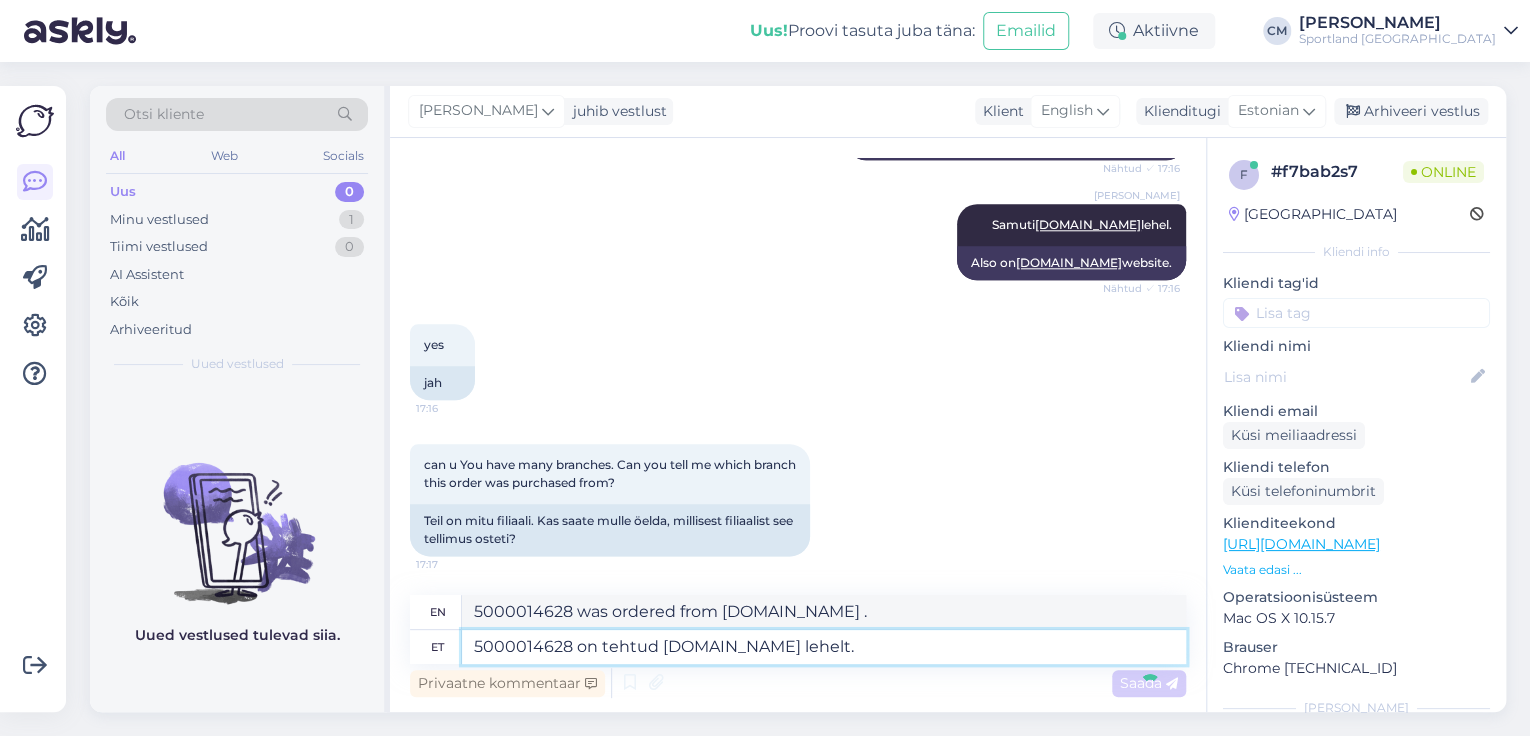 type 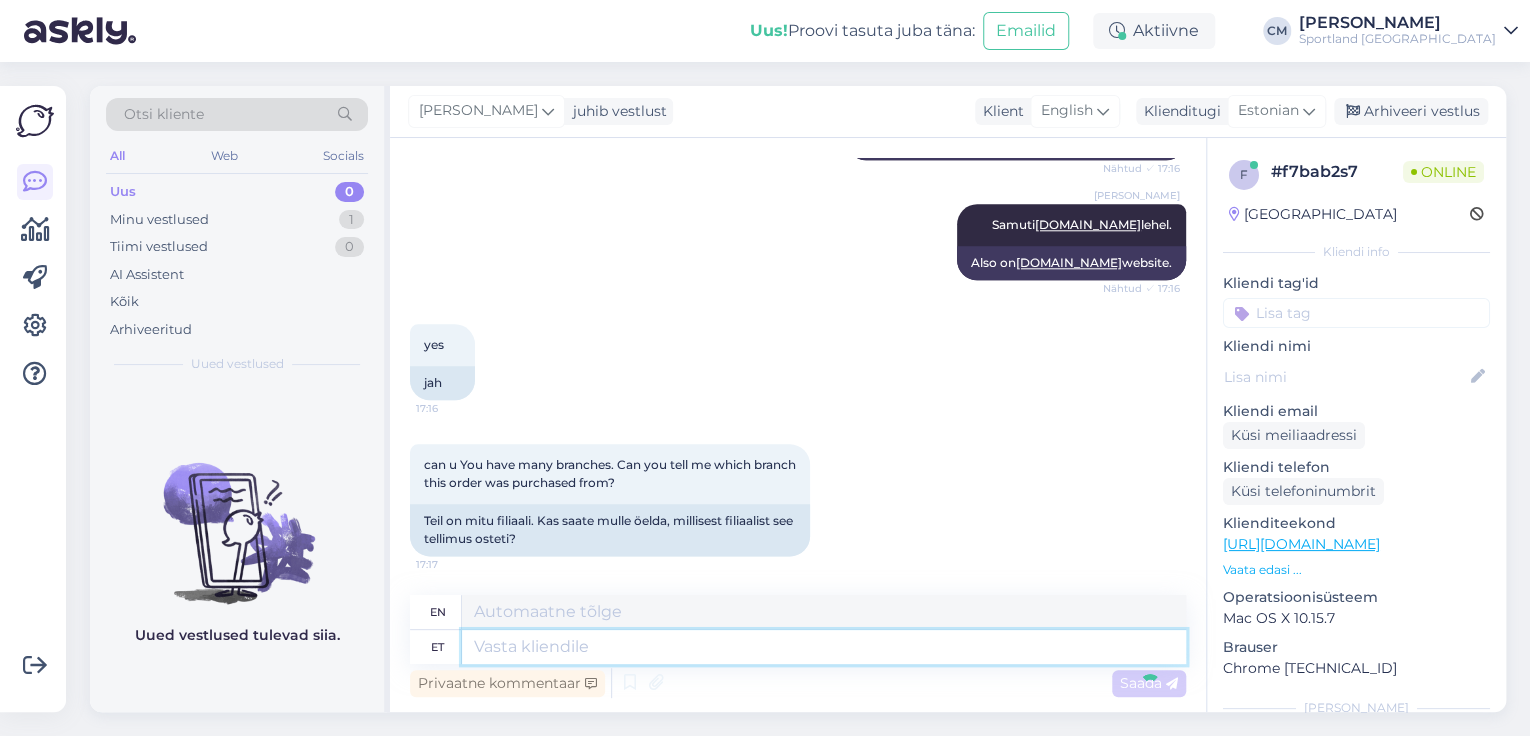 scroll, scrollTop: 1195, scrollLeft: 0, axis: vertical 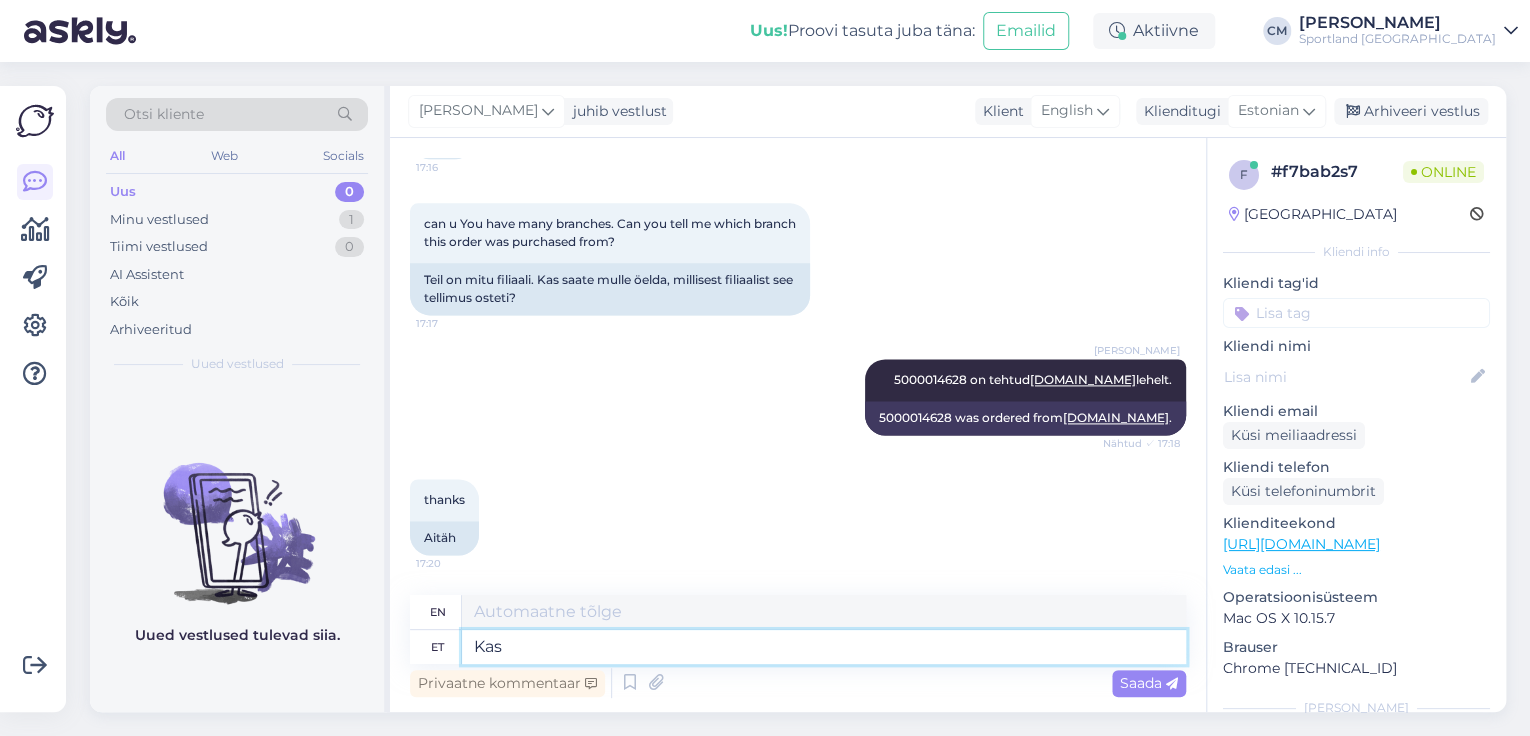 type on "Kas s" 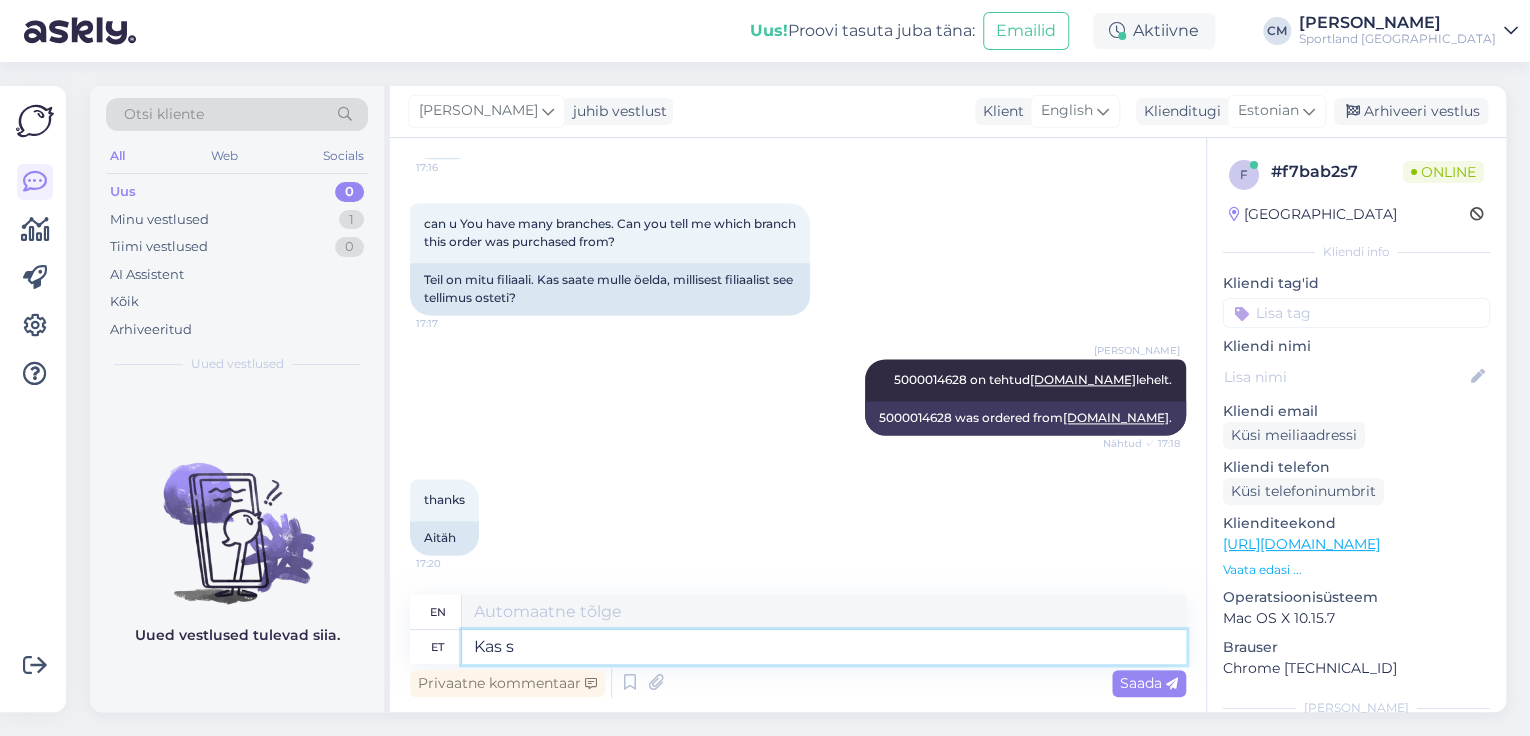 type on "Whether" 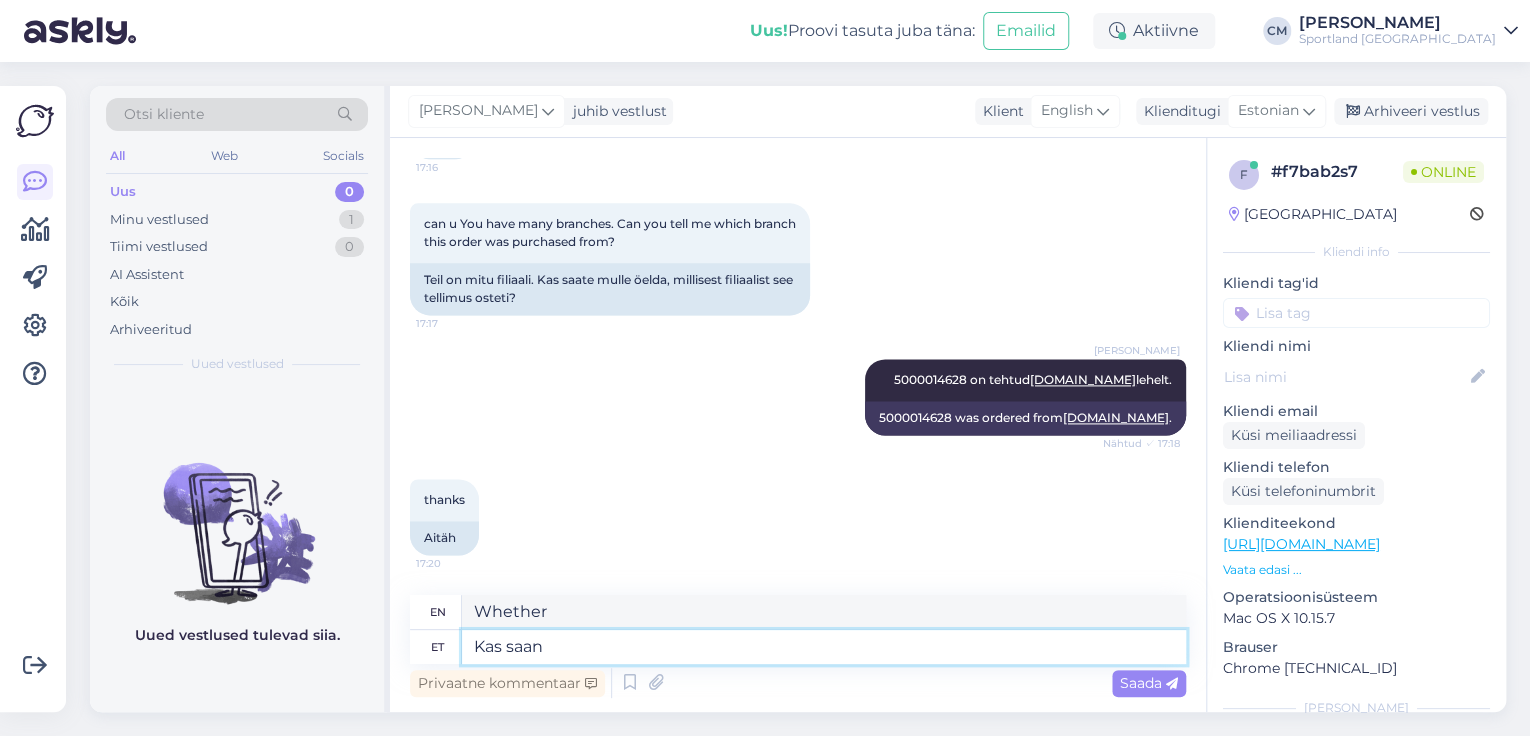 type on "Kas saan" 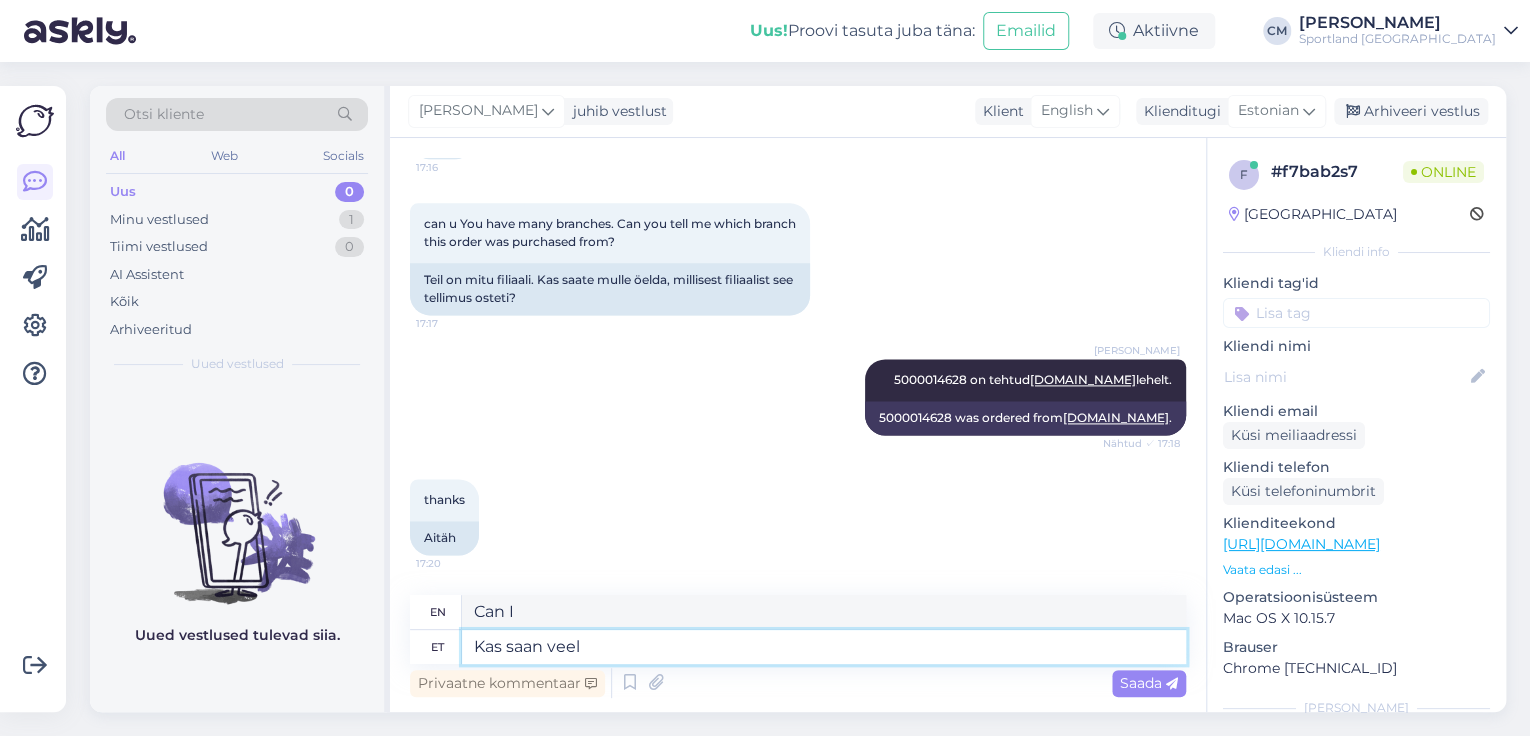 type on "Kas saan veel m" 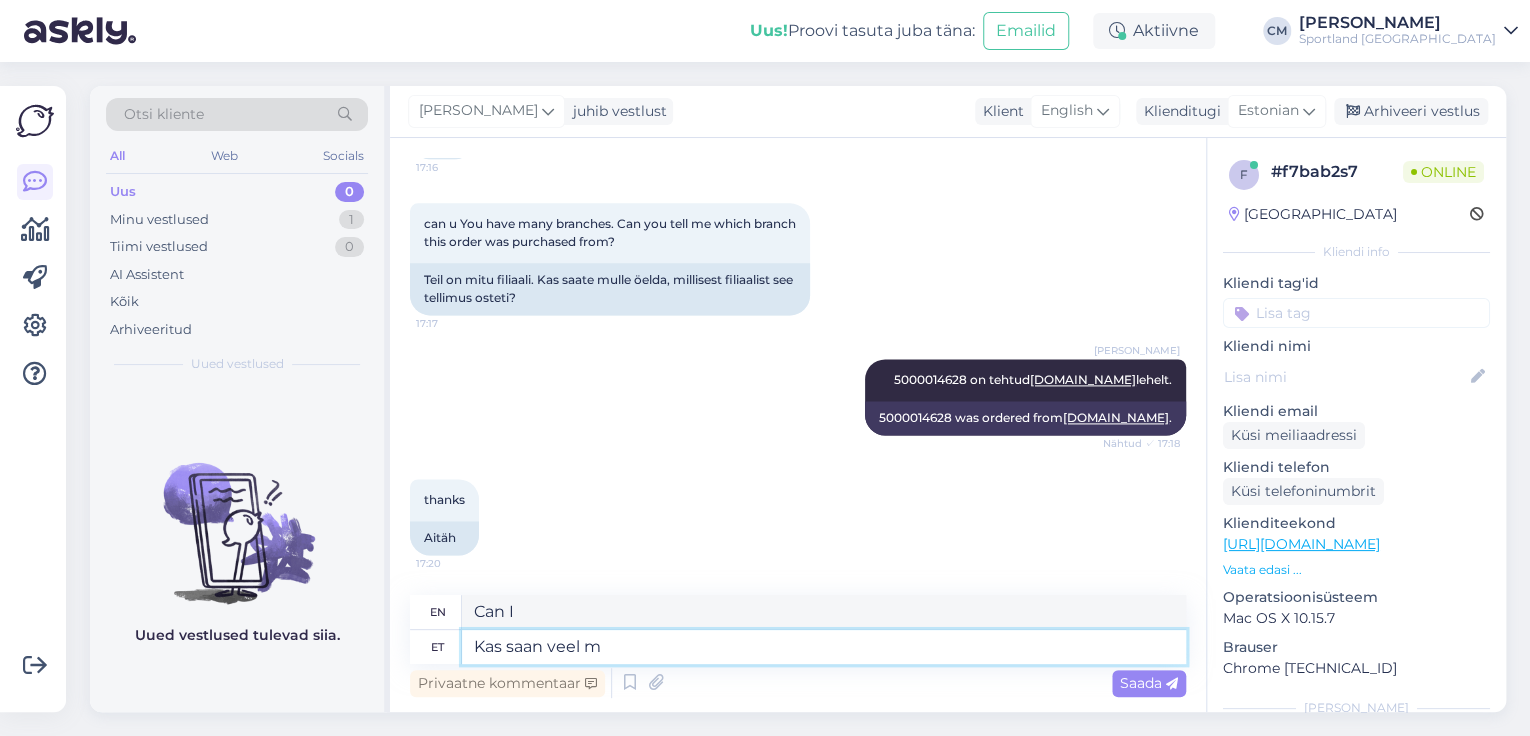 type on "Can I have more?" 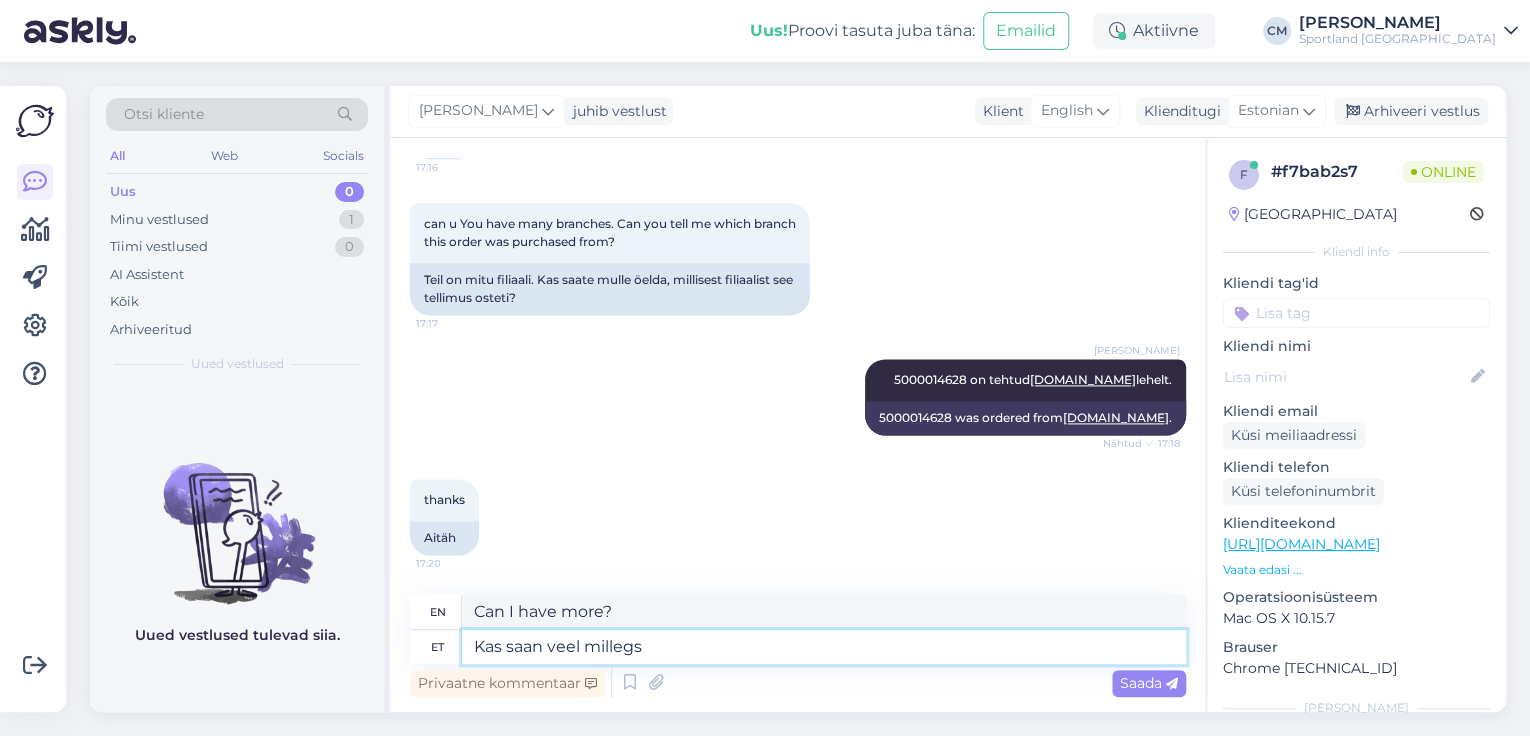 type on "Kas saan veel millegsg" 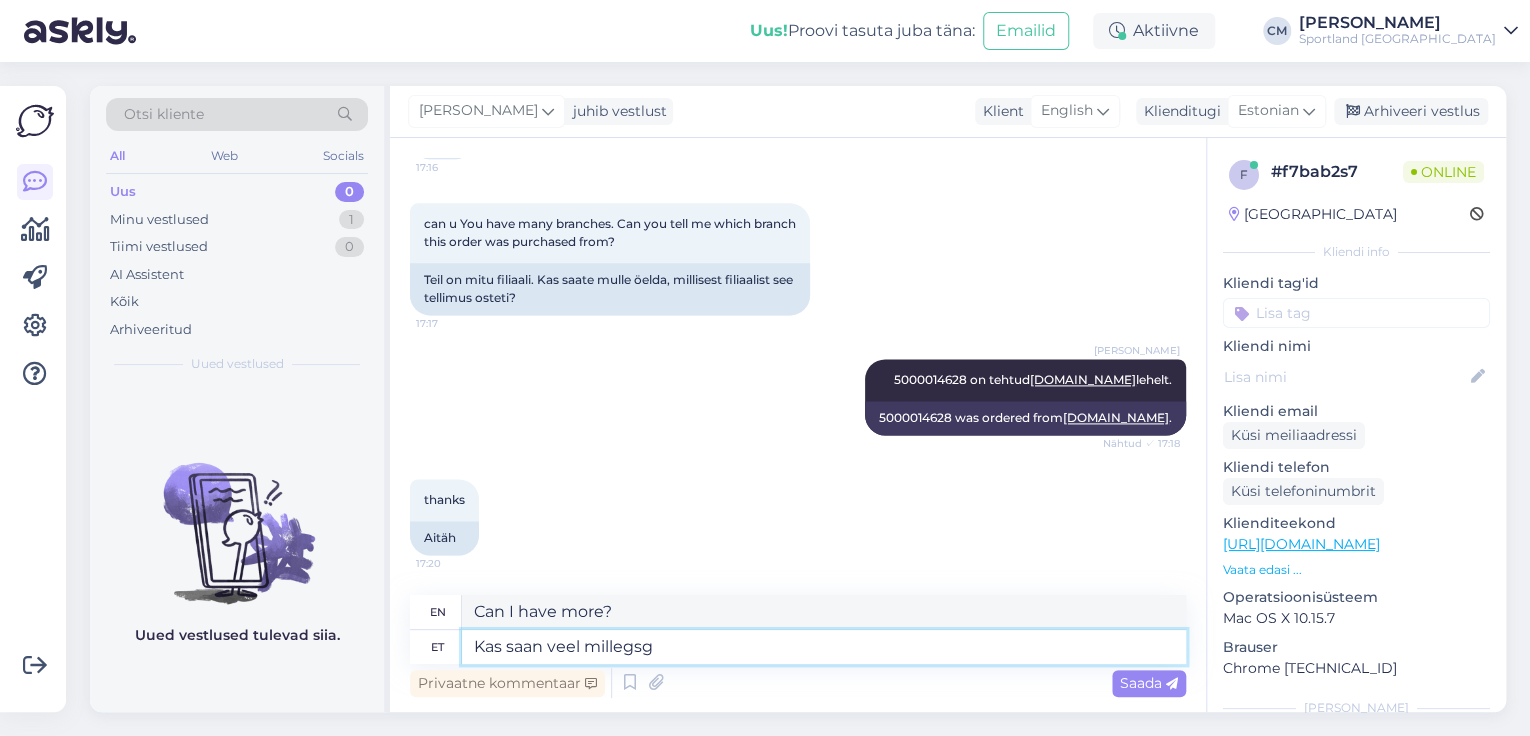 type on "Is there anything else I can help you with?" 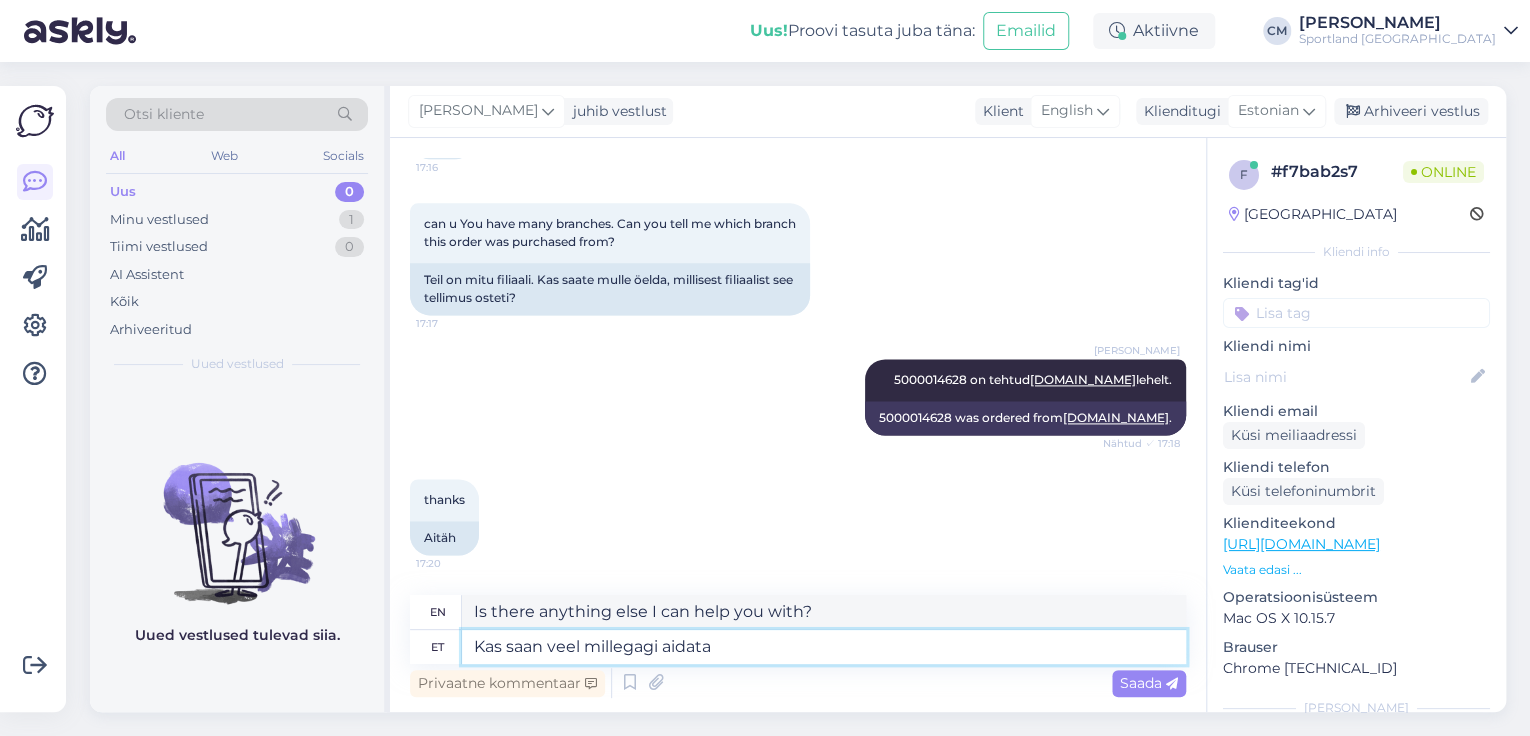 type on "Kas saan veel millegagi aidata?" 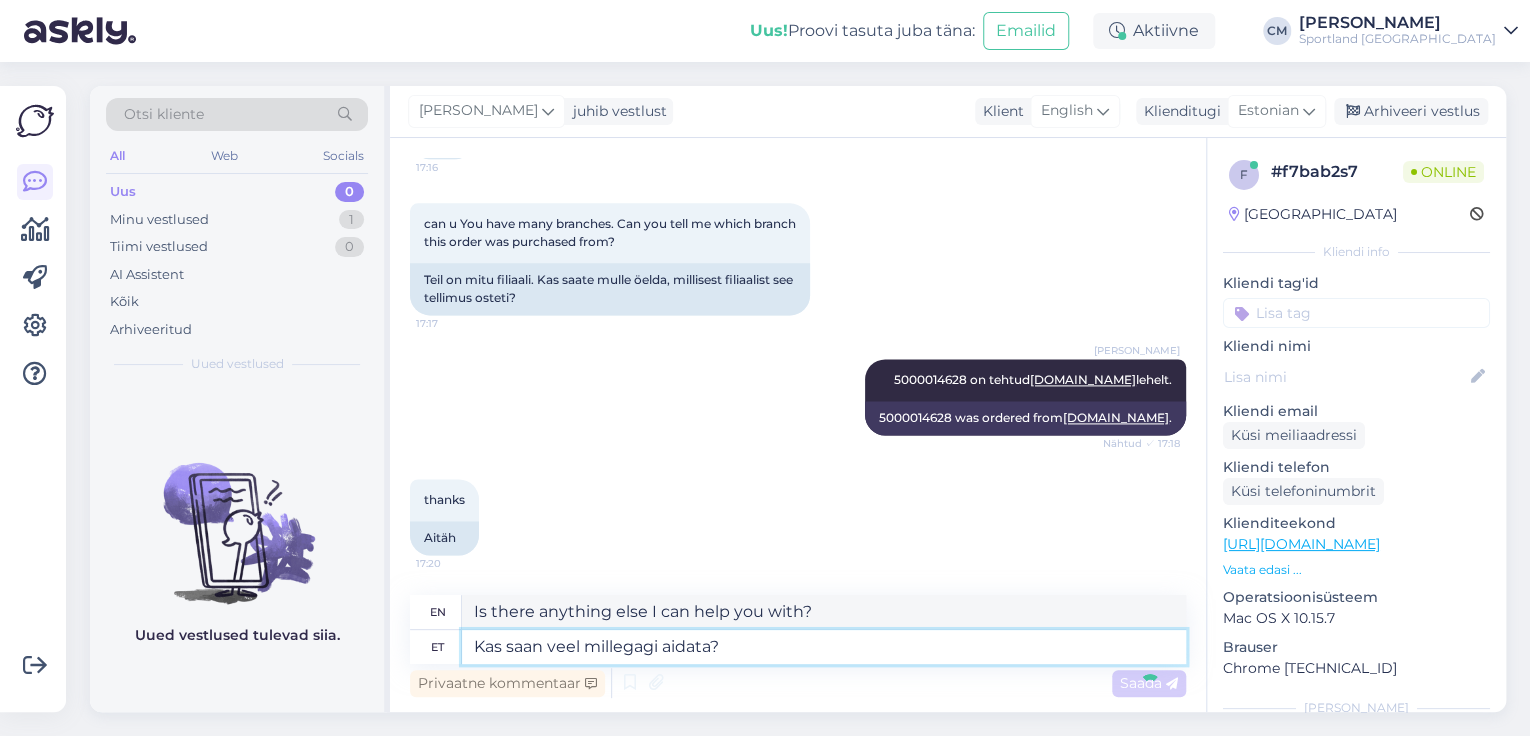 type 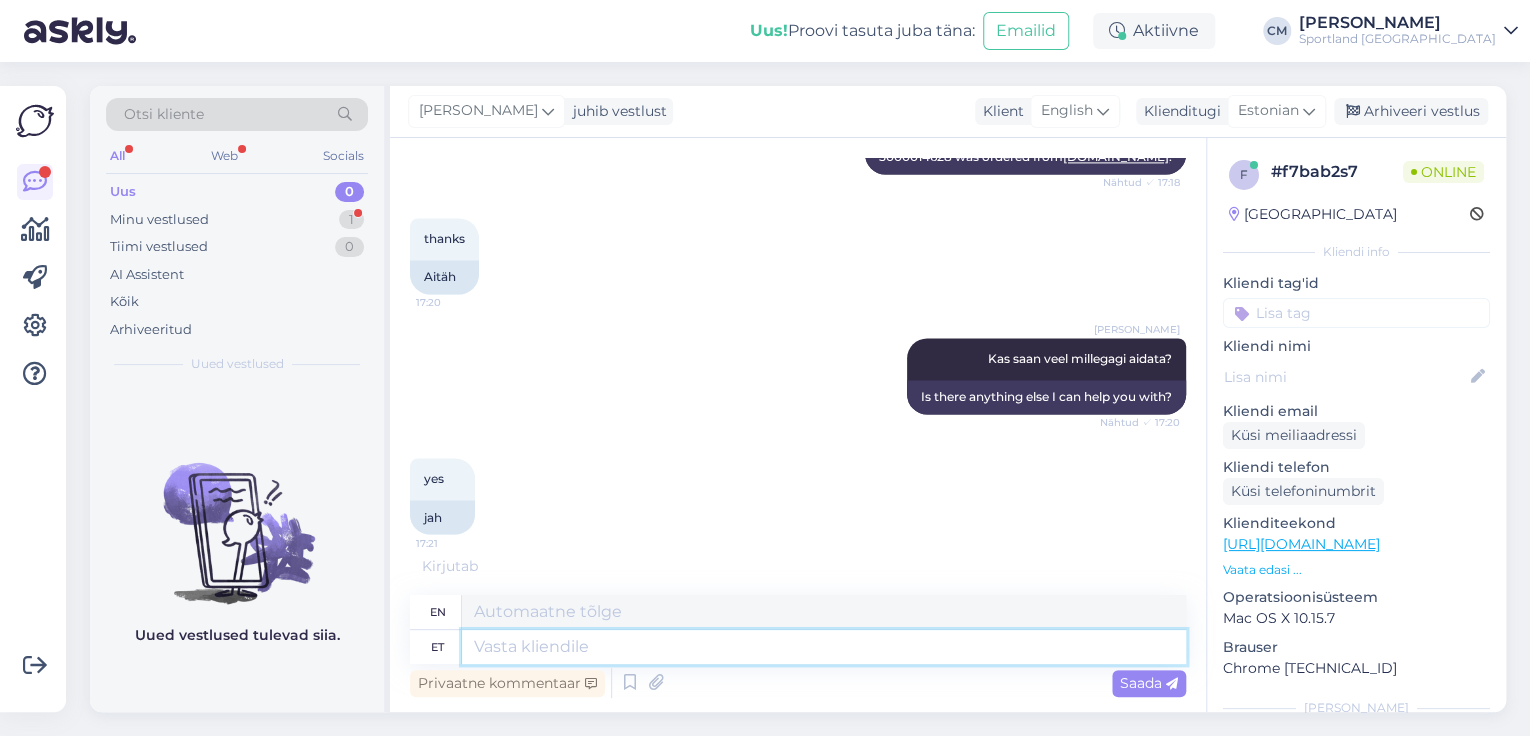 scroll, scrollTop: 1675, scrollLeft: 0, axis: vertical 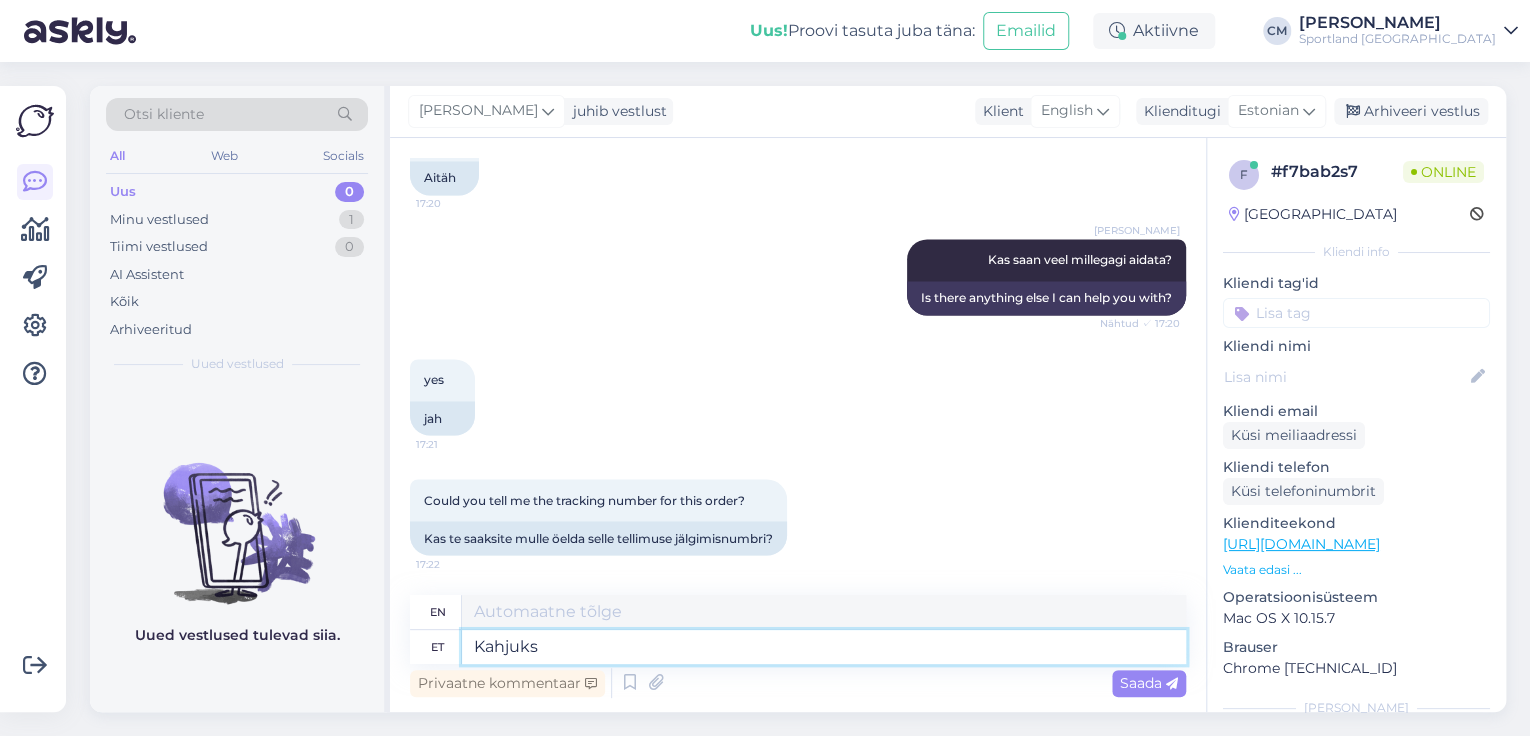 type on "Kahjuks" 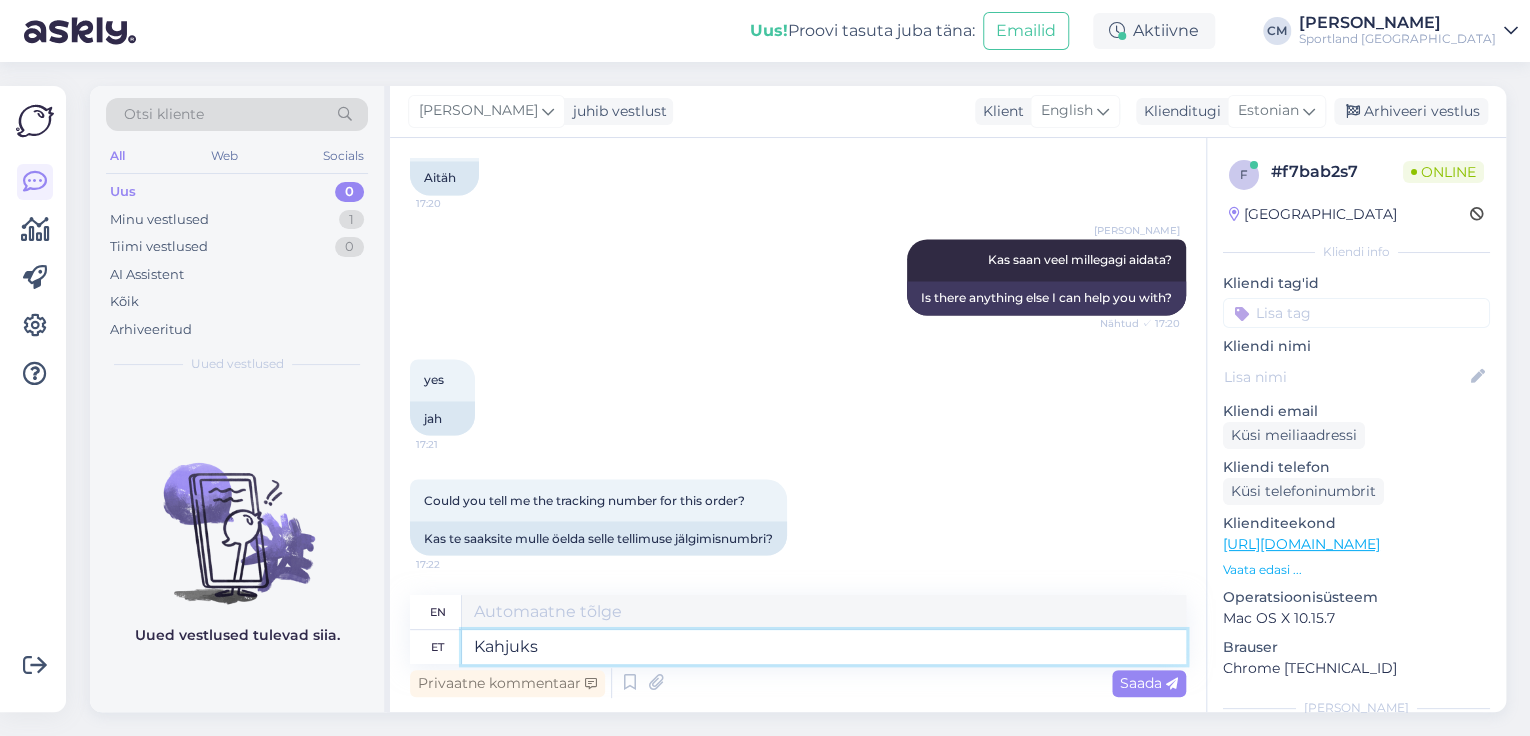 type on "Unfortunately" 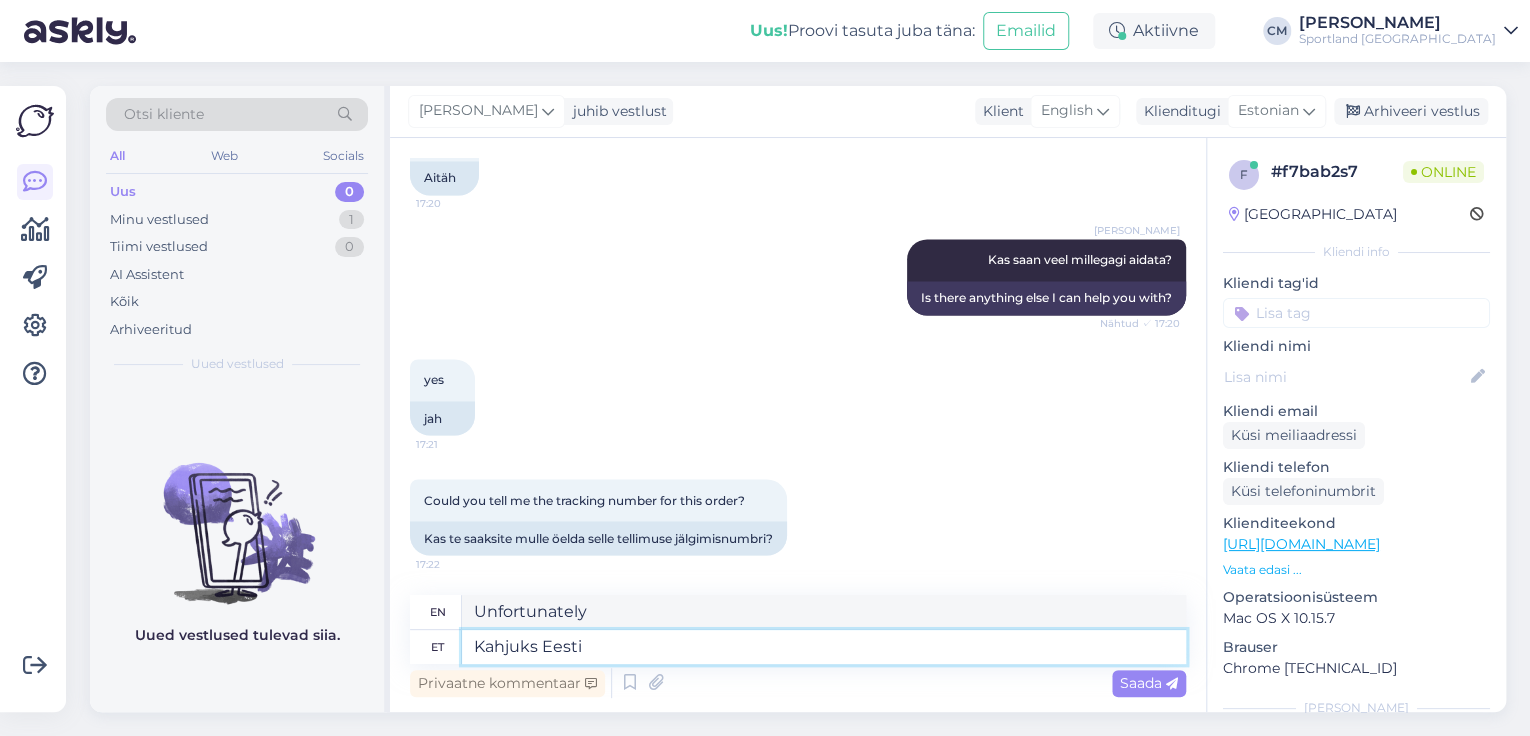 type on "Kahjuks Eesti" 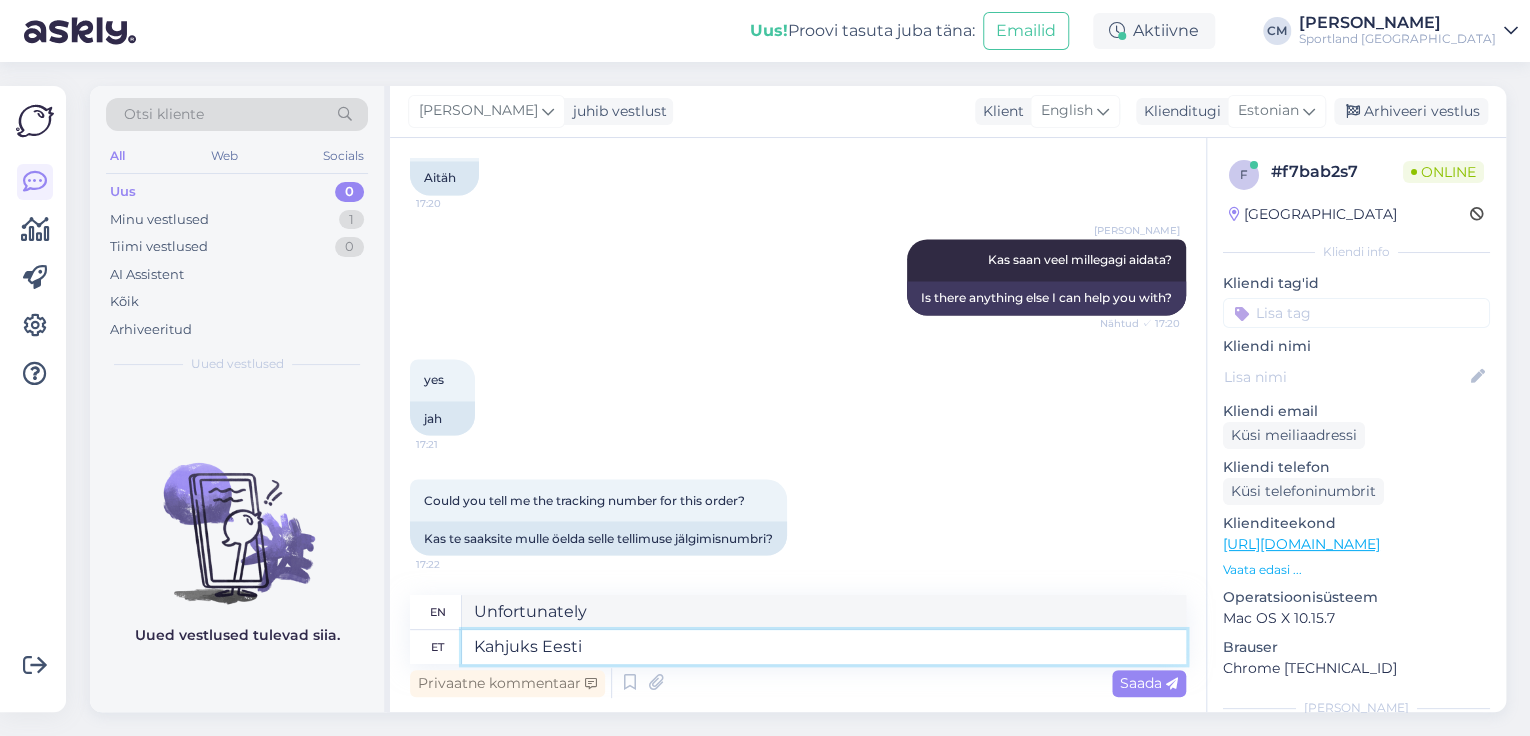 type on "Unfortunately, [GEOGRAPHIC_DATA]." 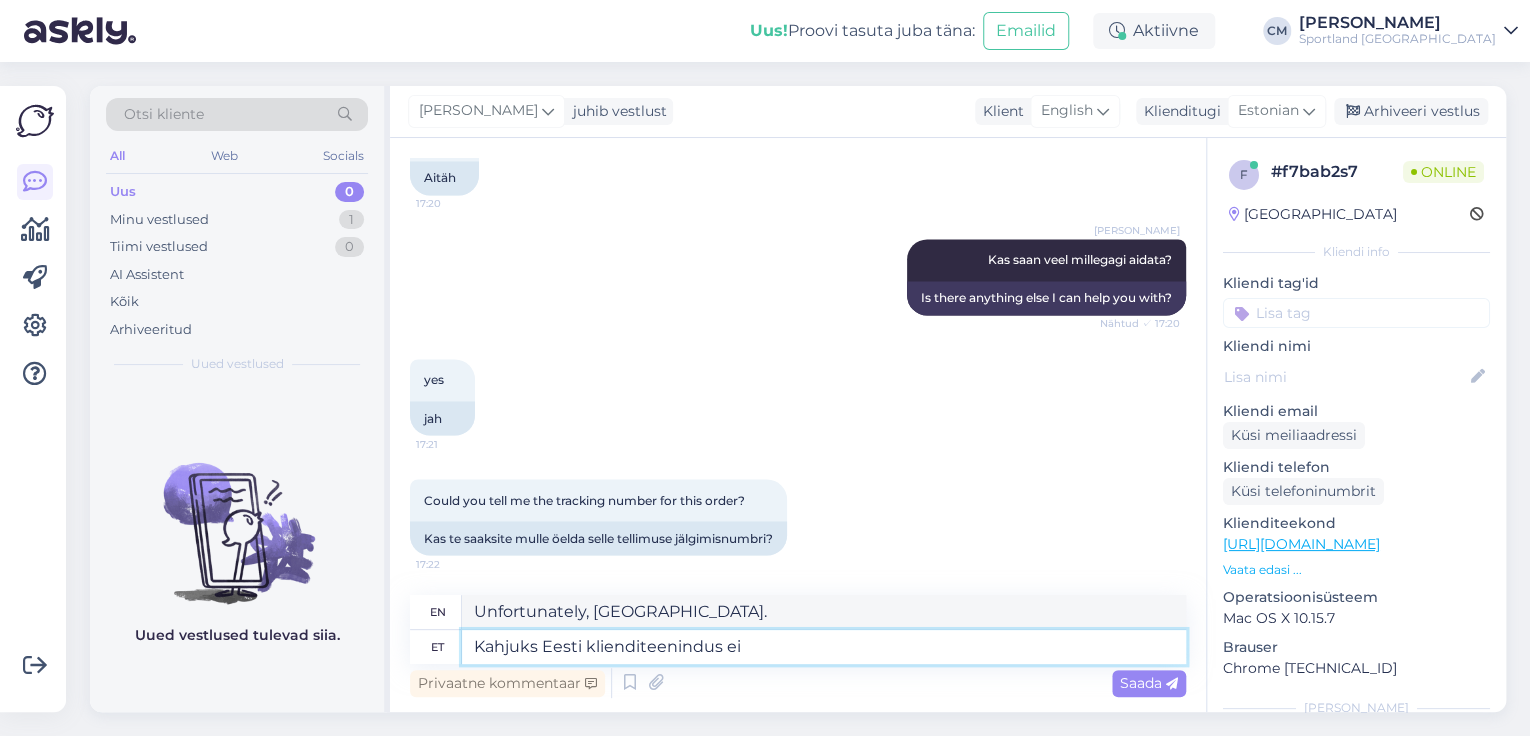 type on "Kahjuks Eesti klienditeenindus ei" 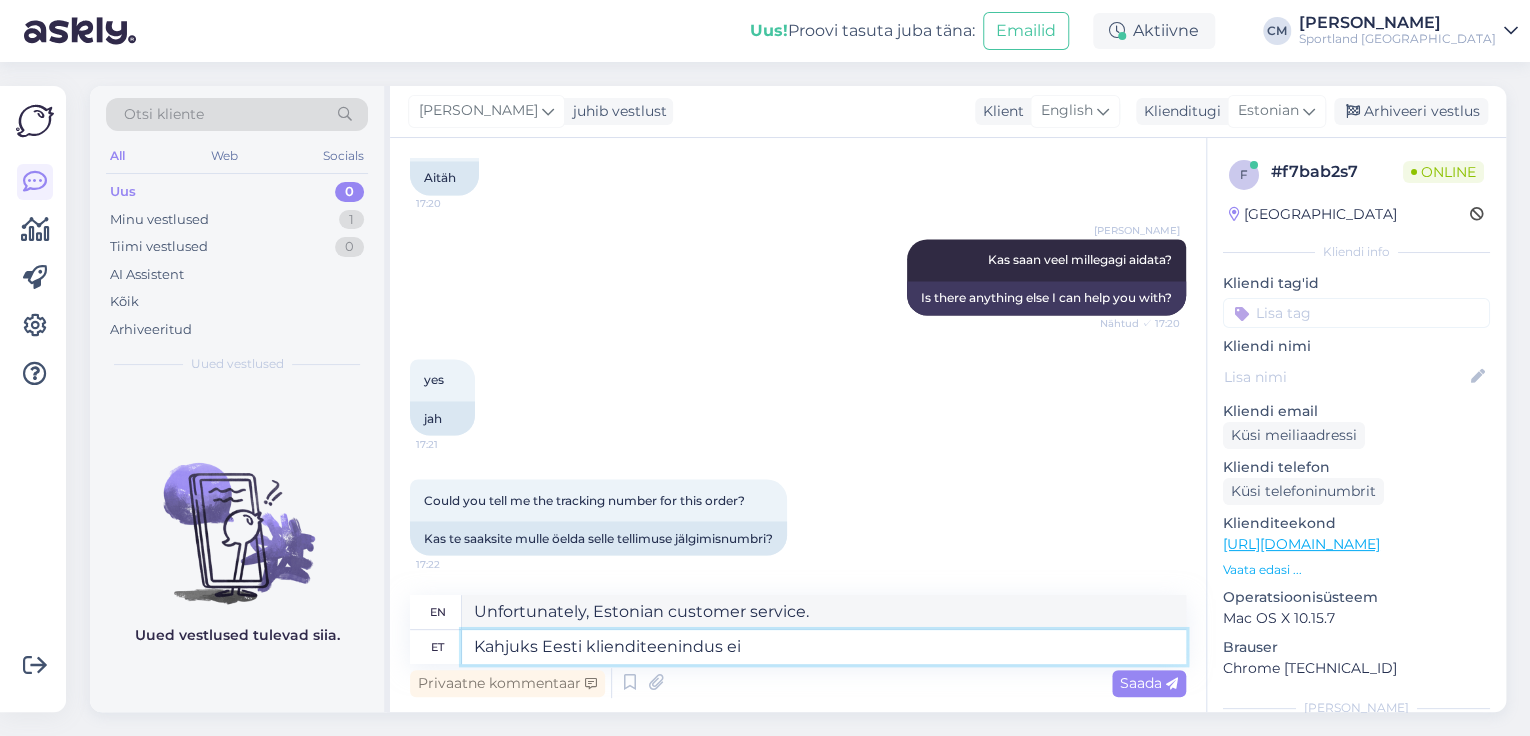 type on "Unfortunately, Estonian customer service does not" 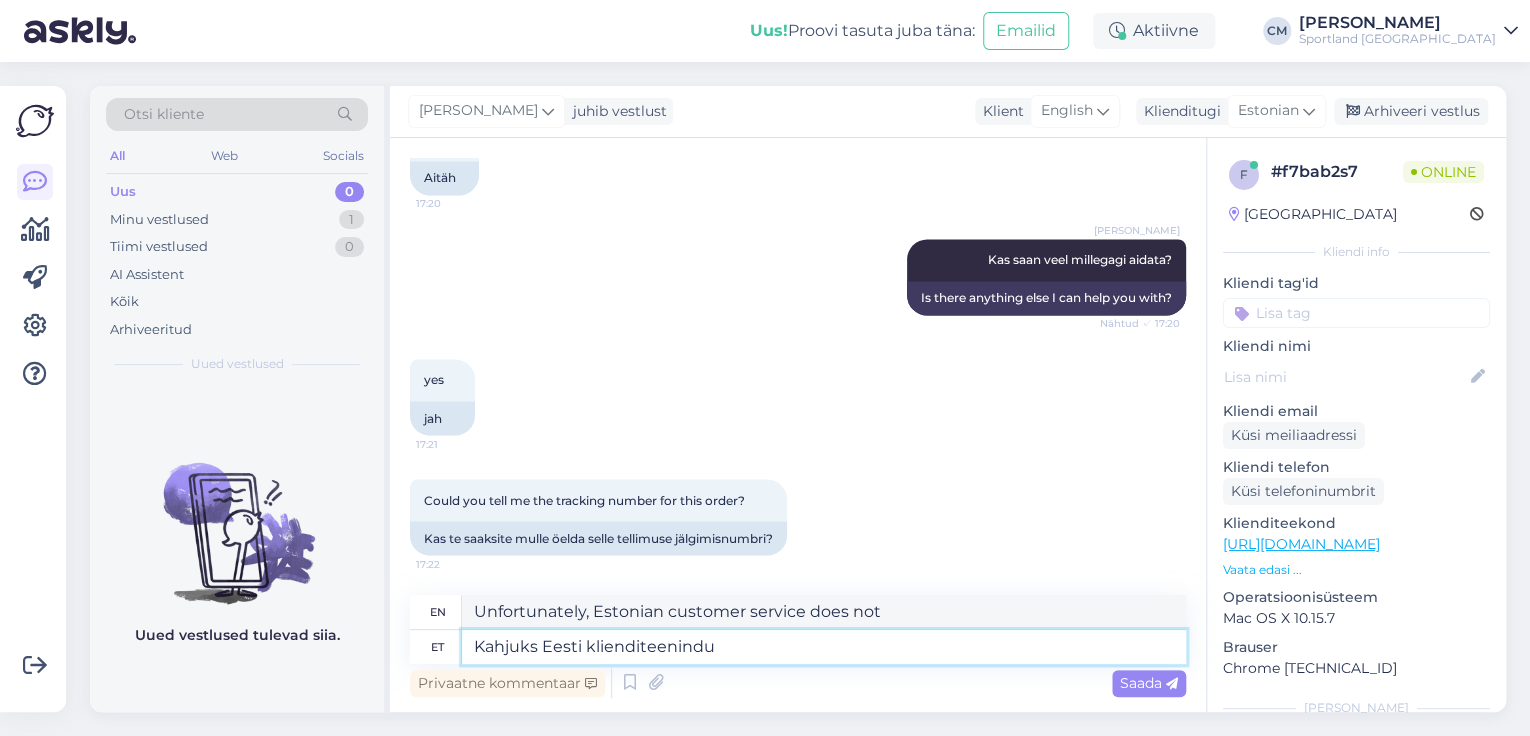type on "Kahjuks Eesti klienditeenindue" 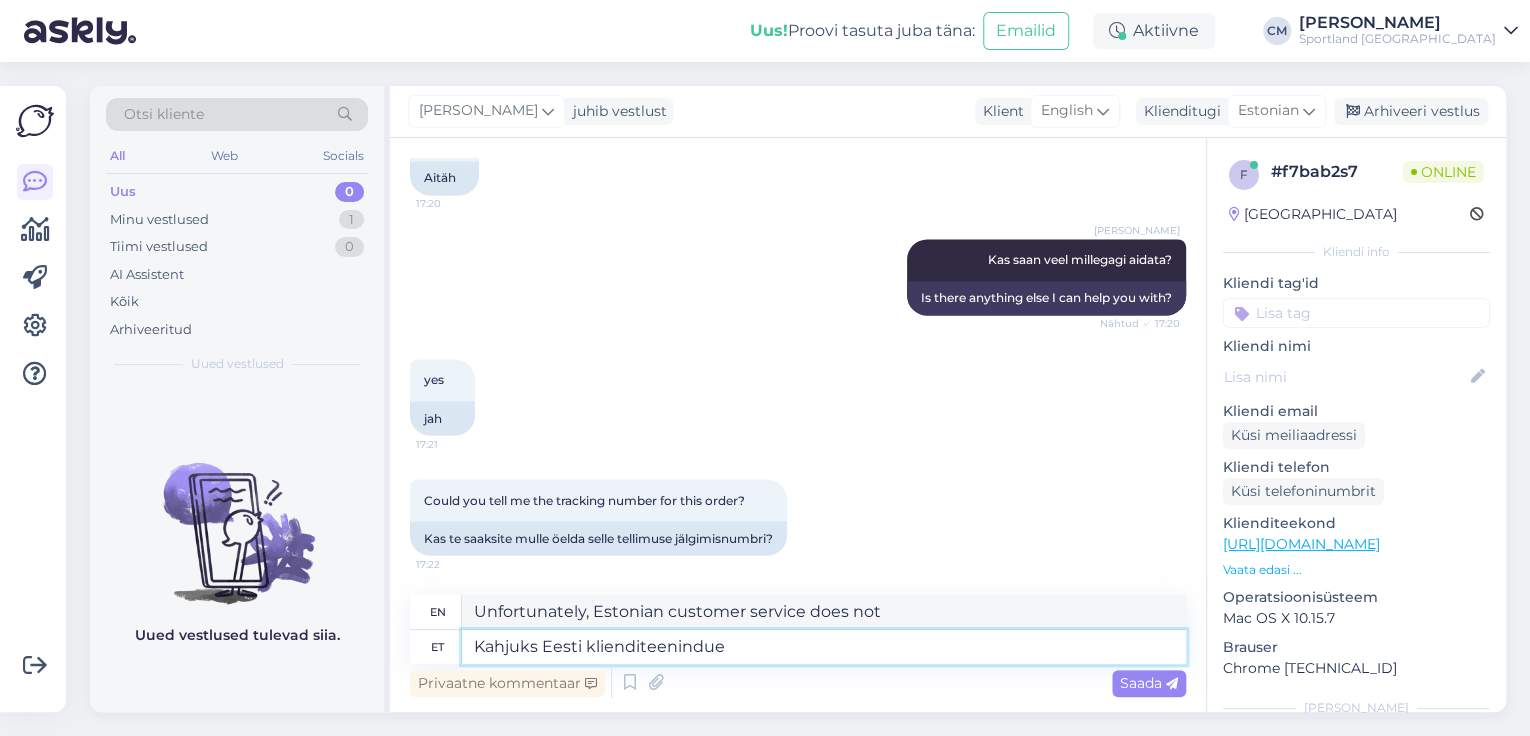 type on "Unfortunately, Estonian customer service." 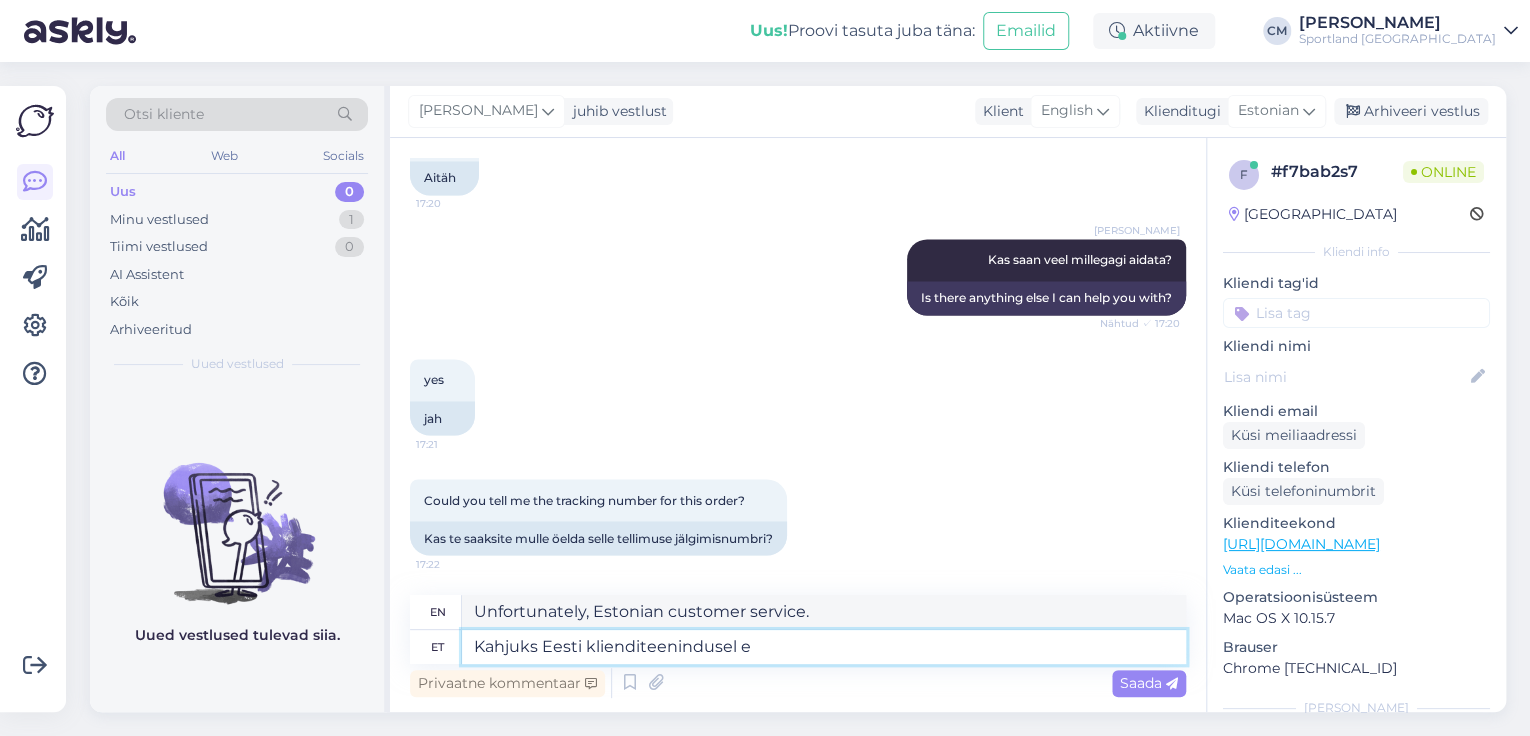 type on "Kahjuks Eesti klienditeenindusel ei" 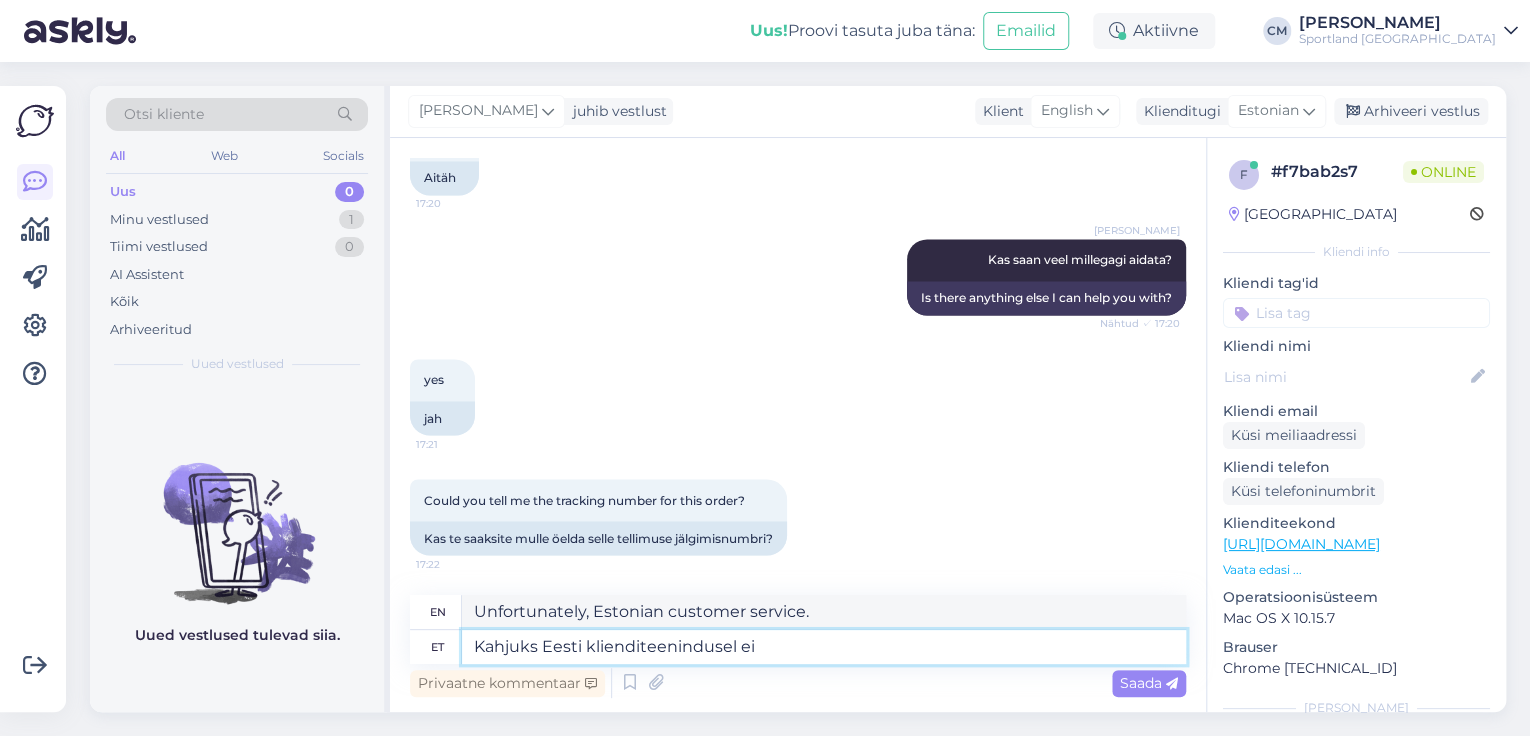 type on "Unfortunately, [DEMOGRAPHIC_DATA] customer service..." 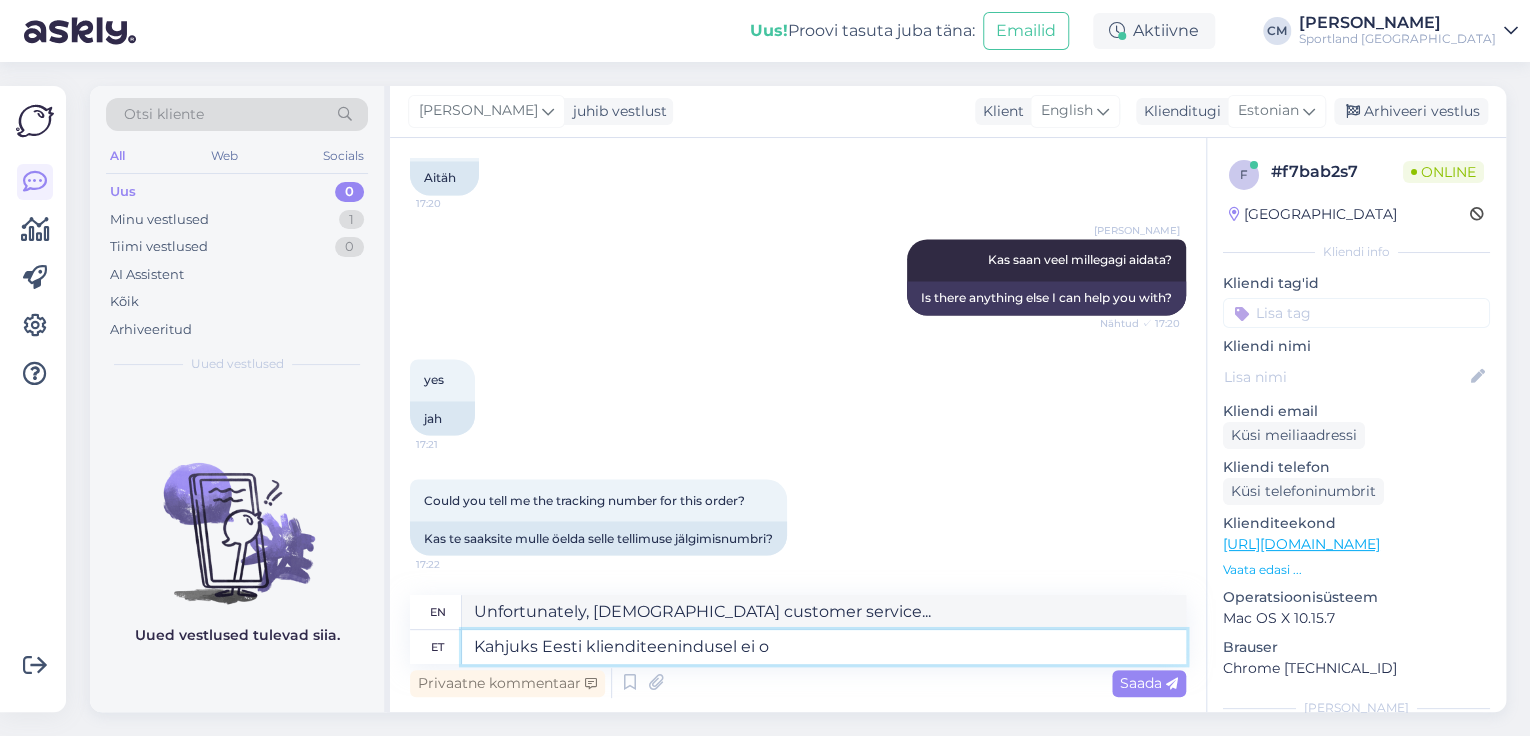 type on "Kahjuks Eesti klienditeenindusel ei ol" 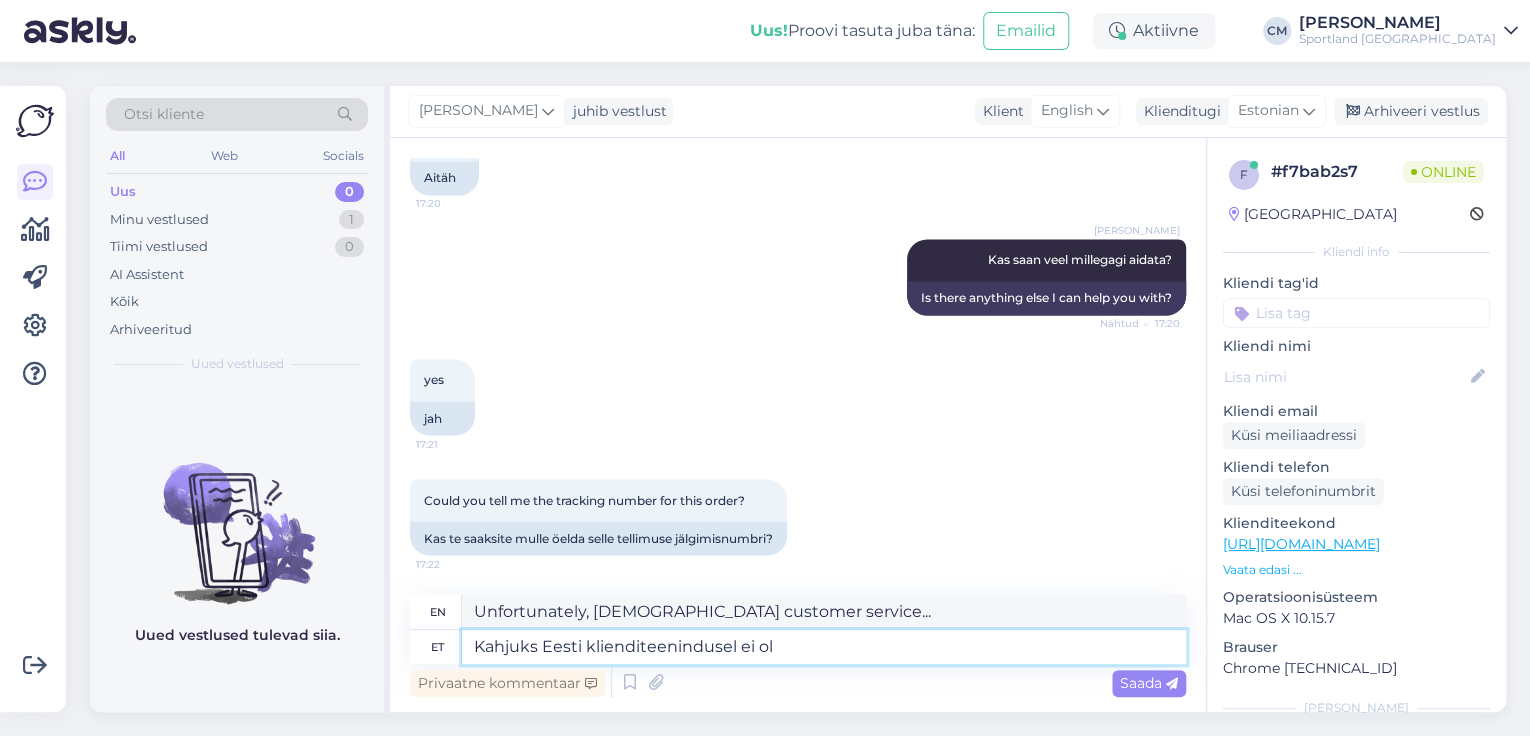 type on "Unfortunately, Estonian customer service does not" 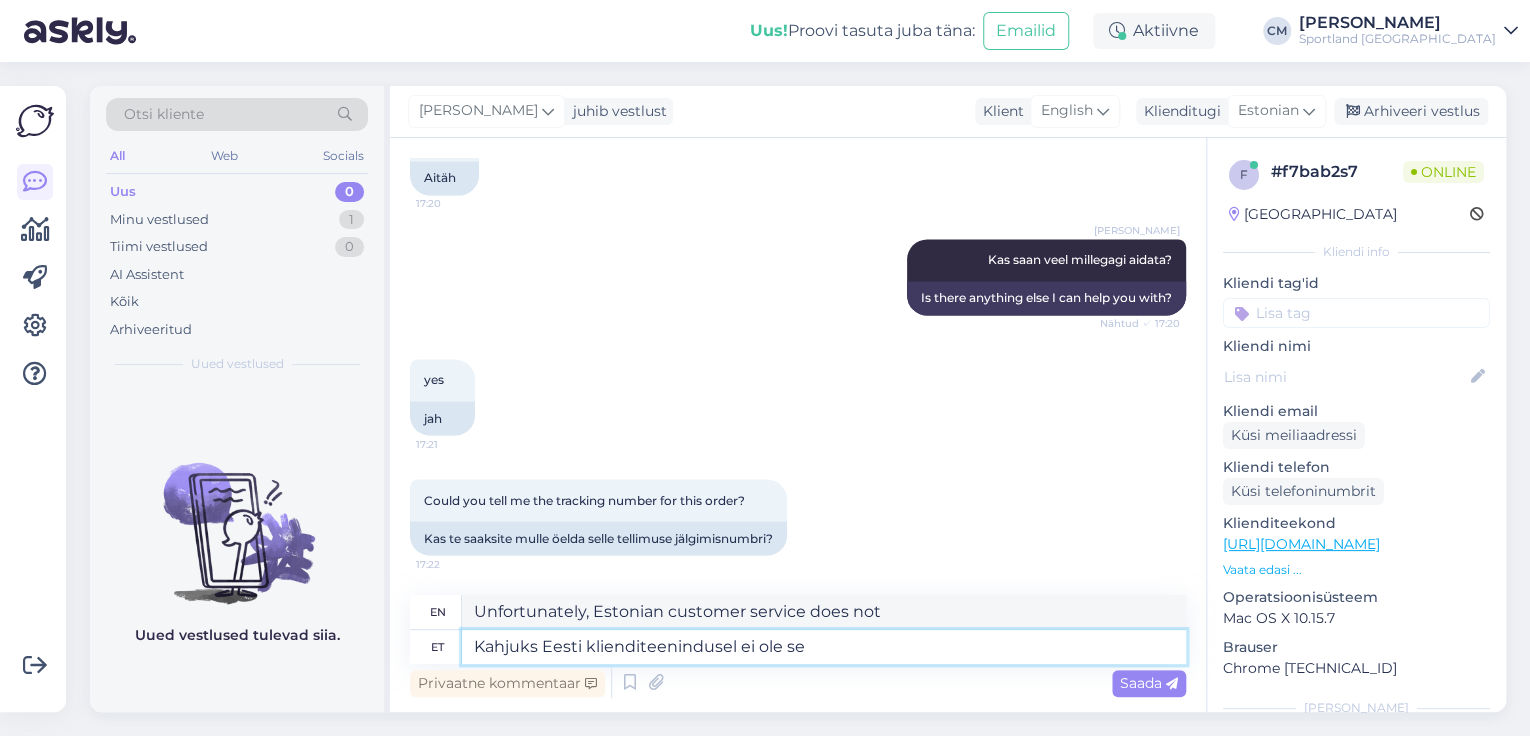 type on "Kahjuks Eesti klienditeenindusel ei ole sel" 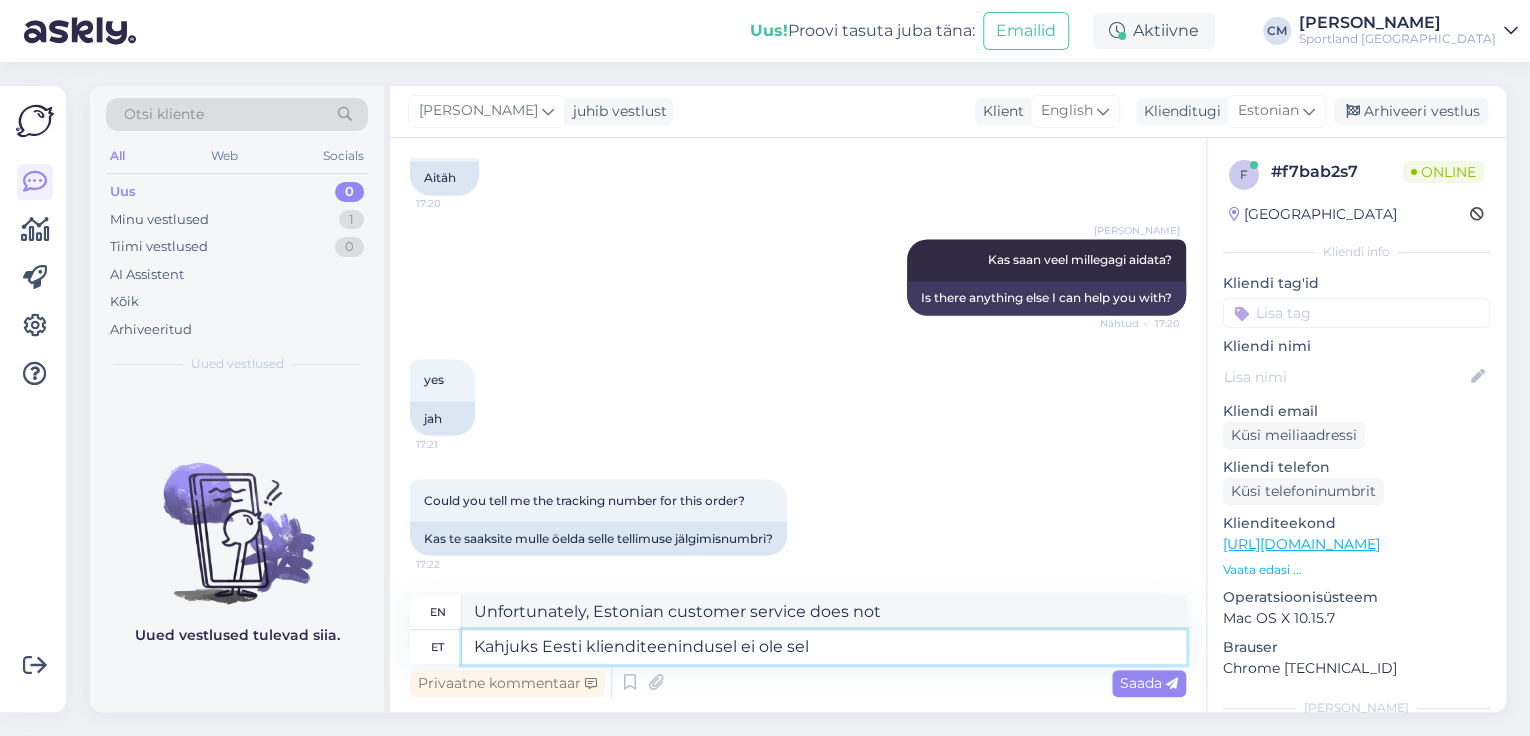 type on "Unfortunately, Estonian customer service does not have" 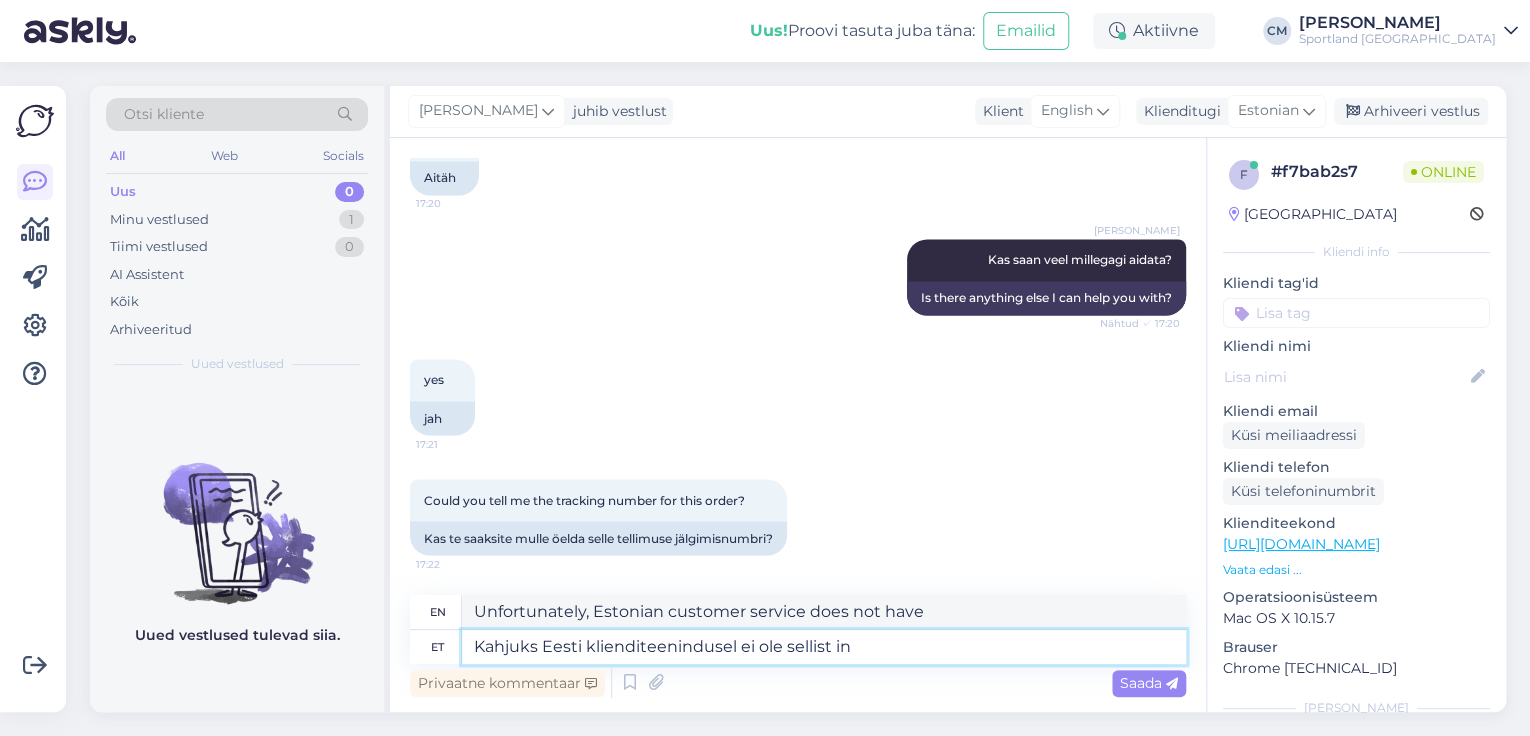 type on "Kahjuks Eesti klienditeenindusel ei ole sellist inf" 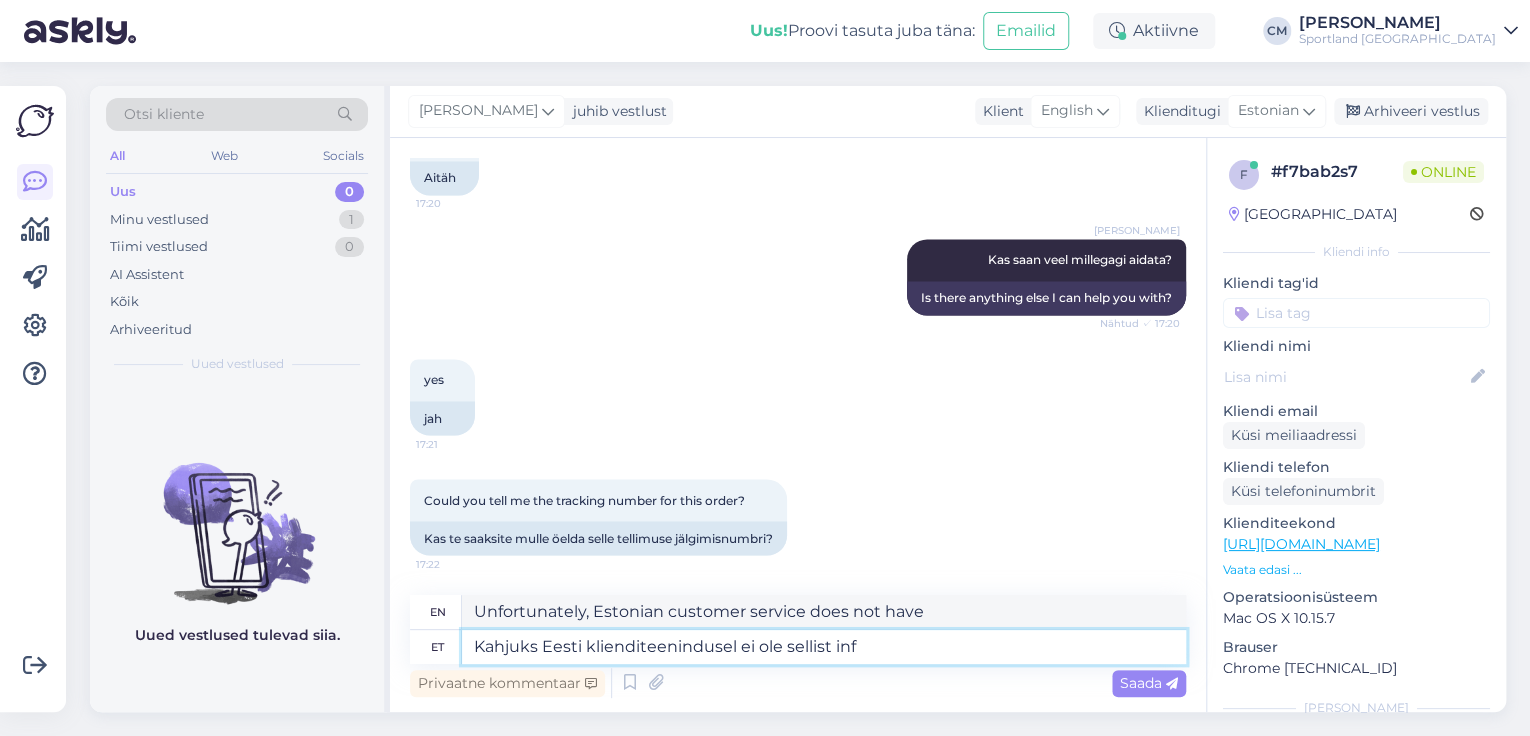 type on "Unfortunately, Estonian customer service does not have such a thing." 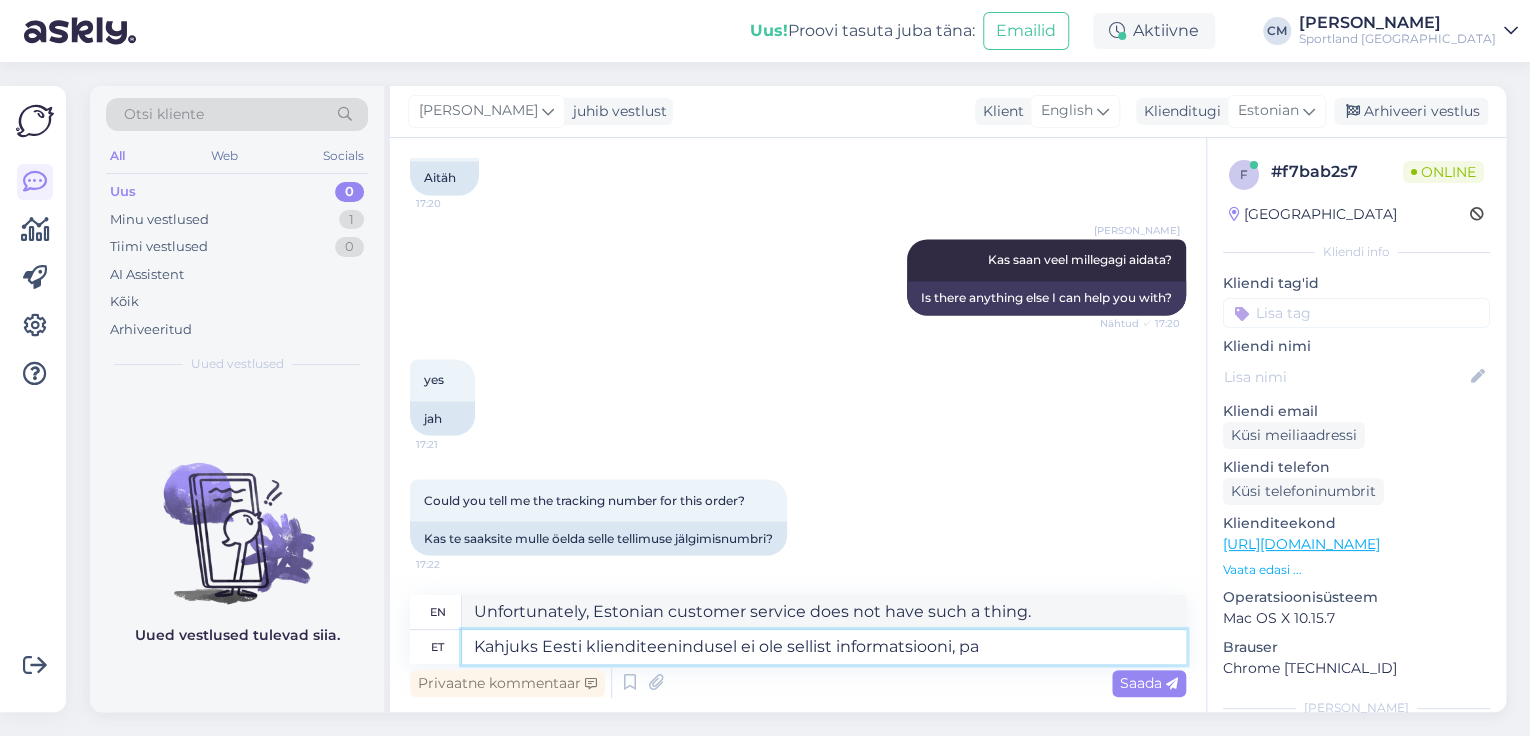 type on "Kahjuks Eesti klienditeenindusel ei ole sellist informatsiooni, pal" 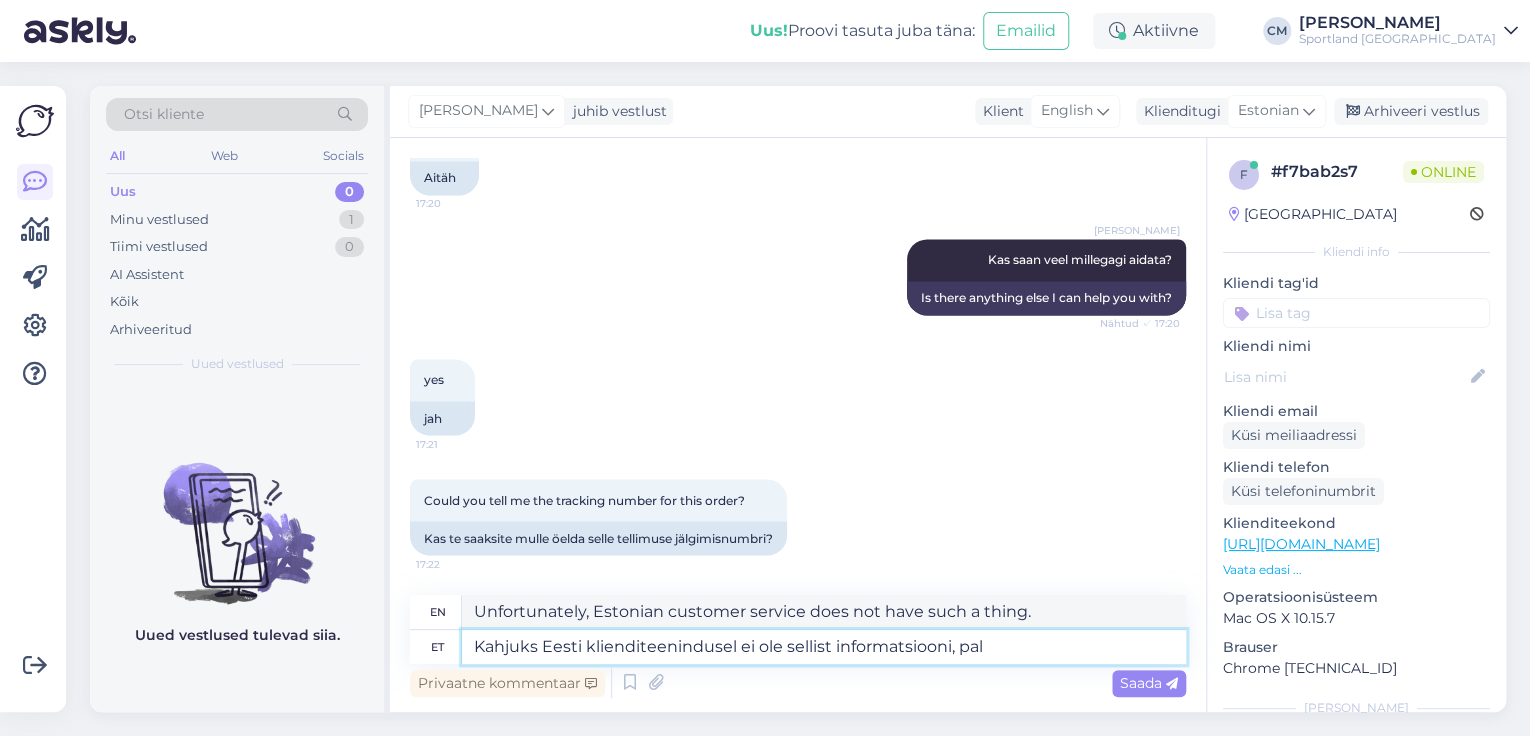 type on "Unfortunately, Estonian customer service does not have this information." 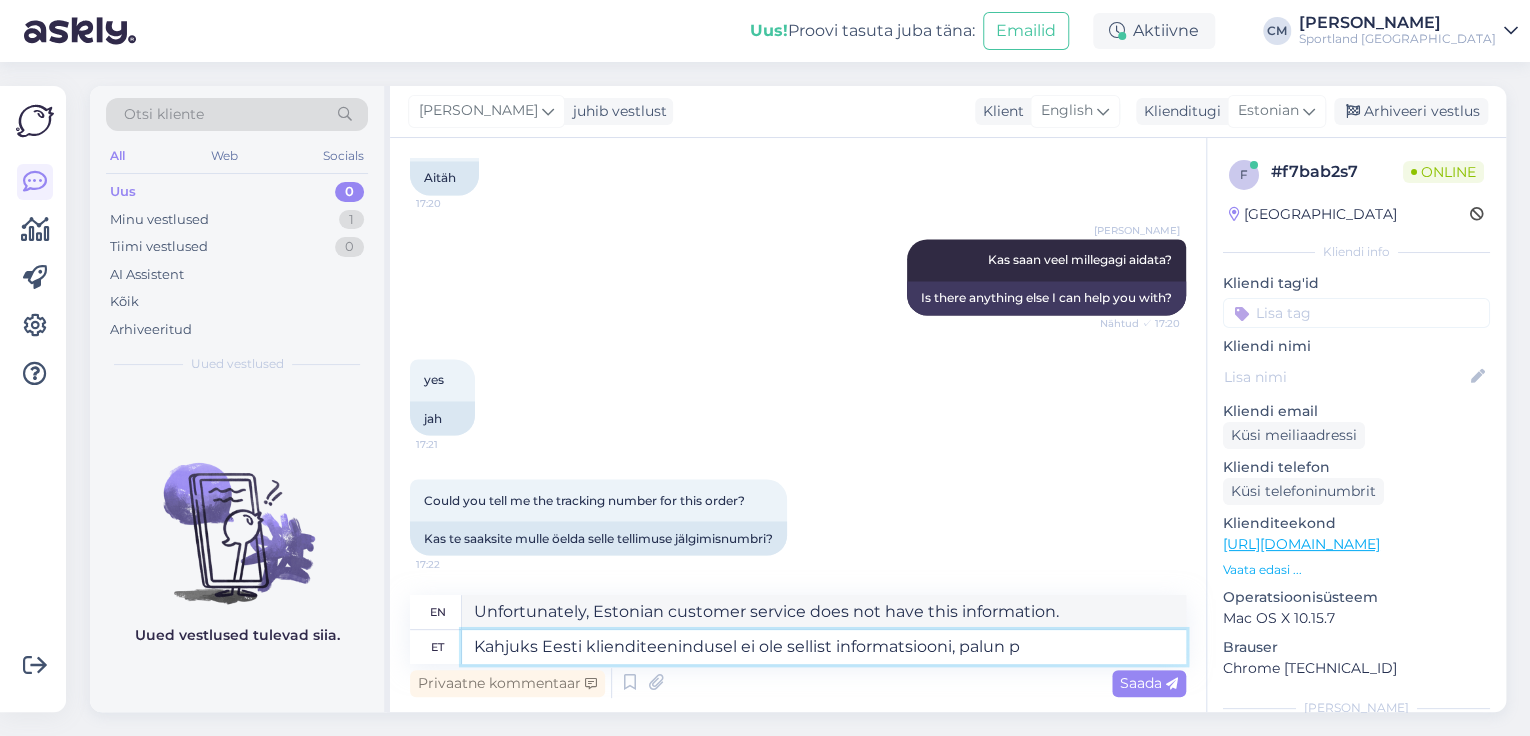type on "Kahjuks Eesti klienditeenindusel ei ole sellist informatsiooni, palun pö" 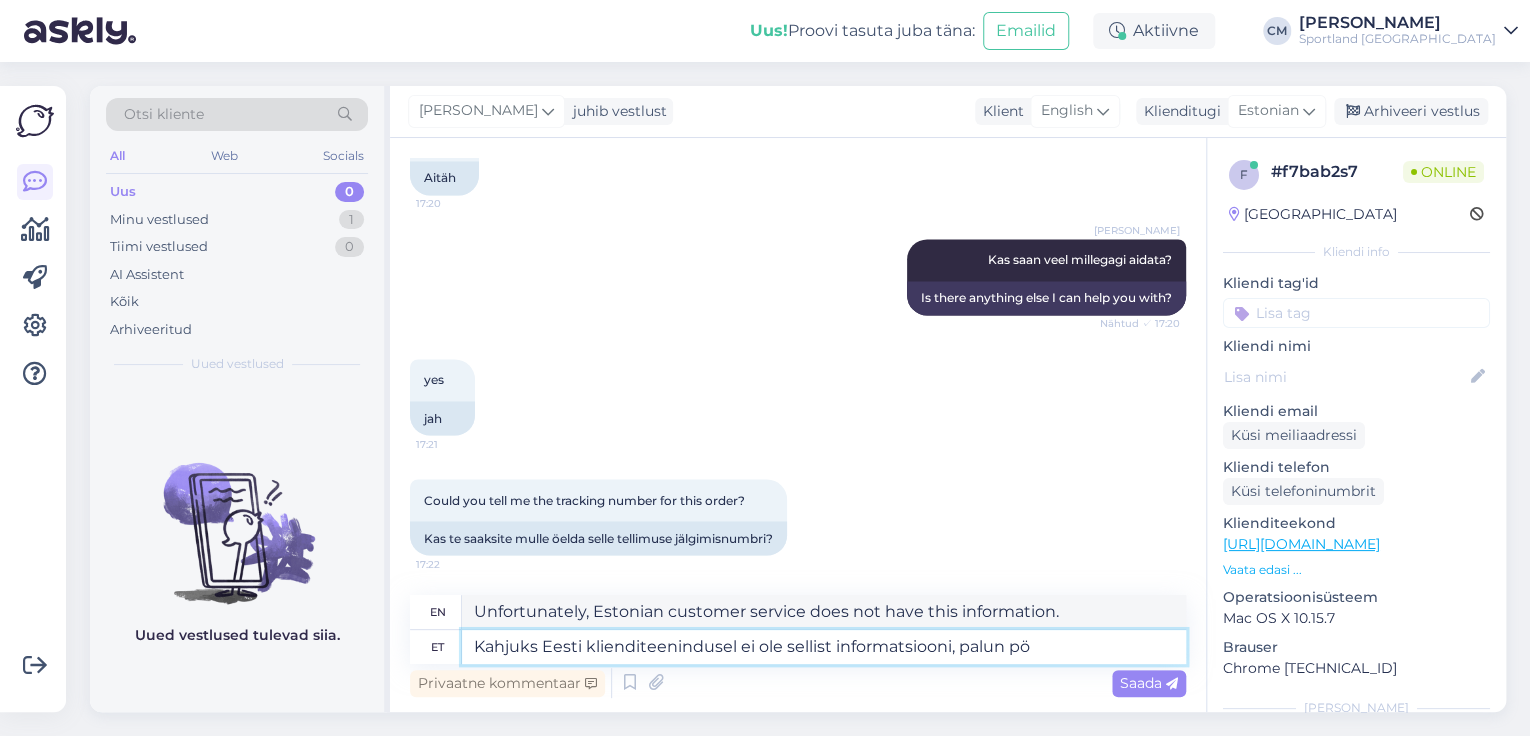 type on "Unfortunately, Estonian customer service does not have this information, please" 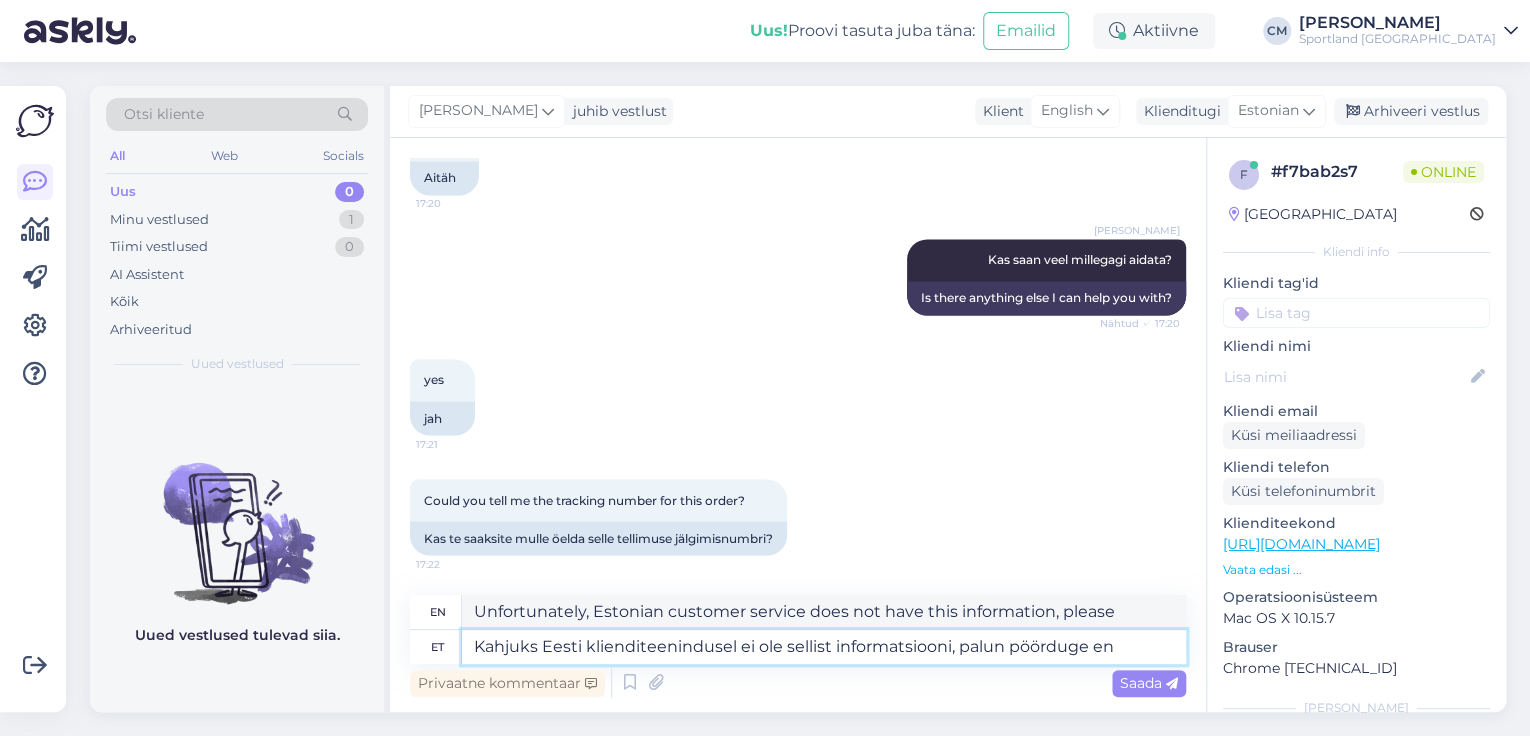 type on "Kahjuks Eesti klienditeenindusel ei ole sellist informatsiooni, palun pöörduge end" 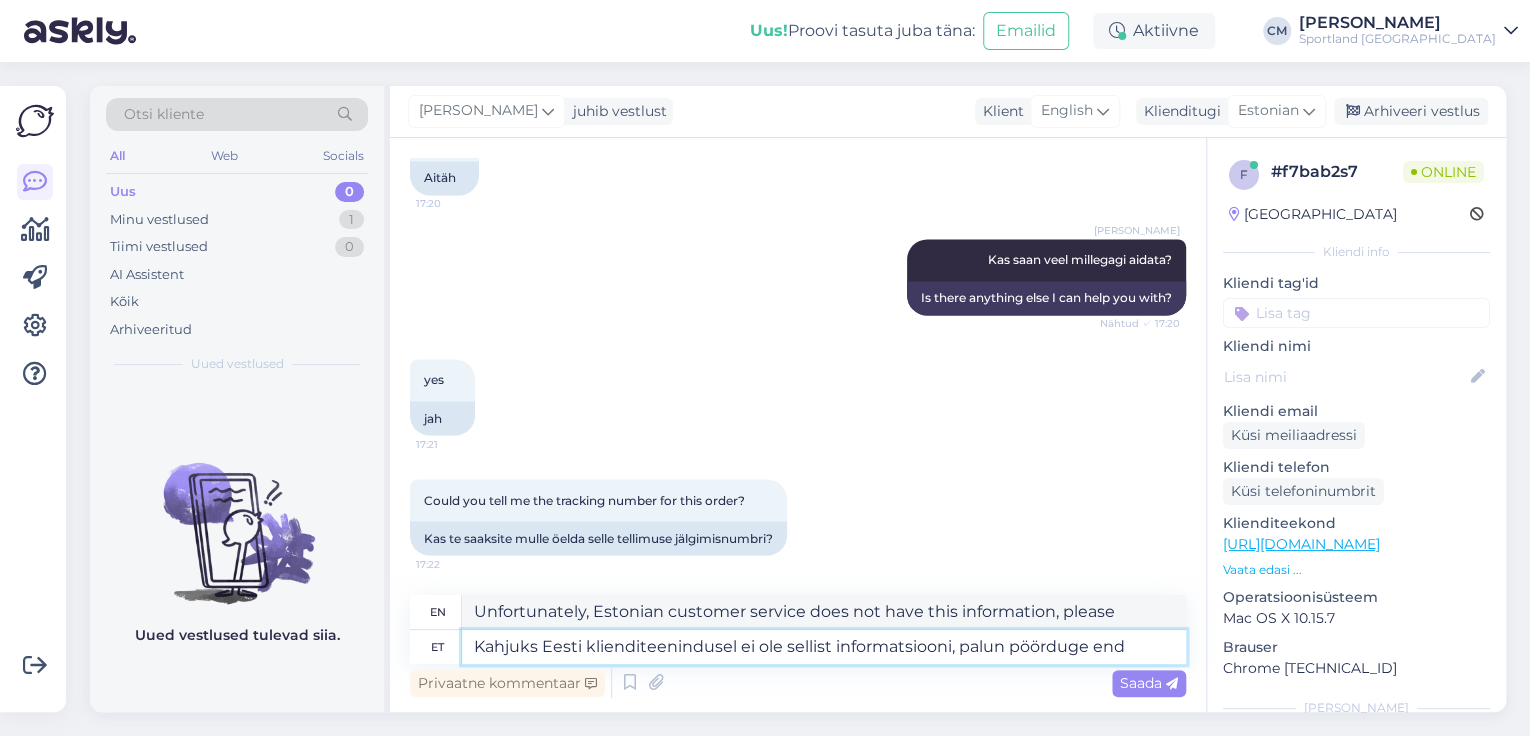 type on "Unfortunately, Estonian customer service does not have this information, please contact" 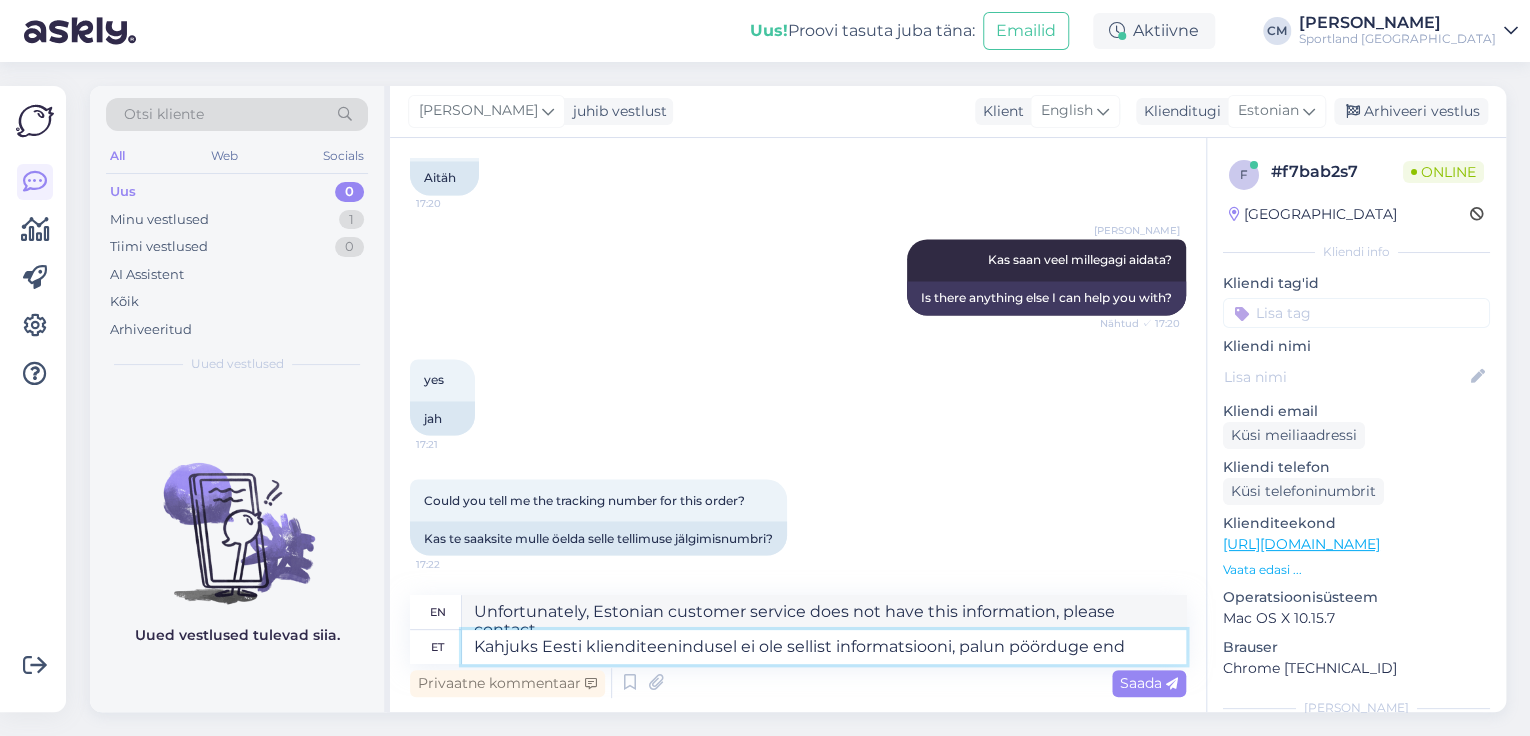 scroll, scrollTop: 1692, scrollLeft: 0, axis: vertical 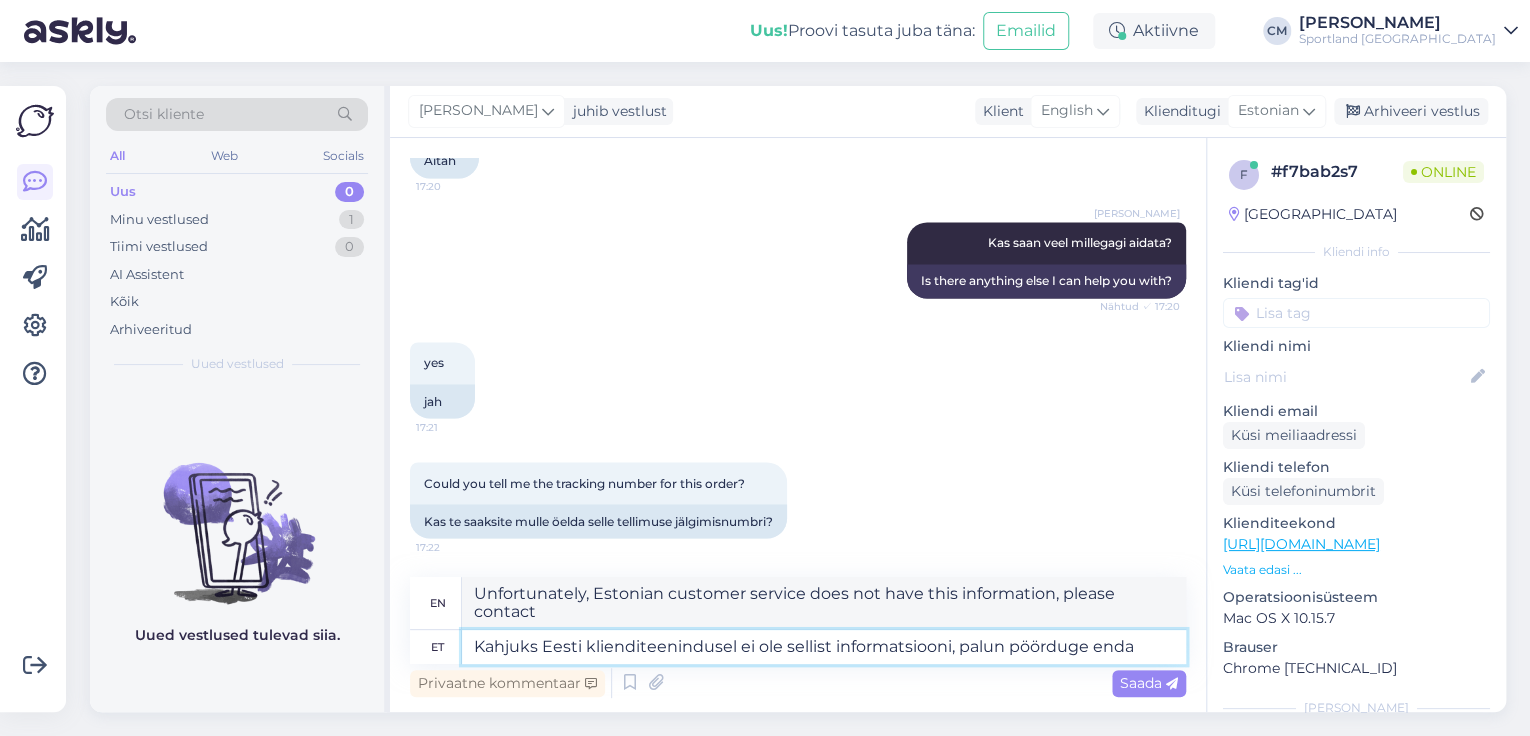 type on "Kahjuks Eesti klienditeenindusel ei ole sellist informatsiooni, palun pöörduge enda l" 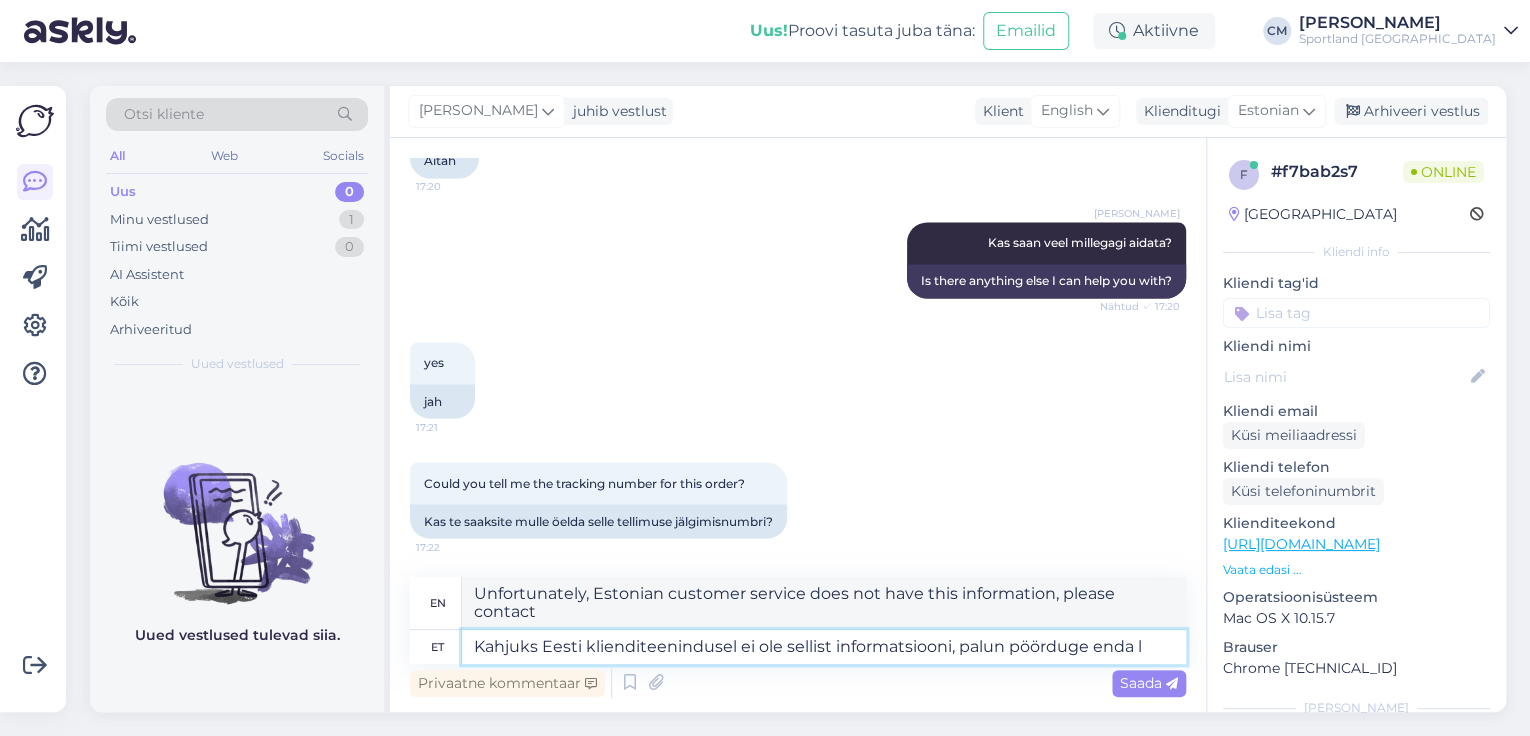 type on "Unfortunately, [DEMOGRAPHIC_DATA] customer service does not have this information; please contact your" 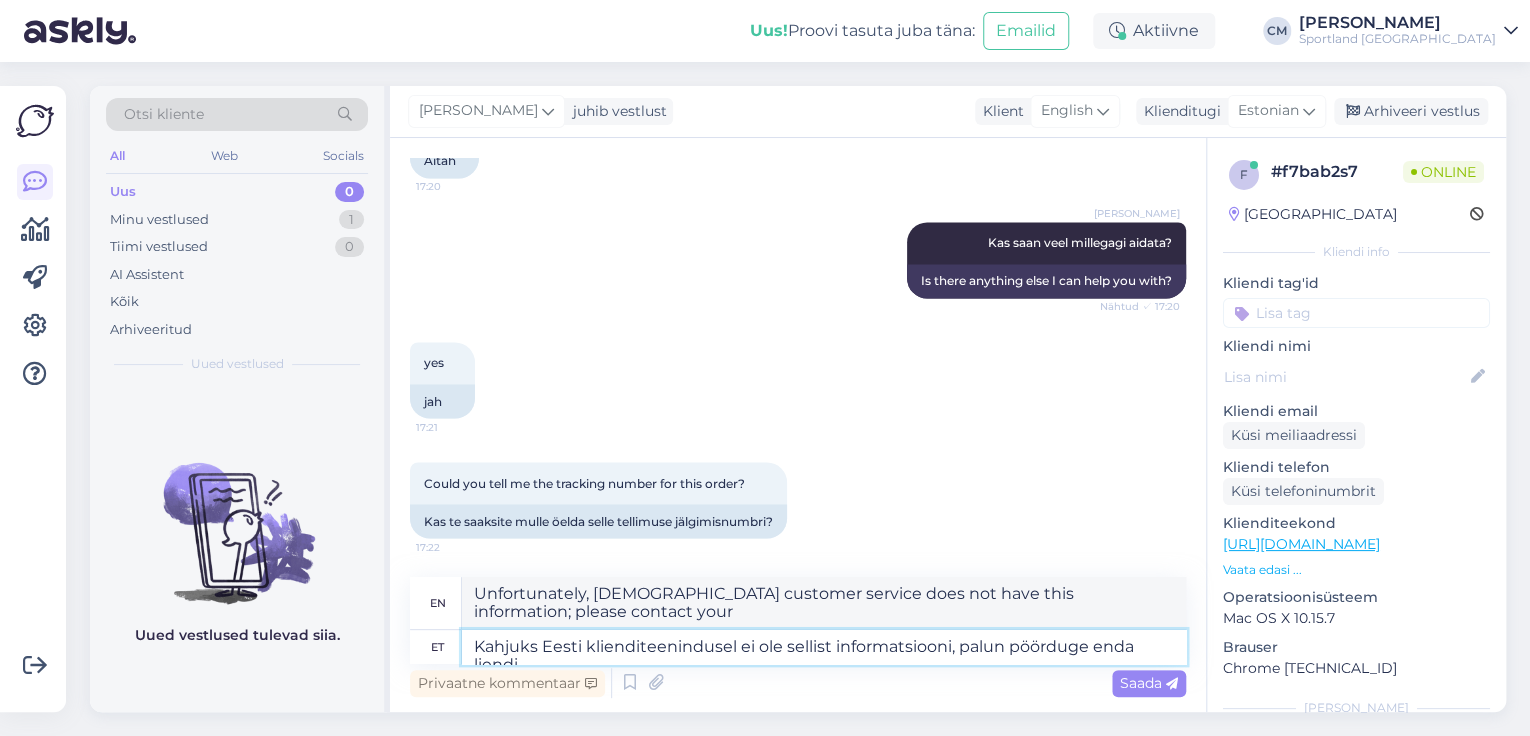 scroll, scrollTop: 1696, scrollLeft: 0, axis: vertical 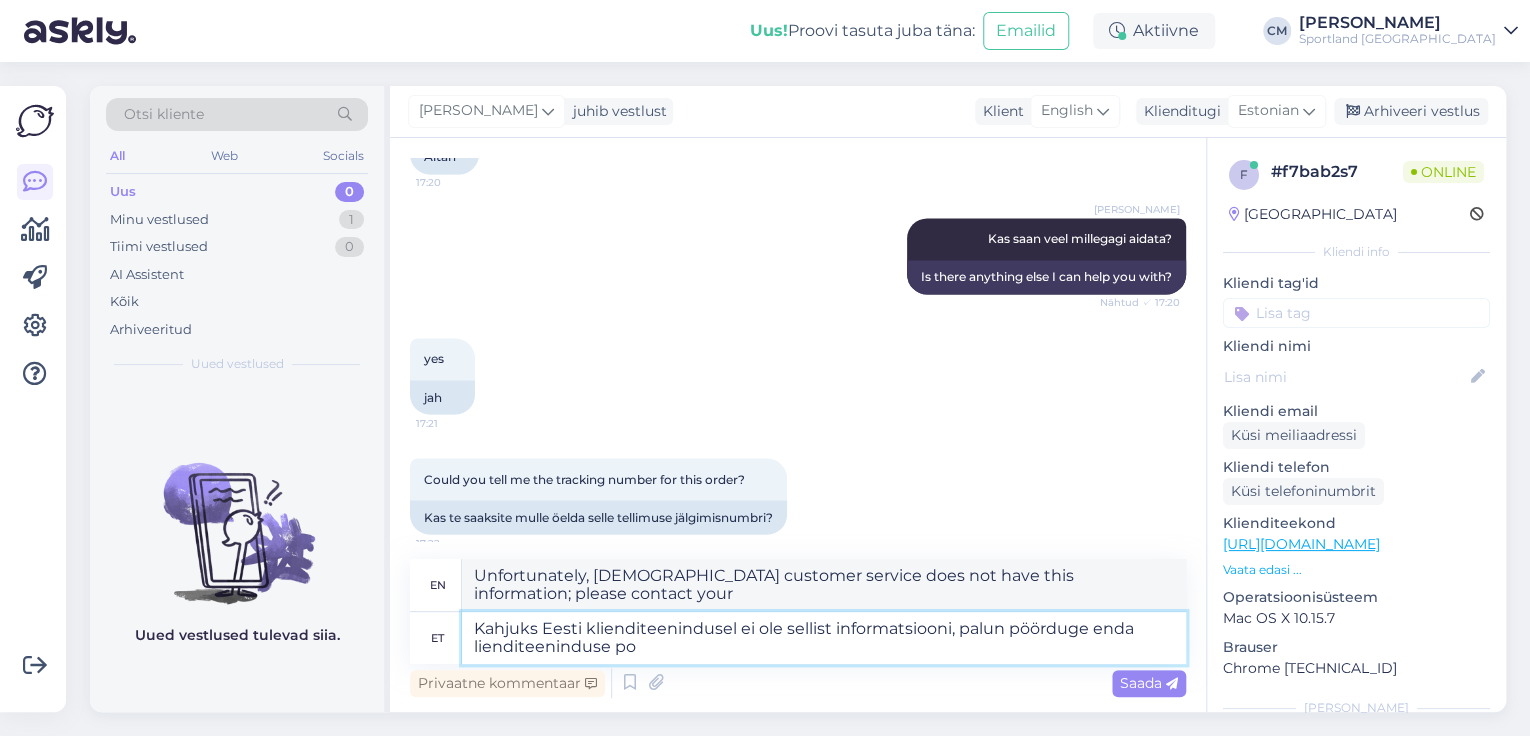 type on "Kahjuks Eesti klienditeenindusel ei ole sellist informatsiooni, palun pöörduge enda lienditeeninduse poo" 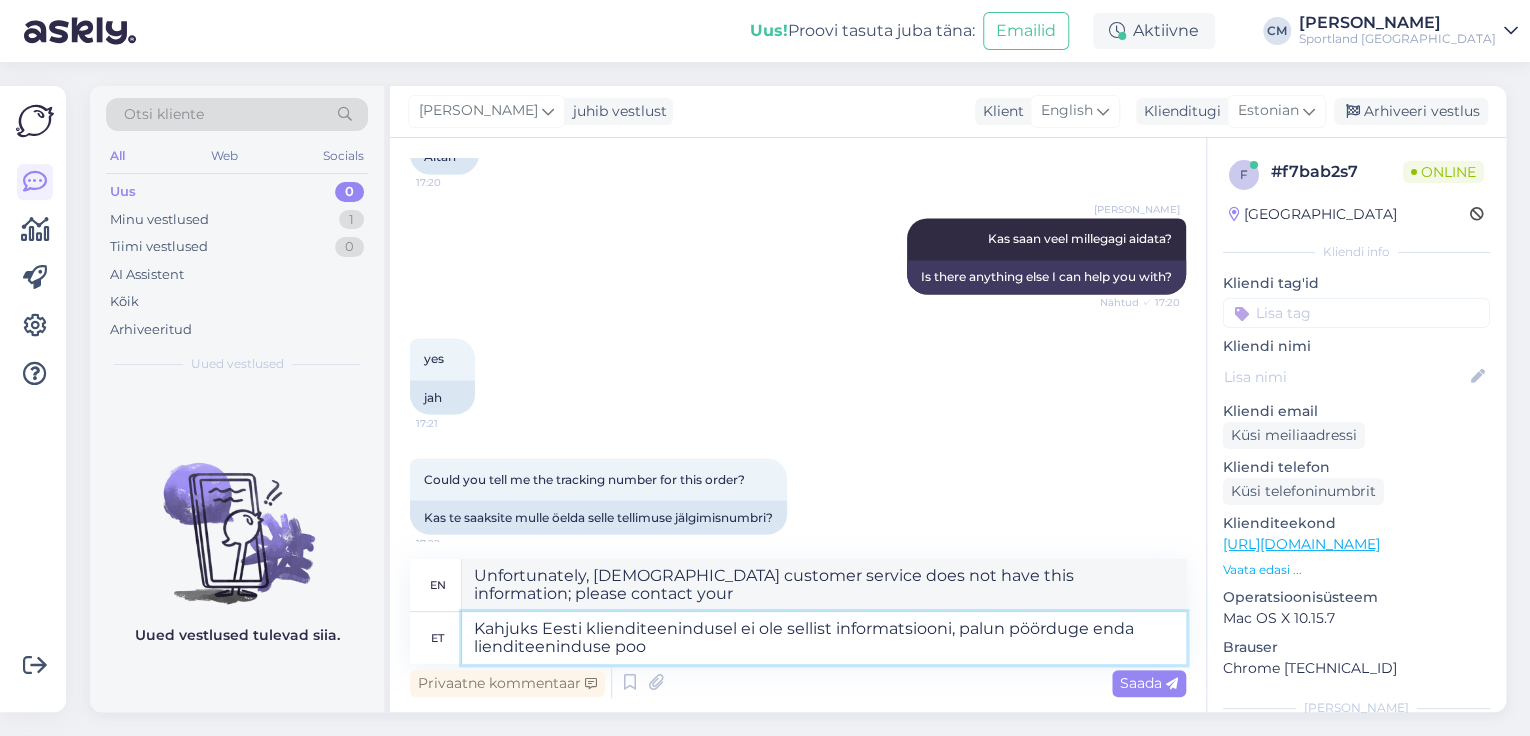 type on "Unfortunately, Estonian customer service does not have this information; please contact your own customer service." 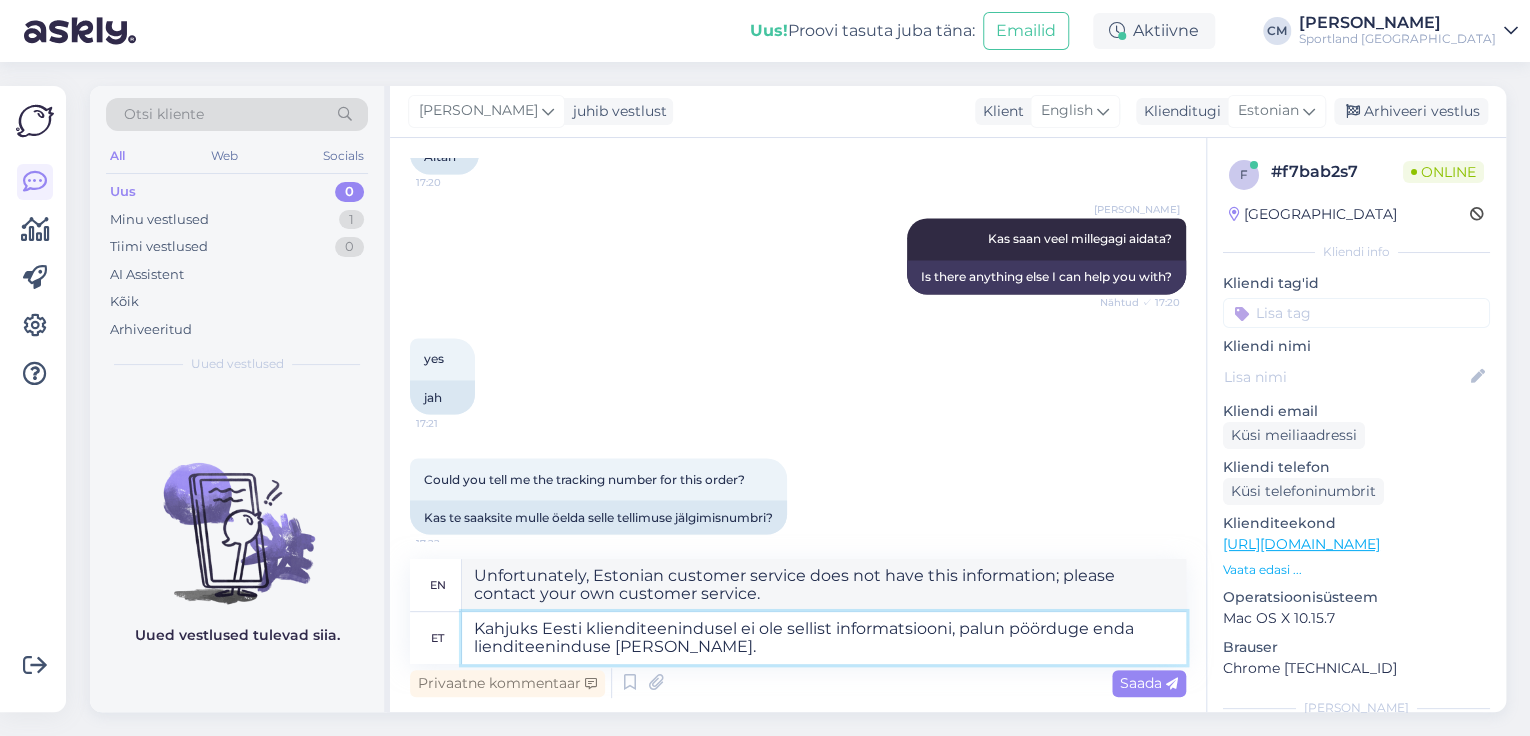 scroll, scrollTop: 1710, scrollLeft: 0, axis: vertical 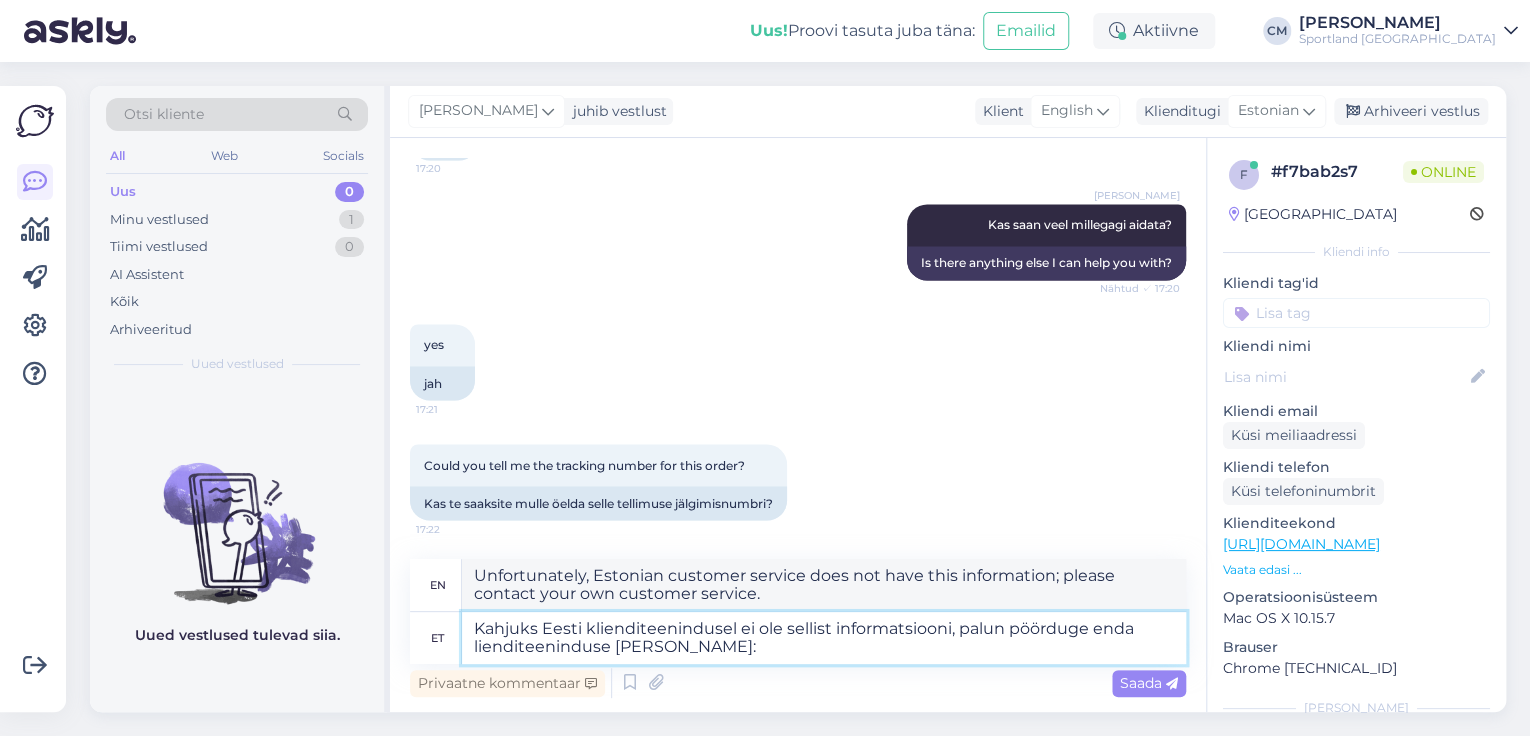 paste on "[EMAIL_ADDRESS][PERSON_NAME][DOMAIN_NAME]" 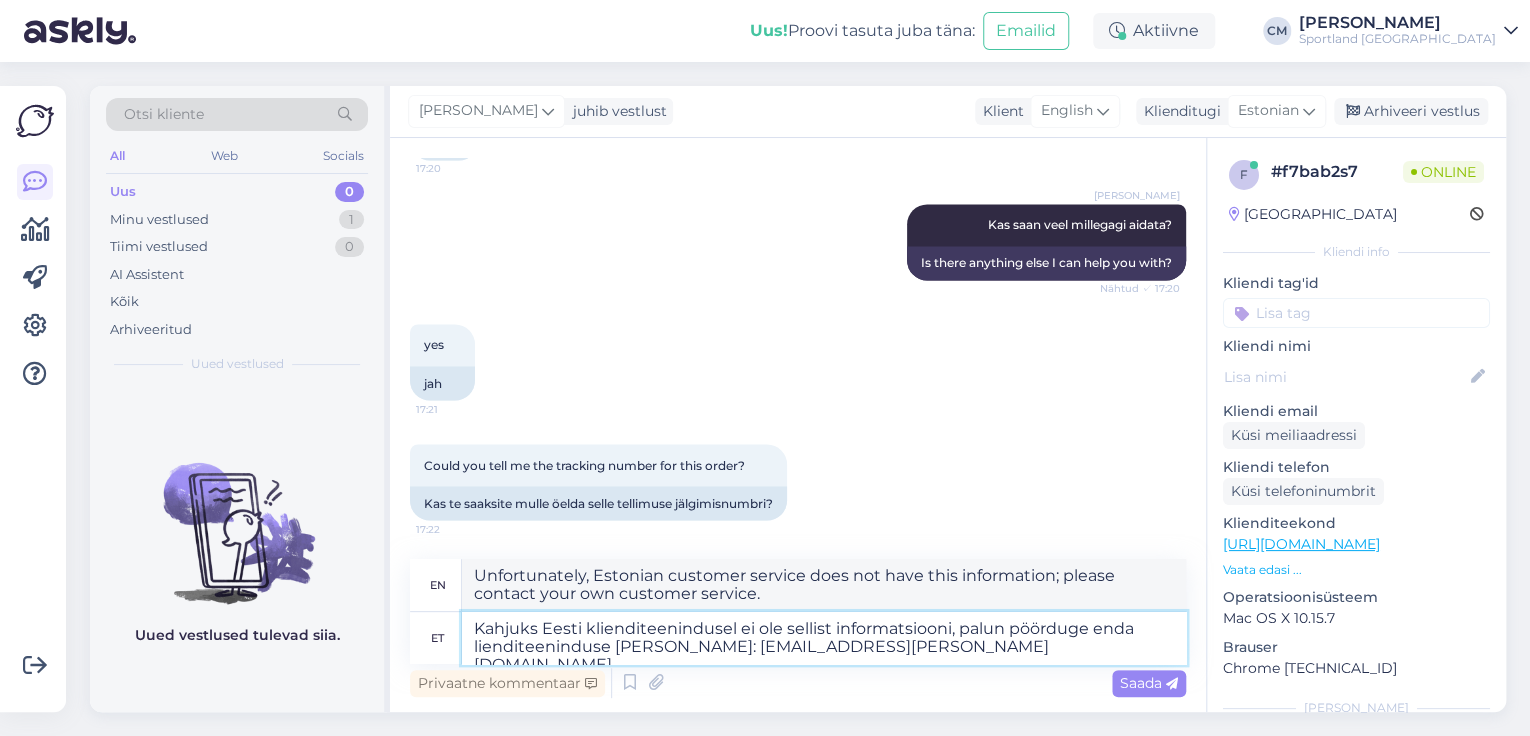 type on "Kahjuks Eesti klienditeenindusel ei ole sellist informatsiooni, palun pöörduge enda lienditeeninduse [PERSON_NAME]: [EMAIL_ADDRESS][PERSON_NAME][DOMAIN_NAME]" 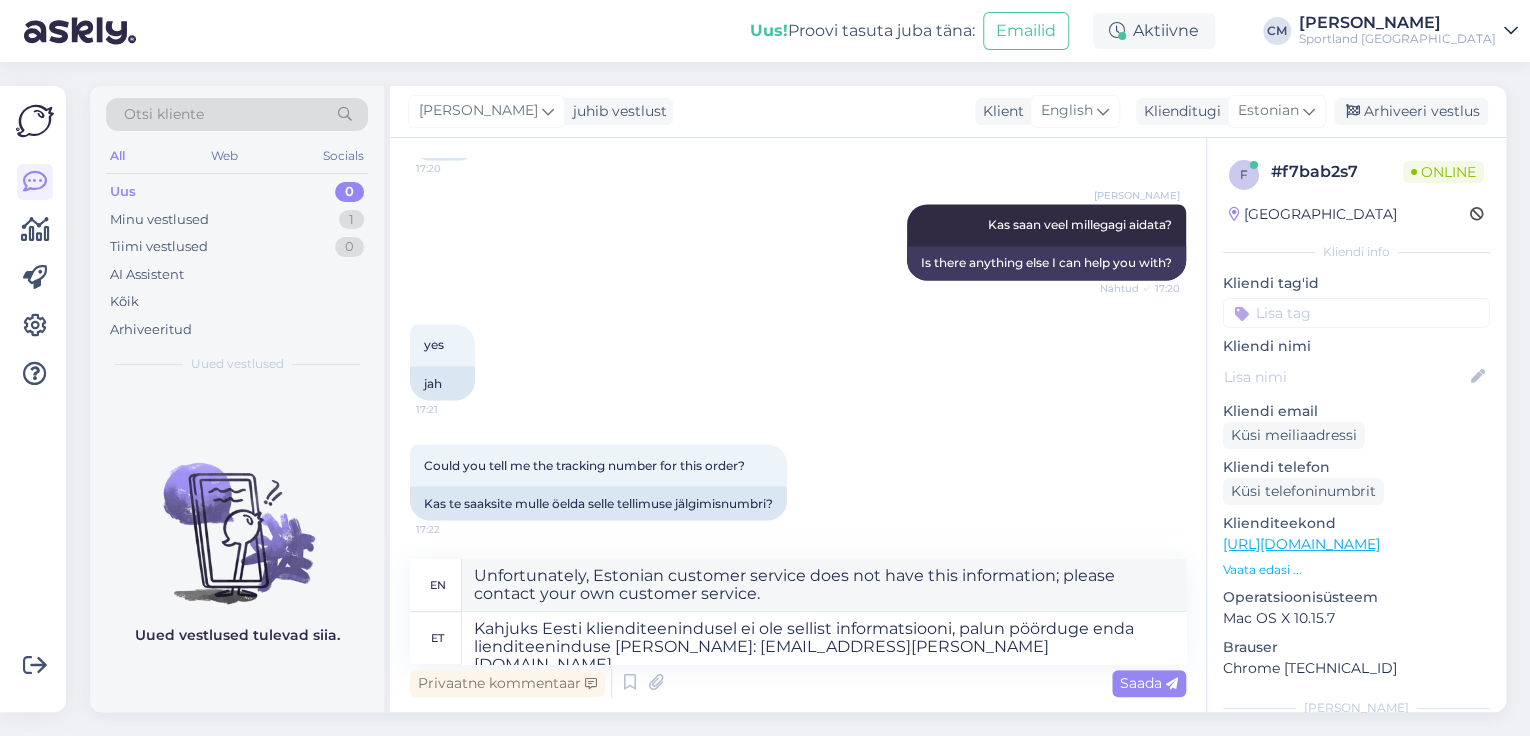 type on "Unfortunately, Estonian customer service does not have this information. Please contact your customer service: [EMAIL_ADDRESS][PERSON_NAME][DOMAIN_NAME]" 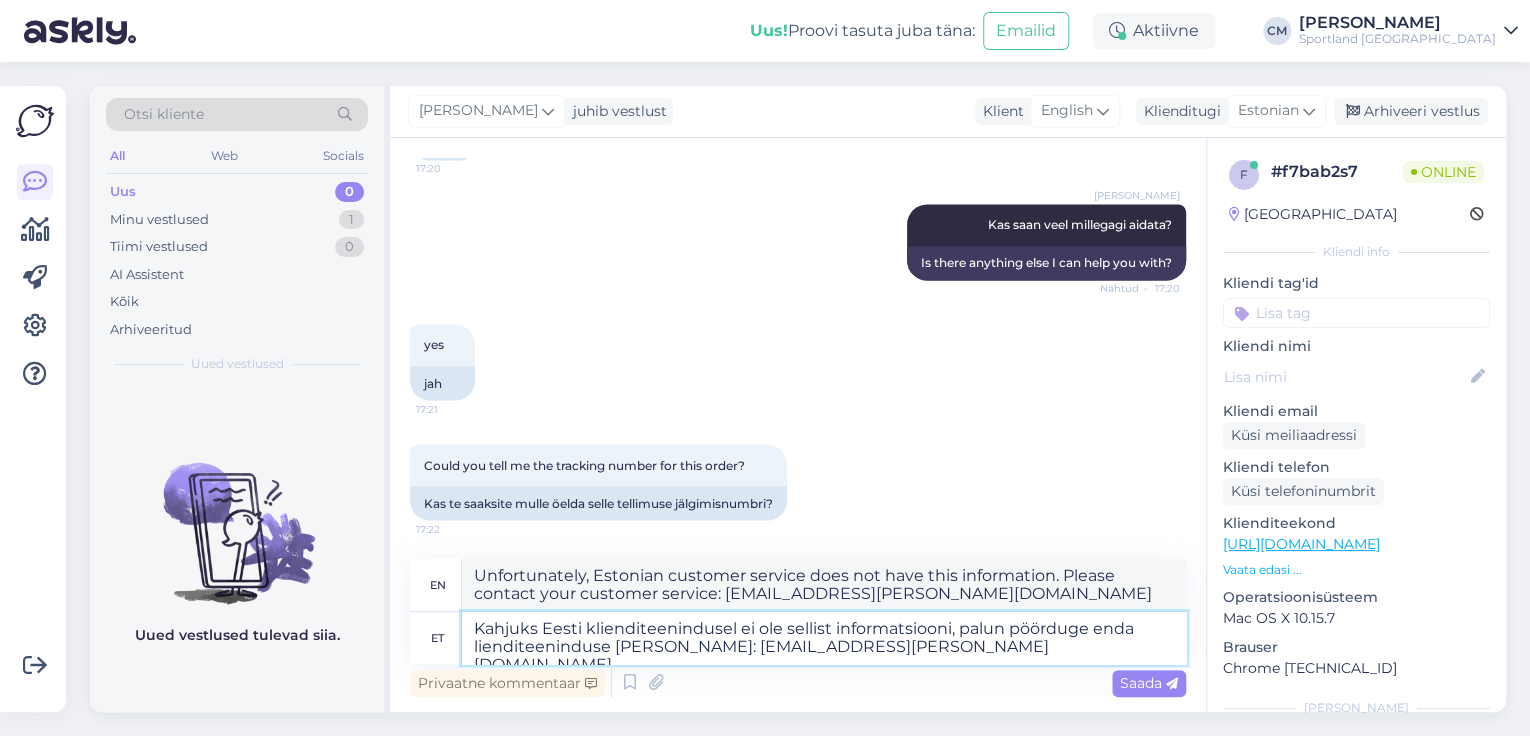 paste on "[PHONE_NUMBER]" 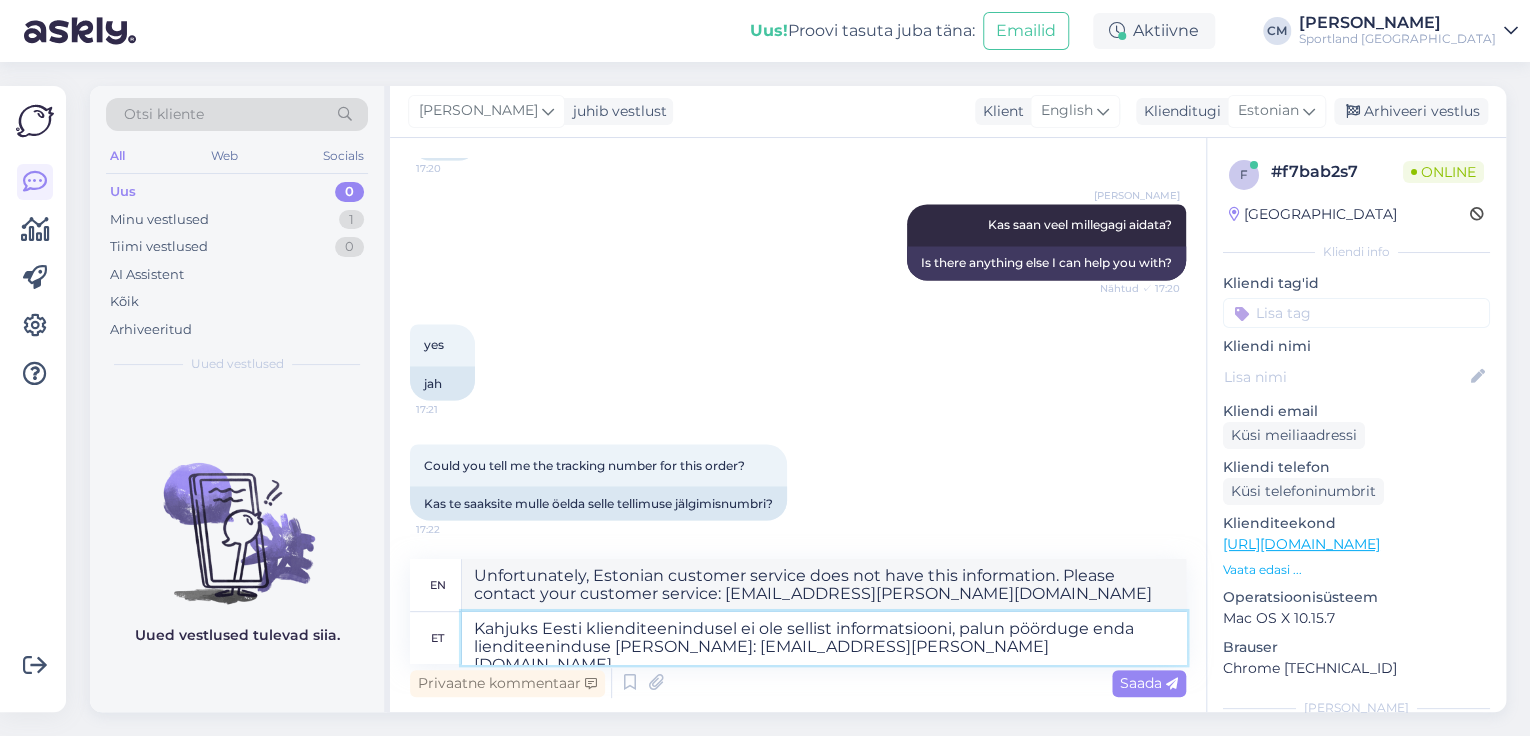 type on "Kahjuks Eesti klienditeenindusel ei ole sellist informatsiooni, palun pöörduge enda lienditeeninduse [PERSON_NAME]: [EMAIL_ADDRESS][PERSON_NAME][DOMAIN_NAME], [PHONE_NUMBER]" 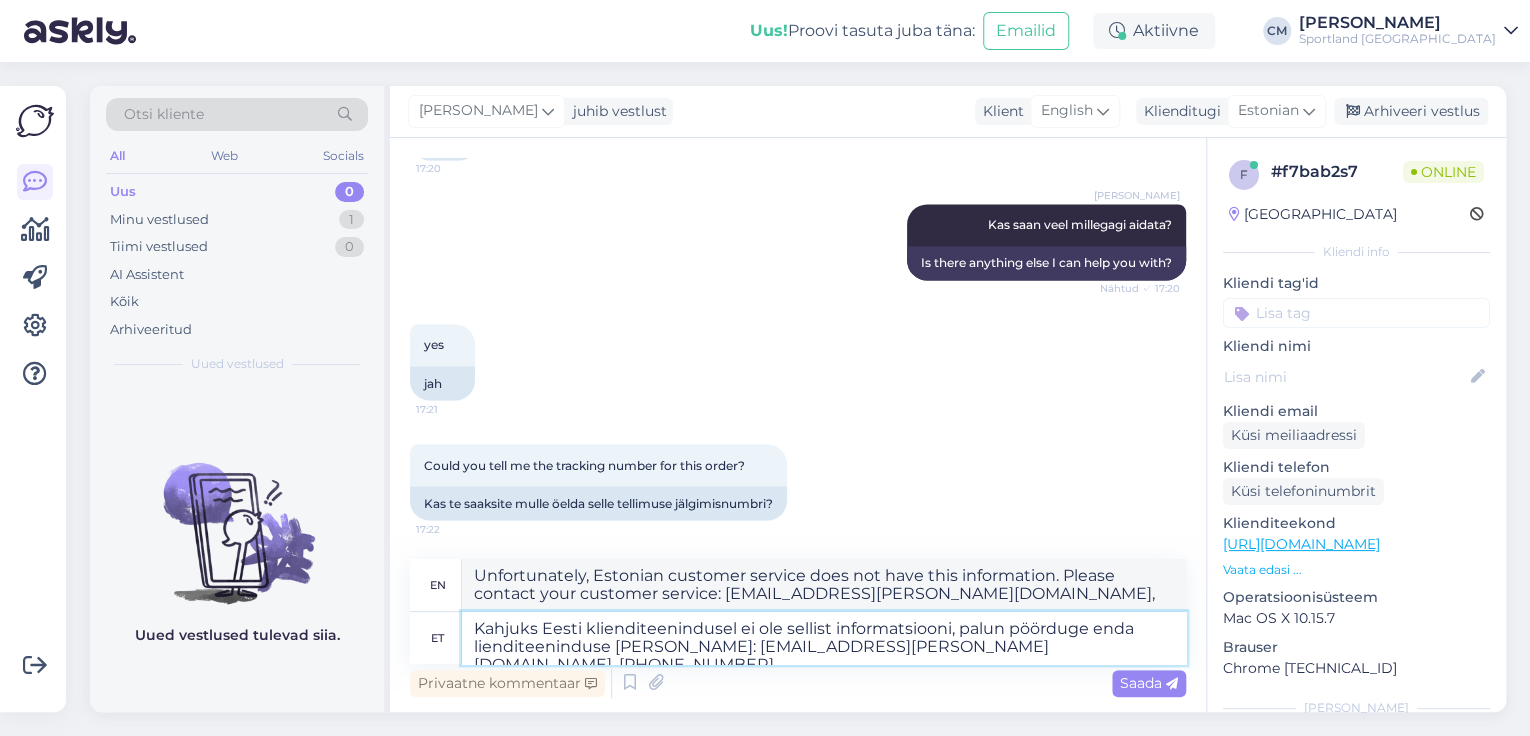 type on "Unfortunately, Estonian customer service does not have this information. Please contact your customer service: [EMAIL_ADDRESS][PERSON_NAME][DOMAIN_NAME], [PHONE_NUMBER]" 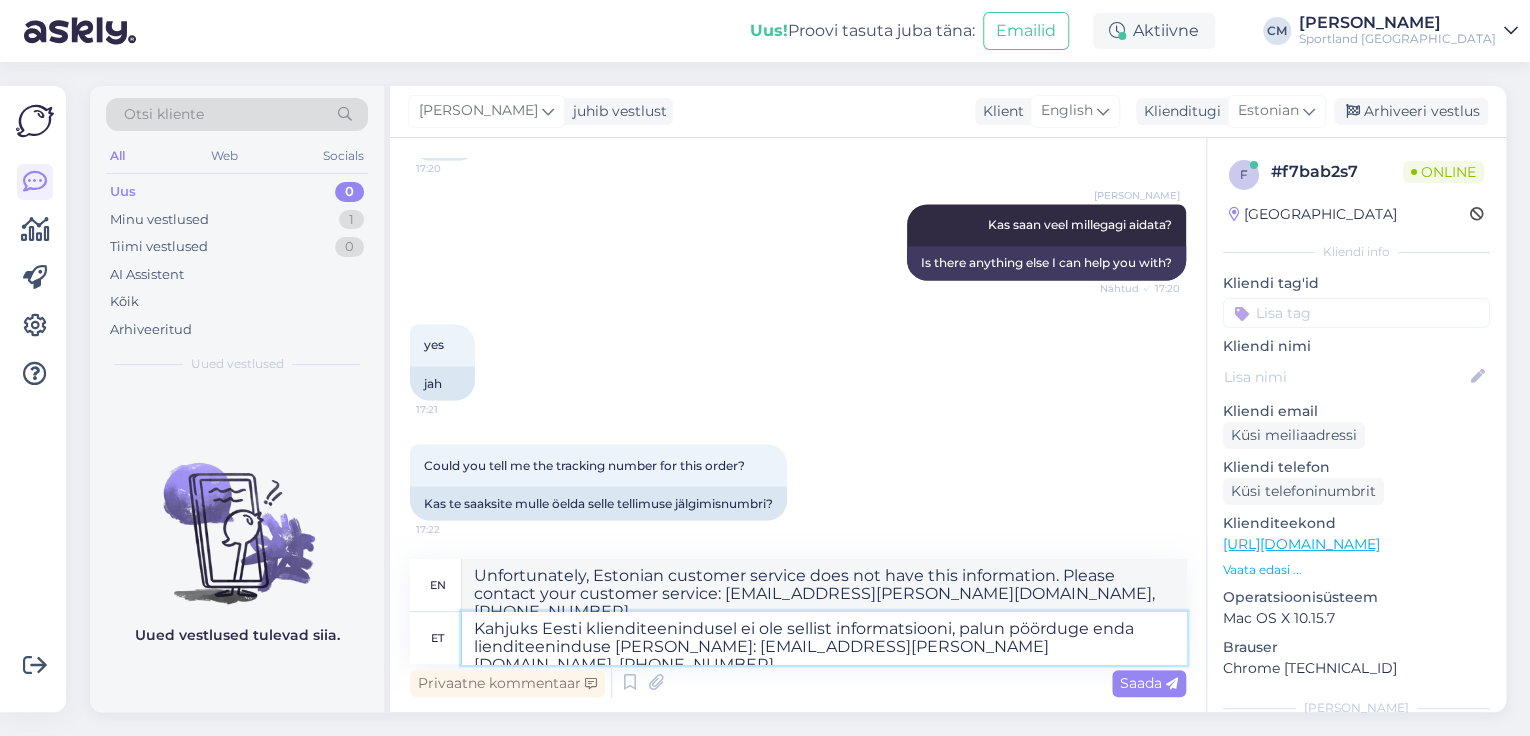 click on "Kahjuks Eesti klienditeenindusel ei ole sellist informatsiooni, palun pöörduge enda lienditeeninduse [PERSON_NAME]: [EMAIL_ADDRESS][PERSON_NAME][DOMAIN_NAME], [PHONE_NUMBER]" at bounding box center [824, 638] 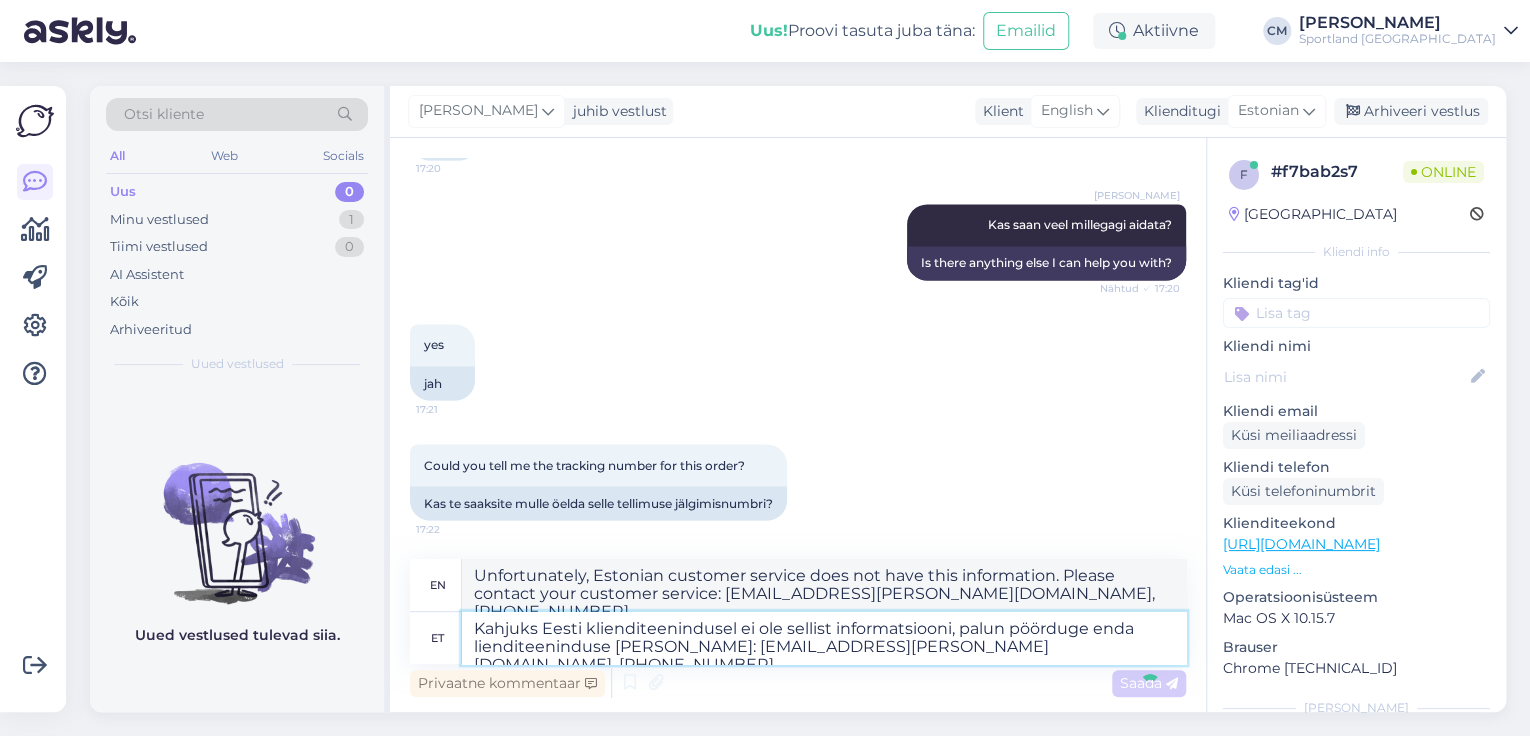 type 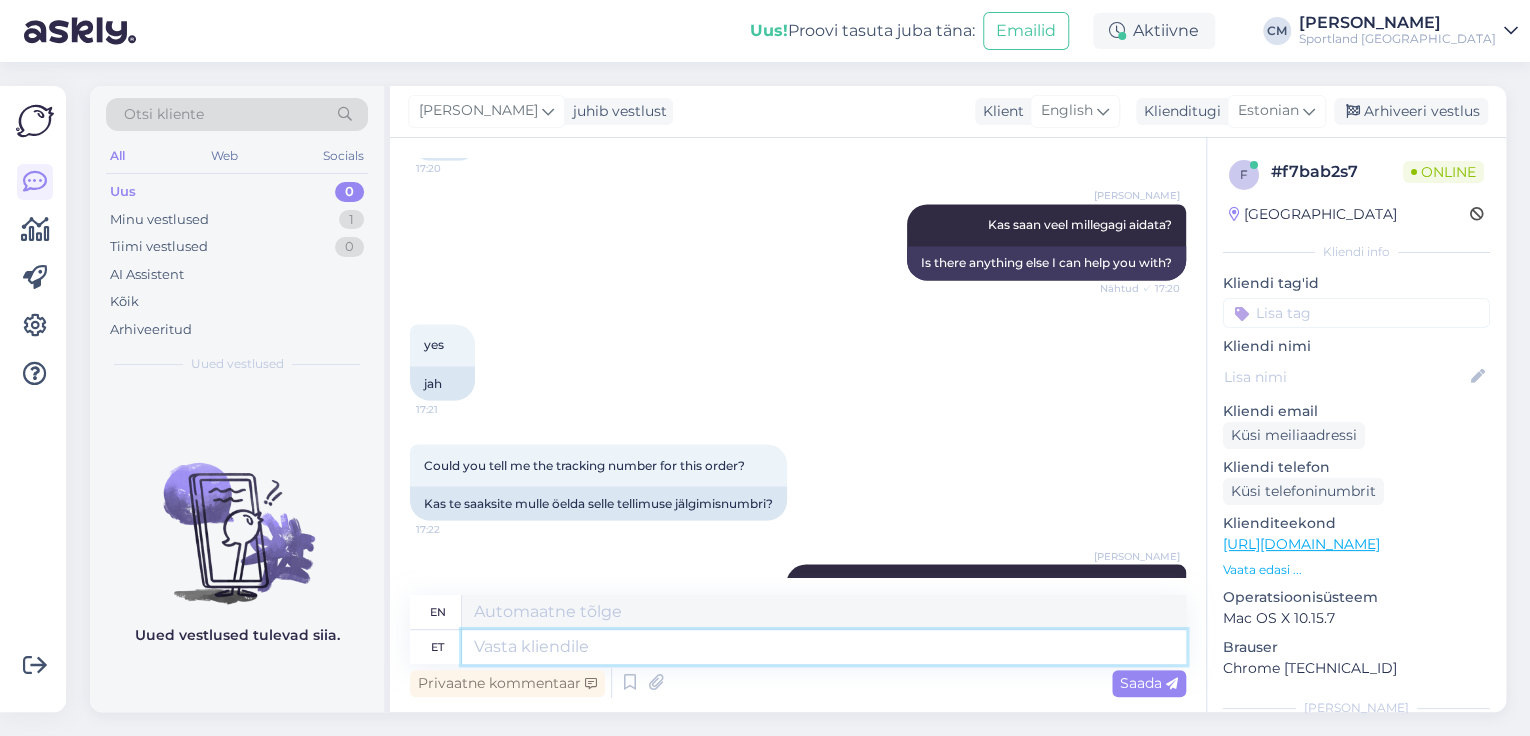 scroll, scrollTop: 1867, scrollLeft: 0, axis: vertical 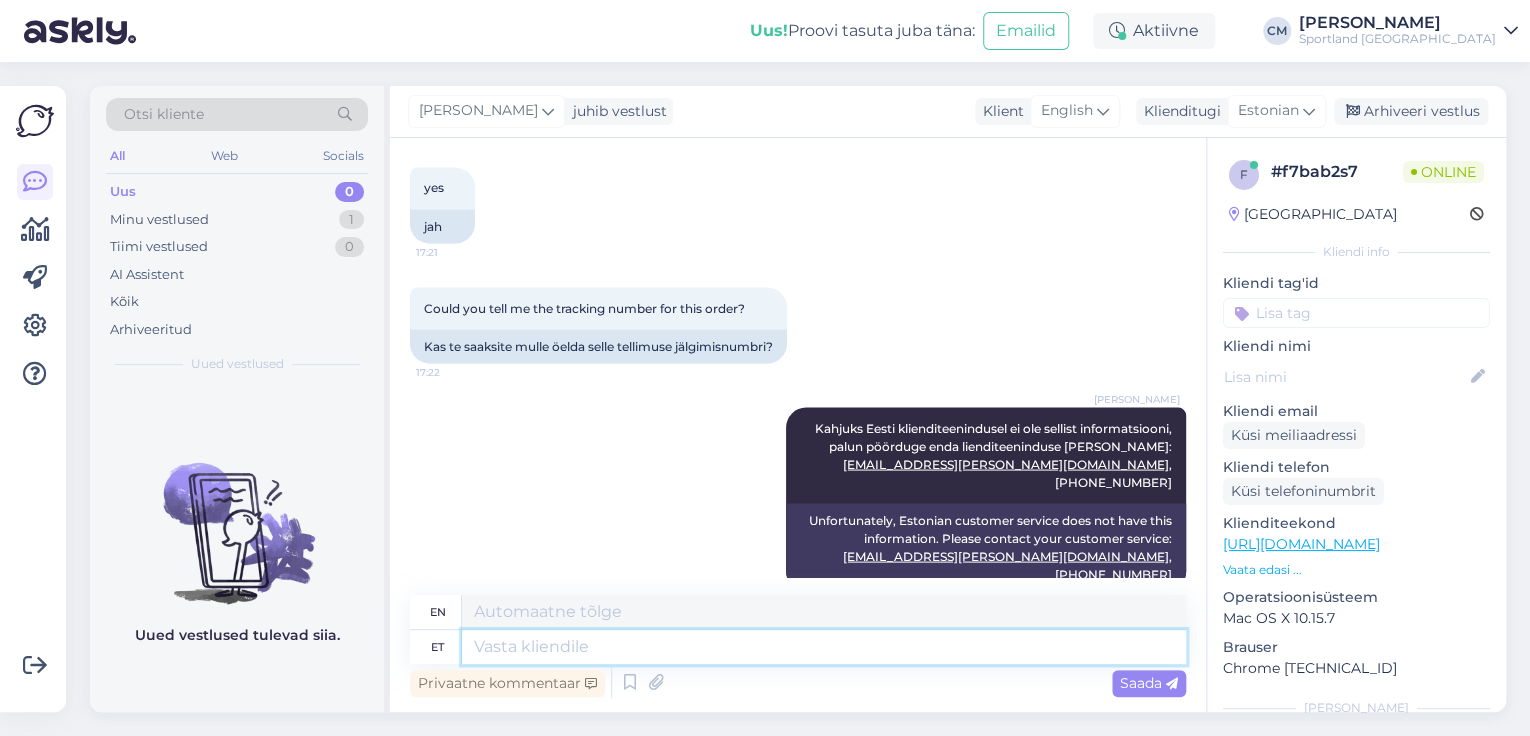 type 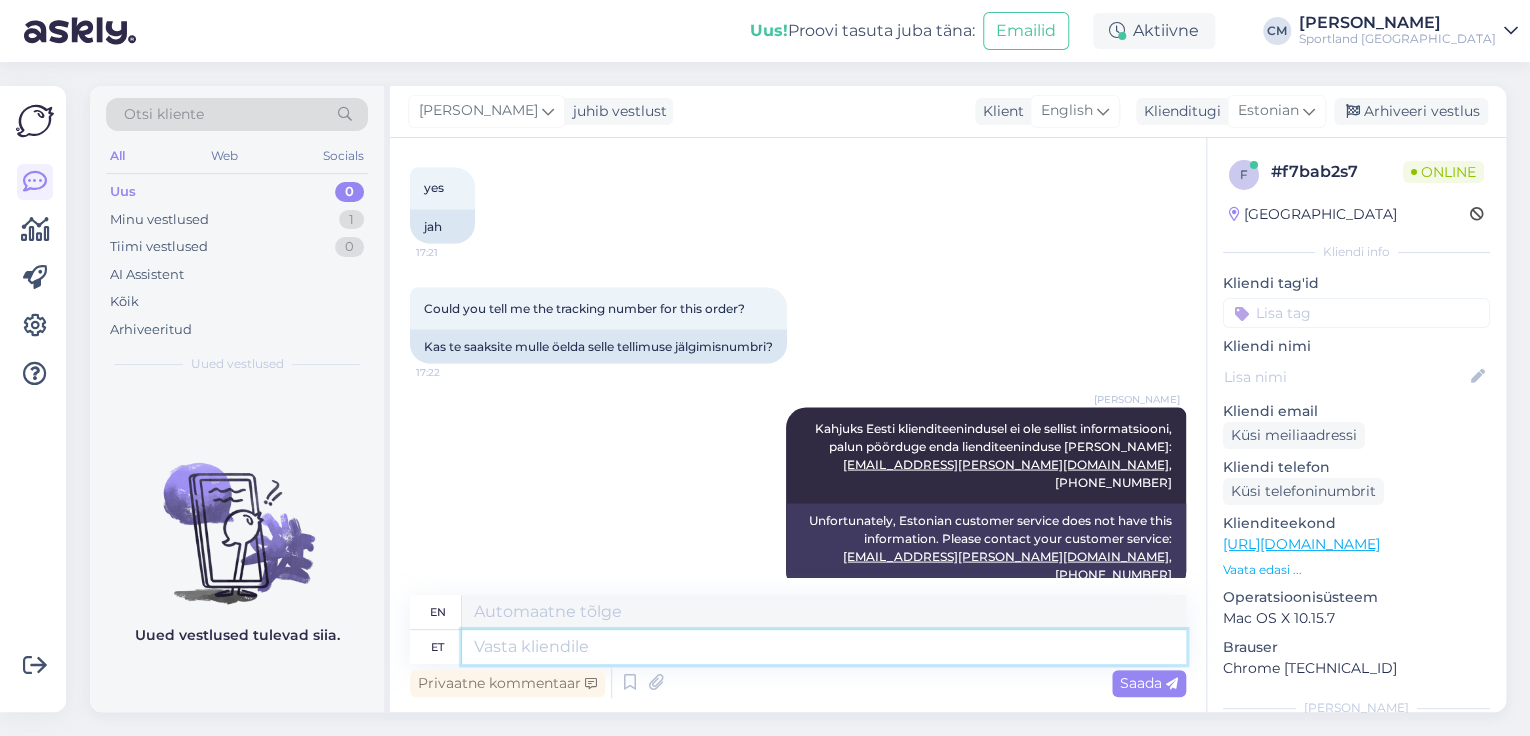 scroll, scrollTop: 1866, scrollLeft: 0, axis: vertical 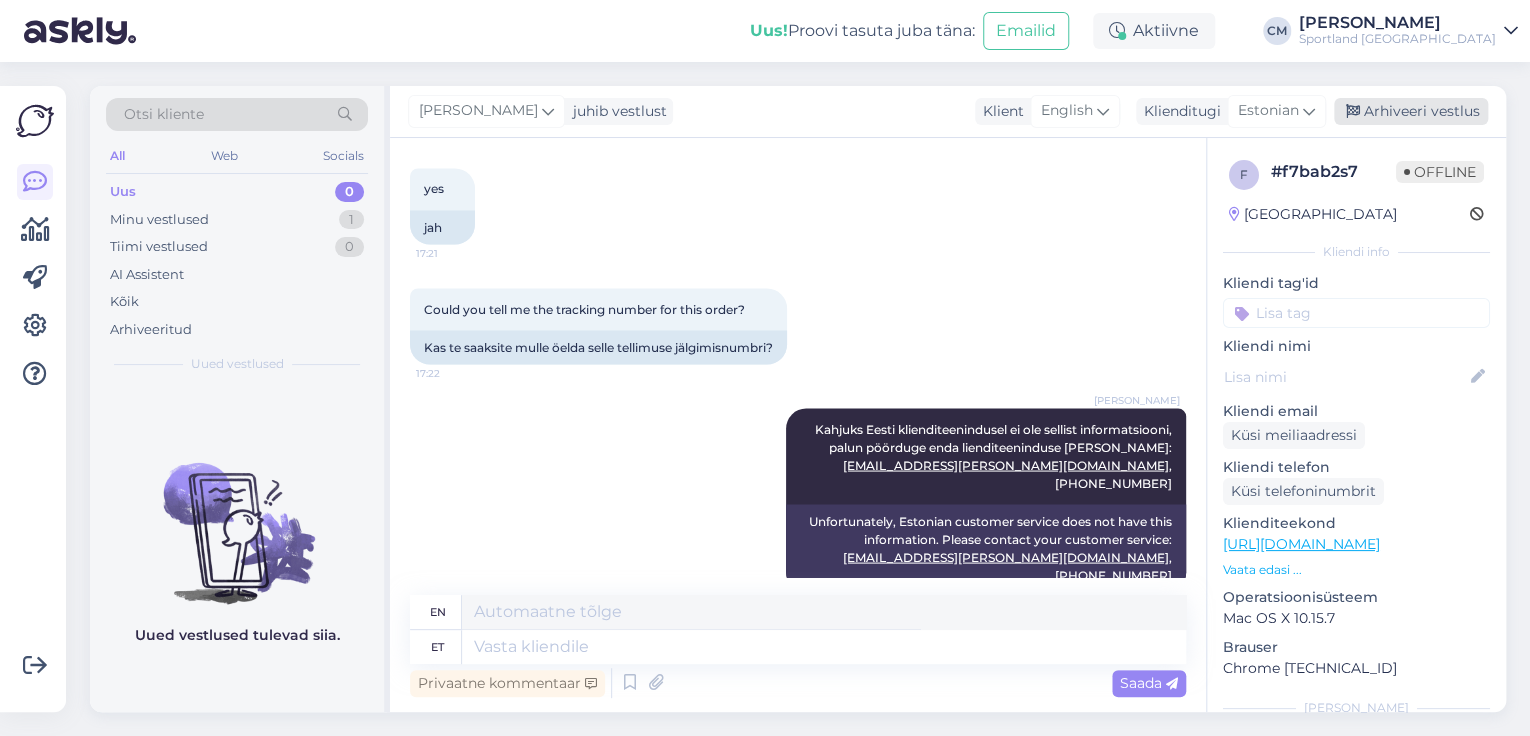 click on "Arhiveeri vestlus" at bounding box center [1411, 111] 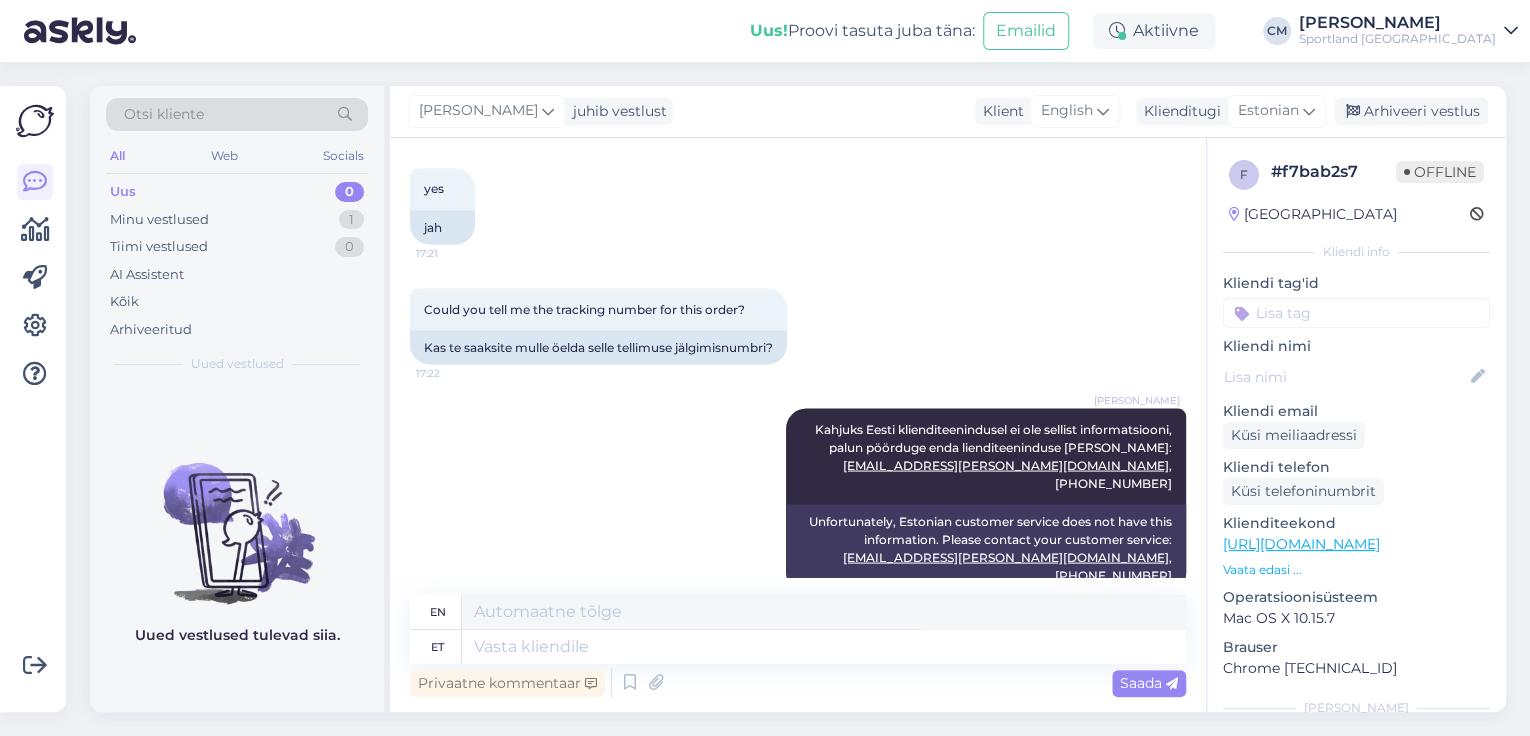 scroll, scrollTop: 1847, scrollLeft: 0, axis: vertical 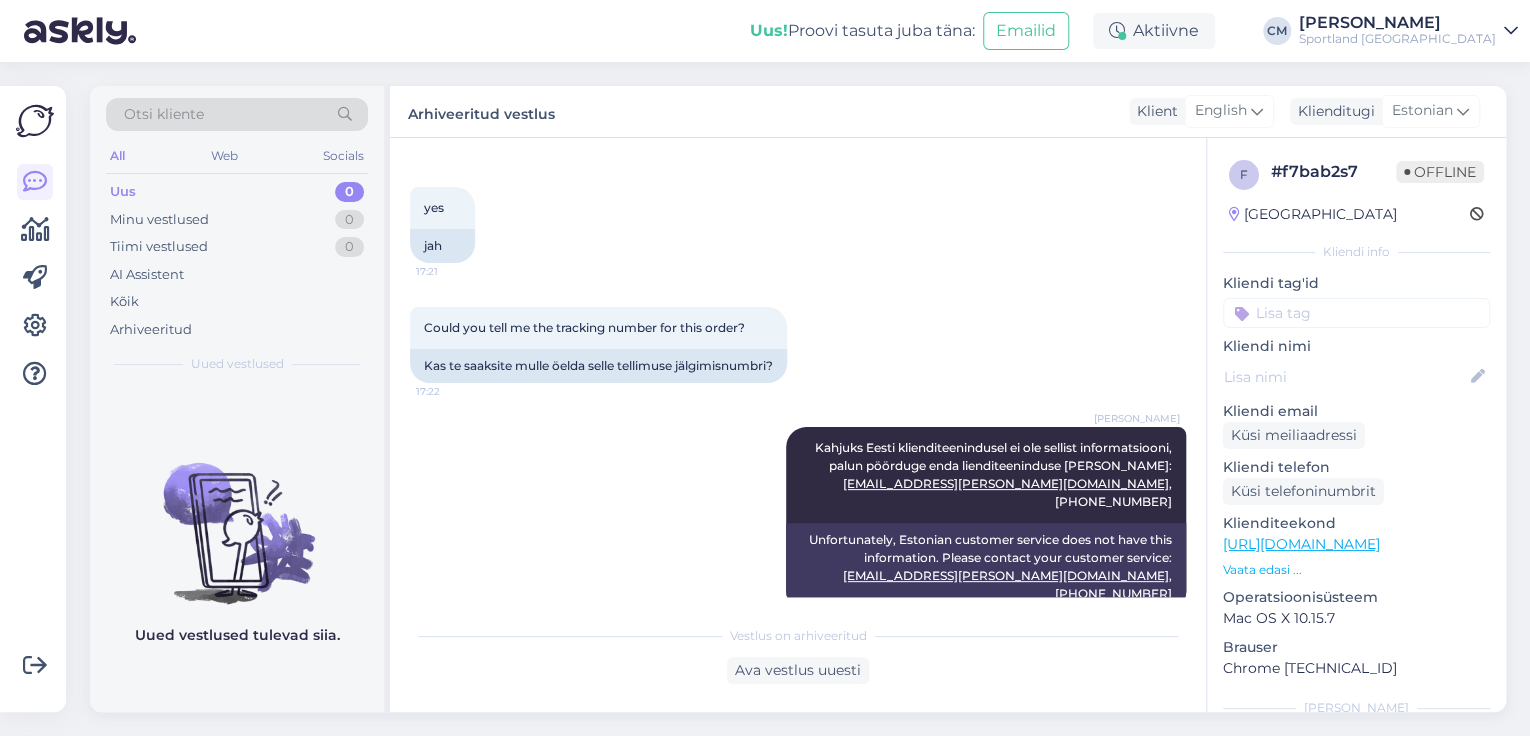 click at bounding box center [1356, 313] 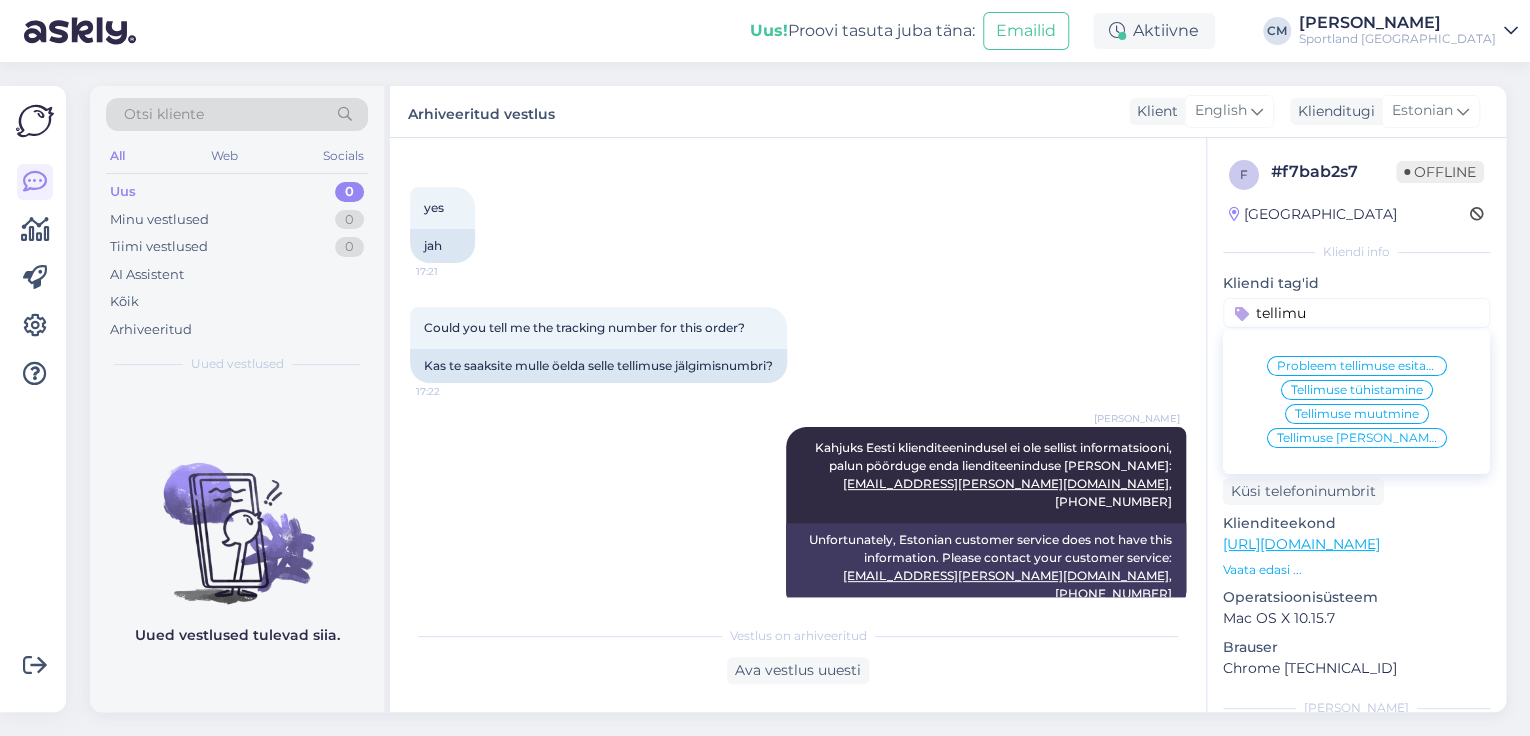type on "tellimu" 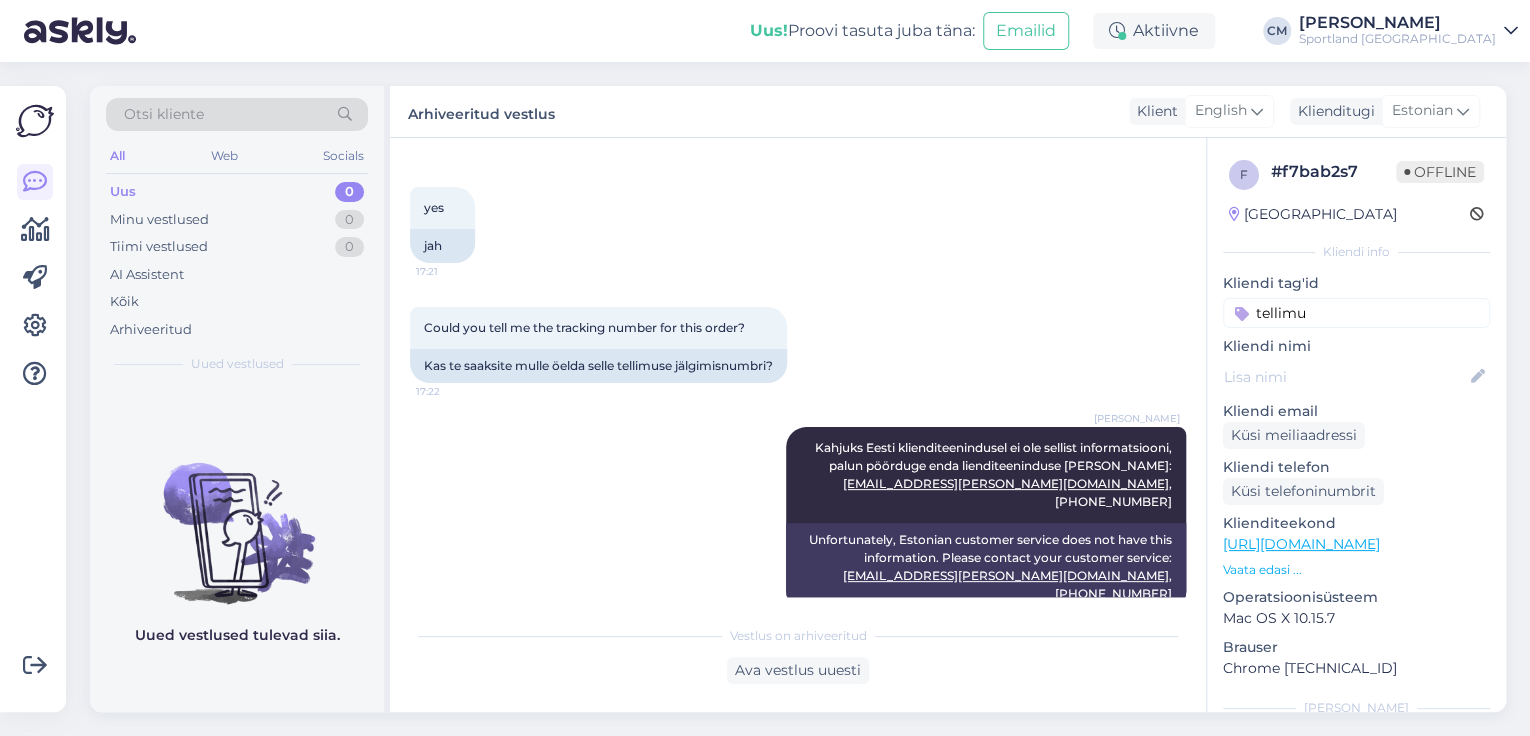type 